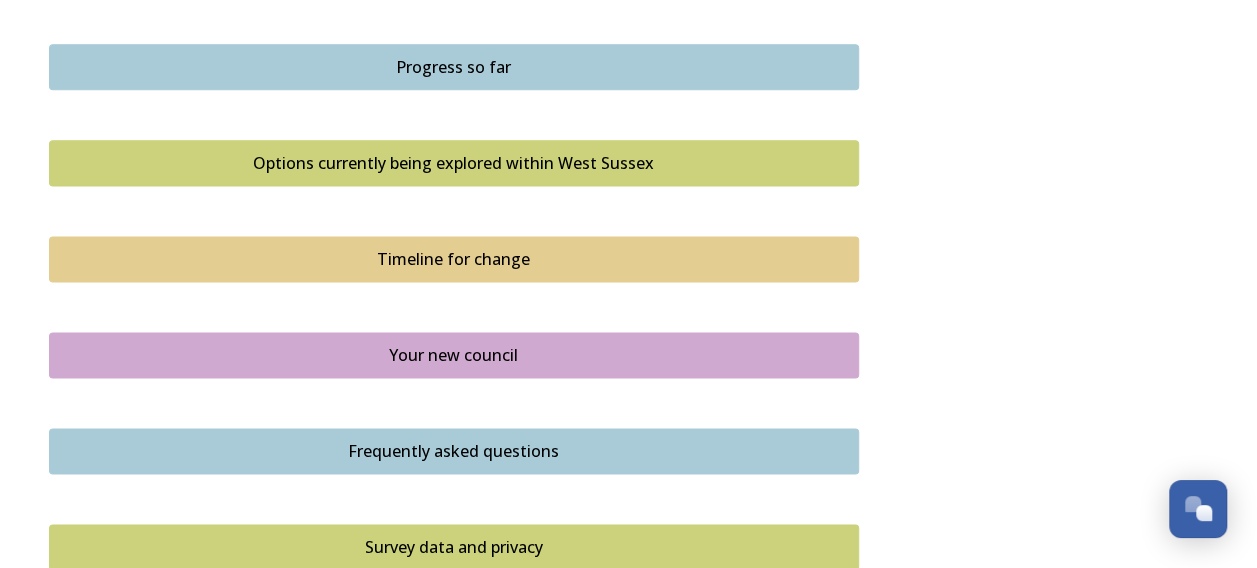 scroll, scrollTop: 1400, scrollLeft: 0, axis: vertical 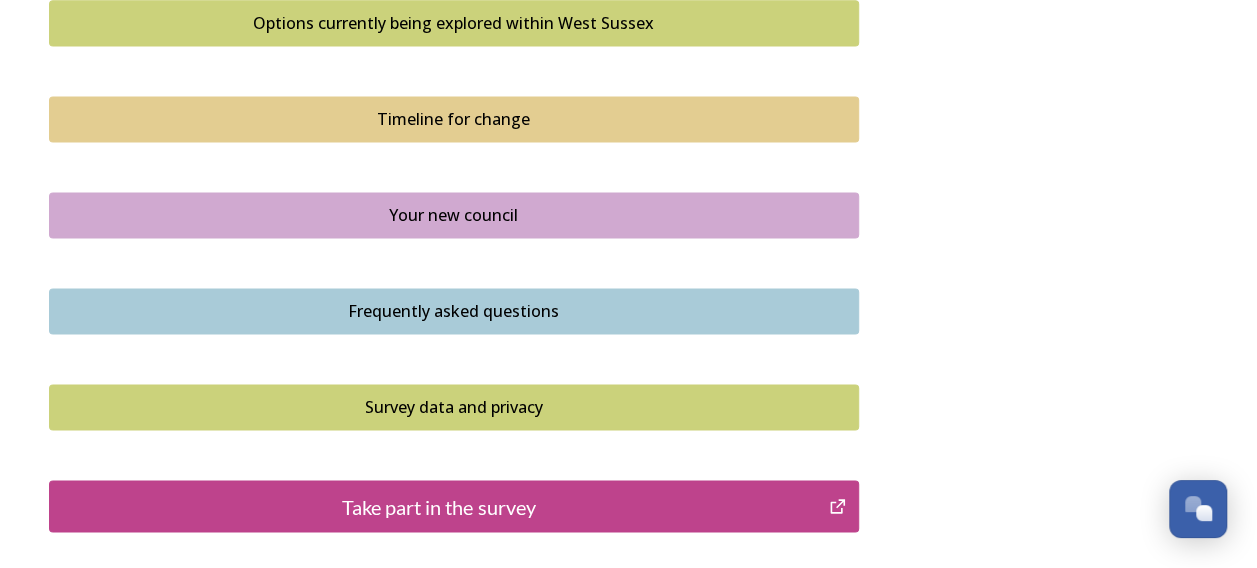 click on "Take part in the survey" at bounding box center (439, 506) 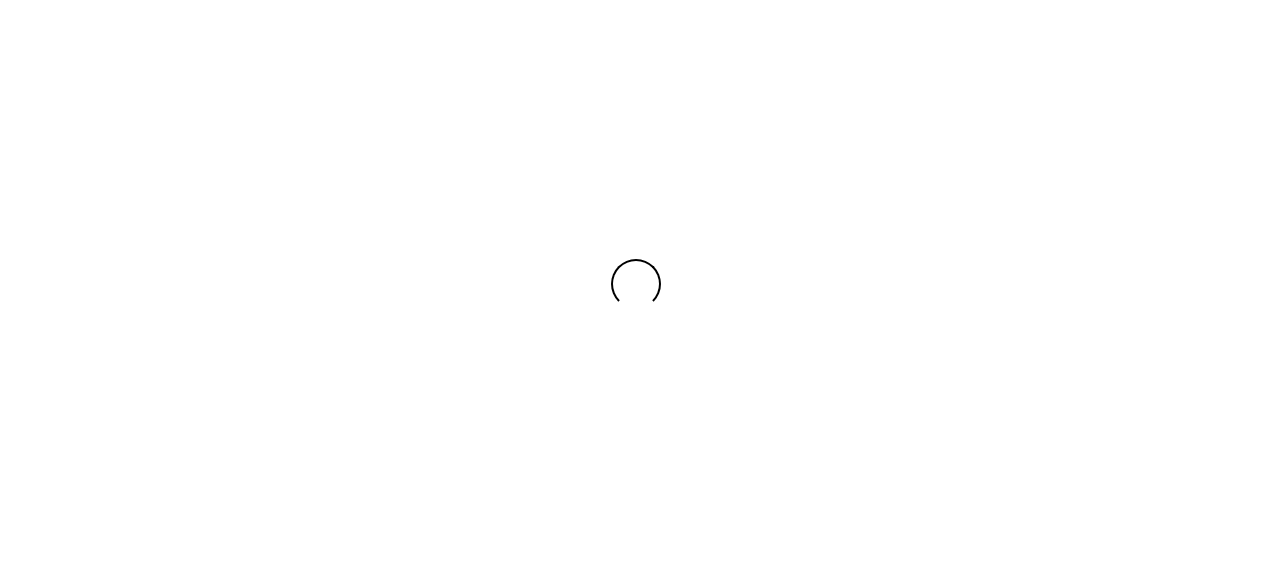 scroll, scrollTop: 0, scrollLeft: 0, axis: both 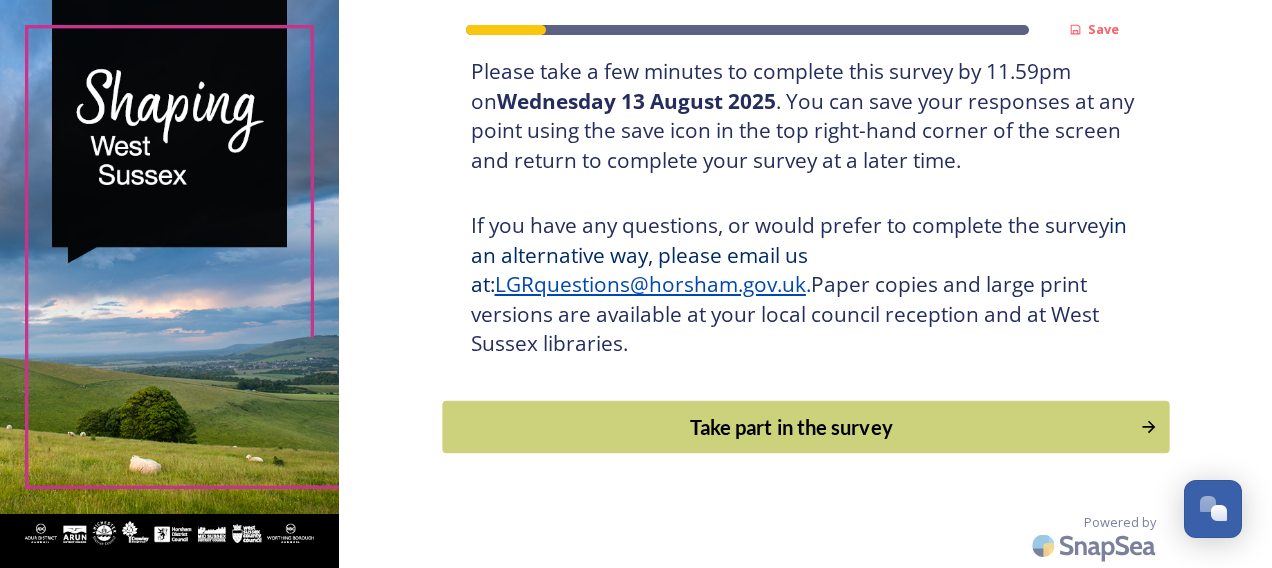 click on "Take part in the survey" at bounding box center (791, 427) 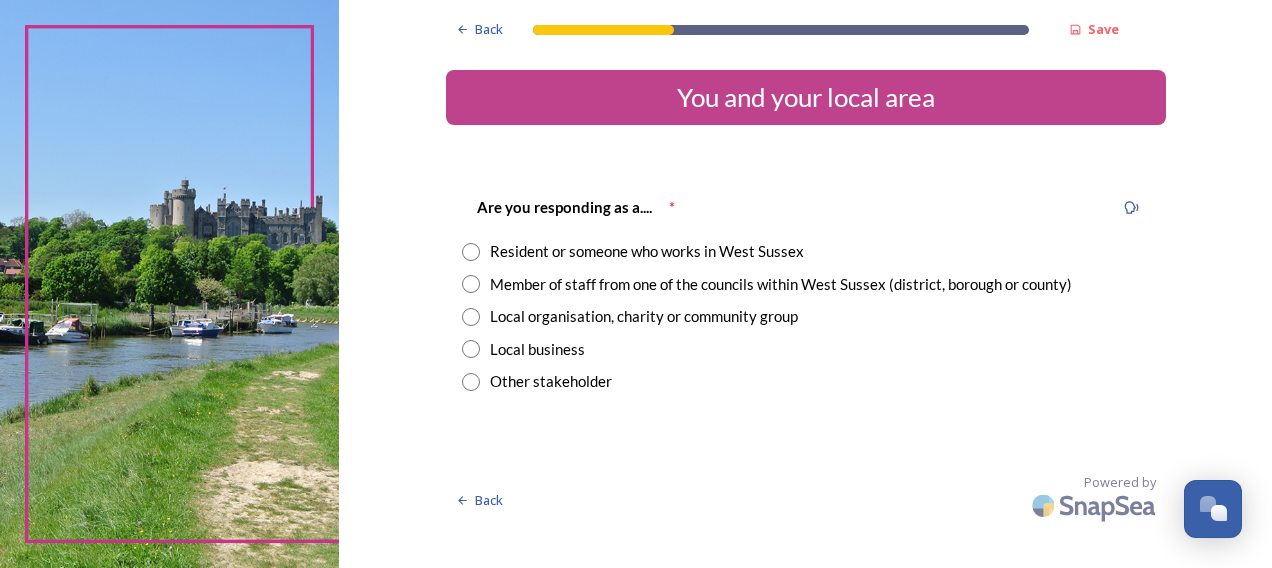 click at bounding box center (471, 252) 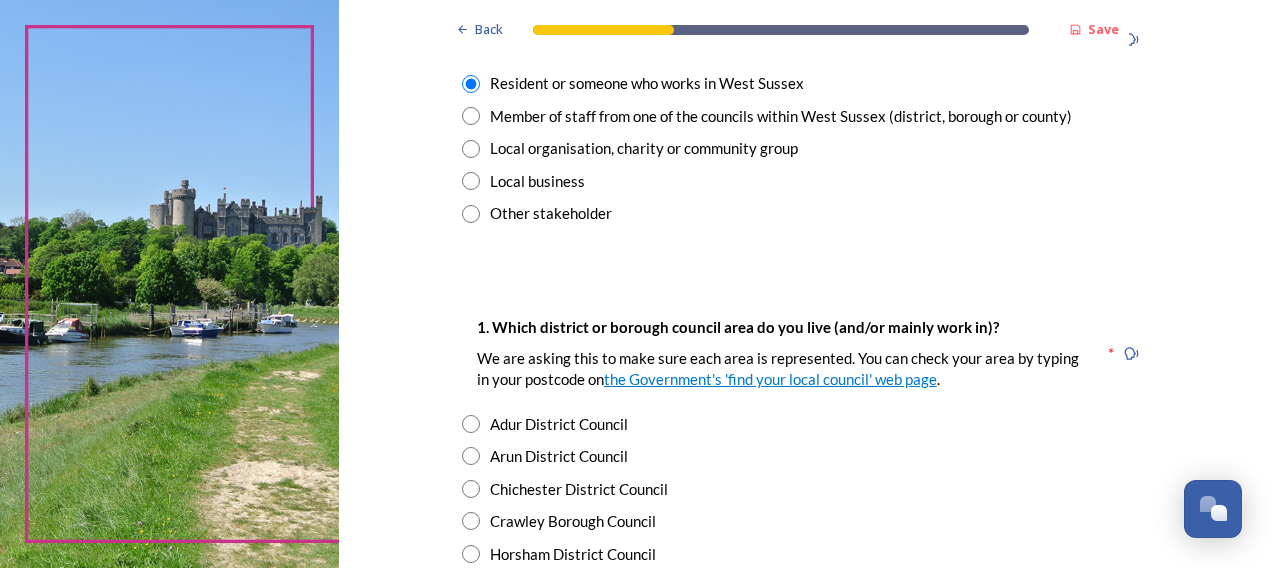 scroll, scrollTop: 200, scrollLeft: 0, axis: vertical 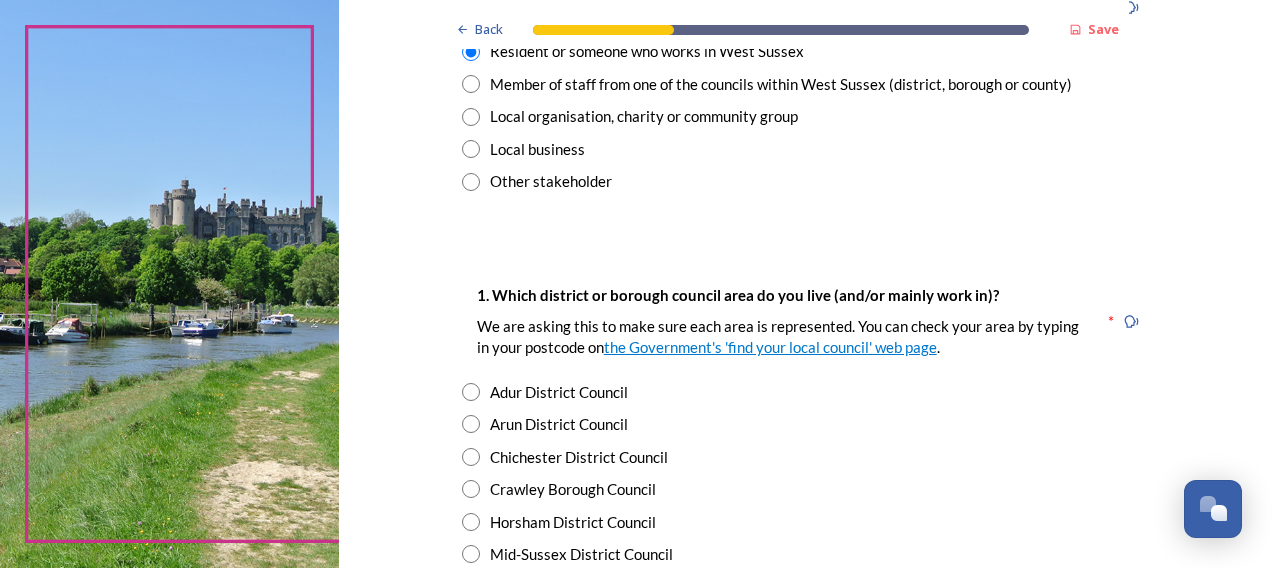 click at bounding box center [471, 457] 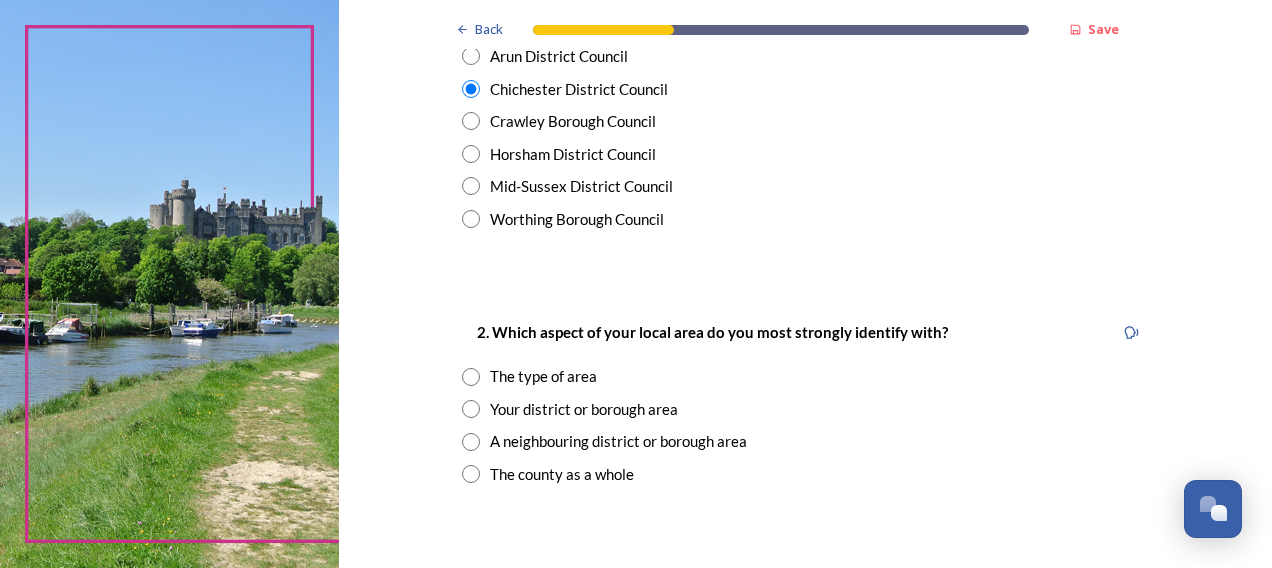 scroll, scrollTop: 600, scrollLeft: 0, axis: vertical 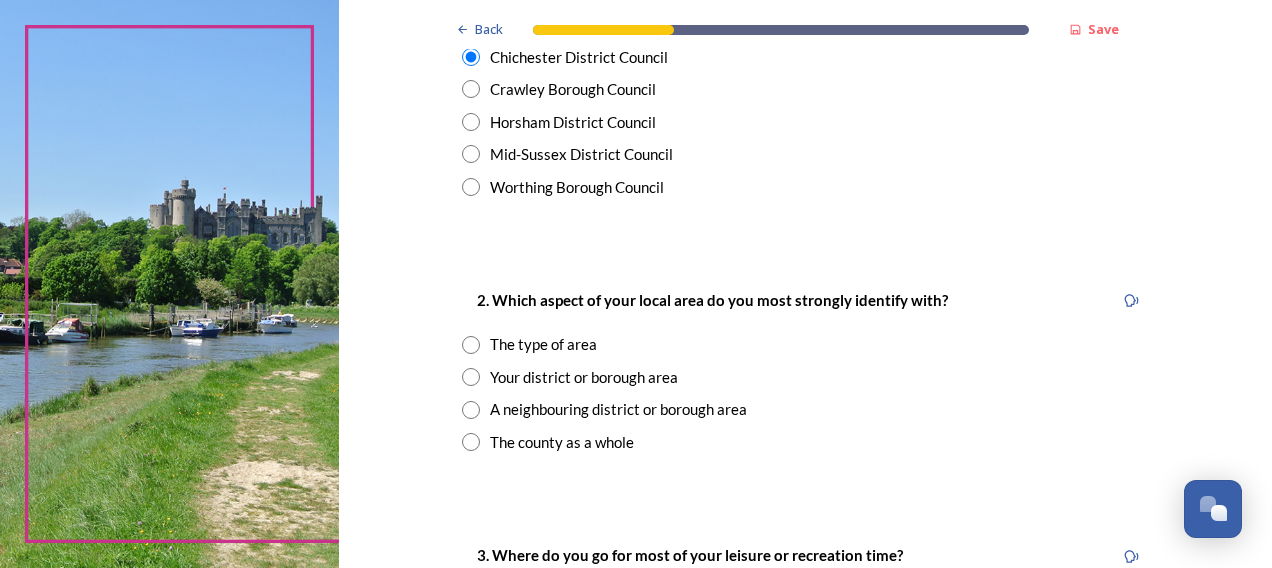 click at bounding box center [471, 377] 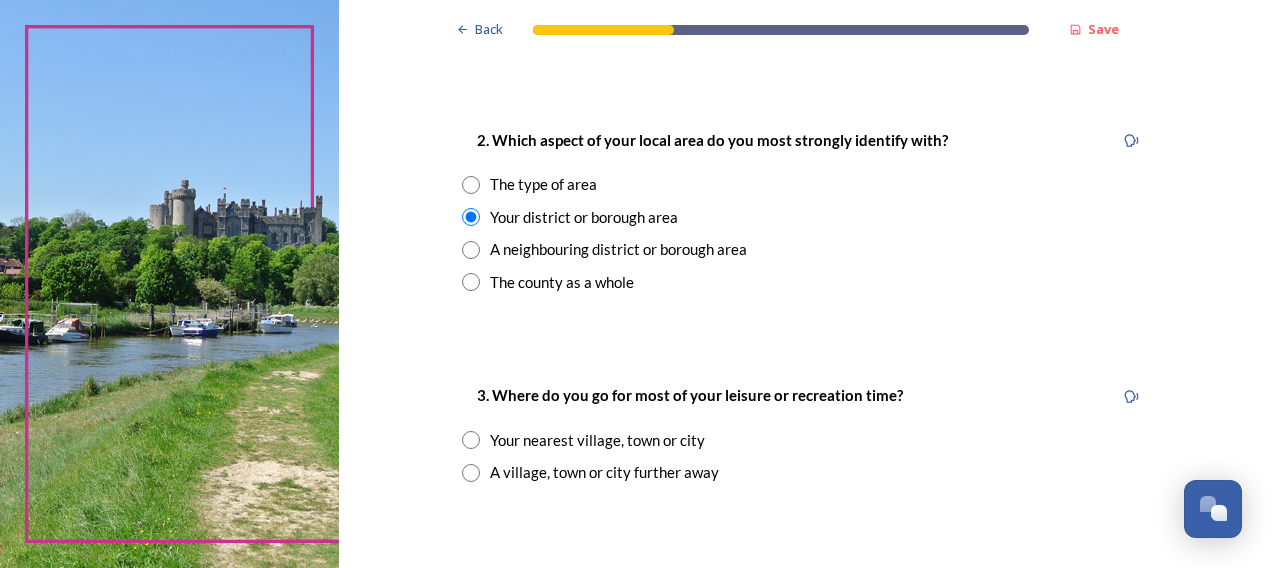 scroll, scrollTop: 800, scrollLeft: 0, axis: vertical 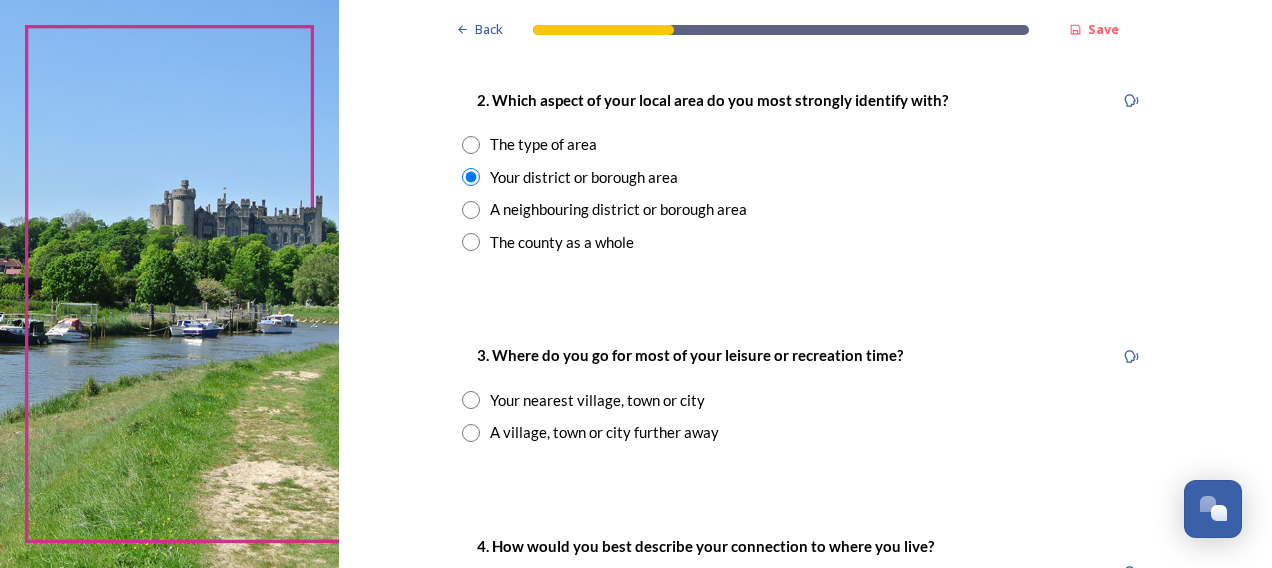 click at bounding box center (471, 400) 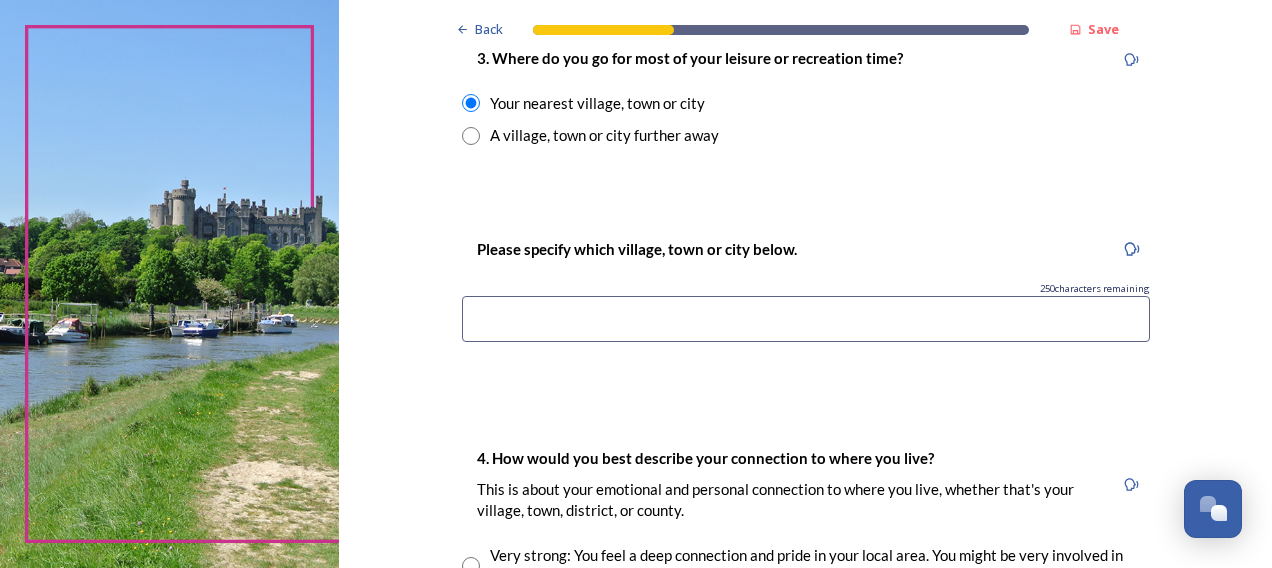scroll, scrollTop: 1100, scrollLeft: 0, axis: vertical 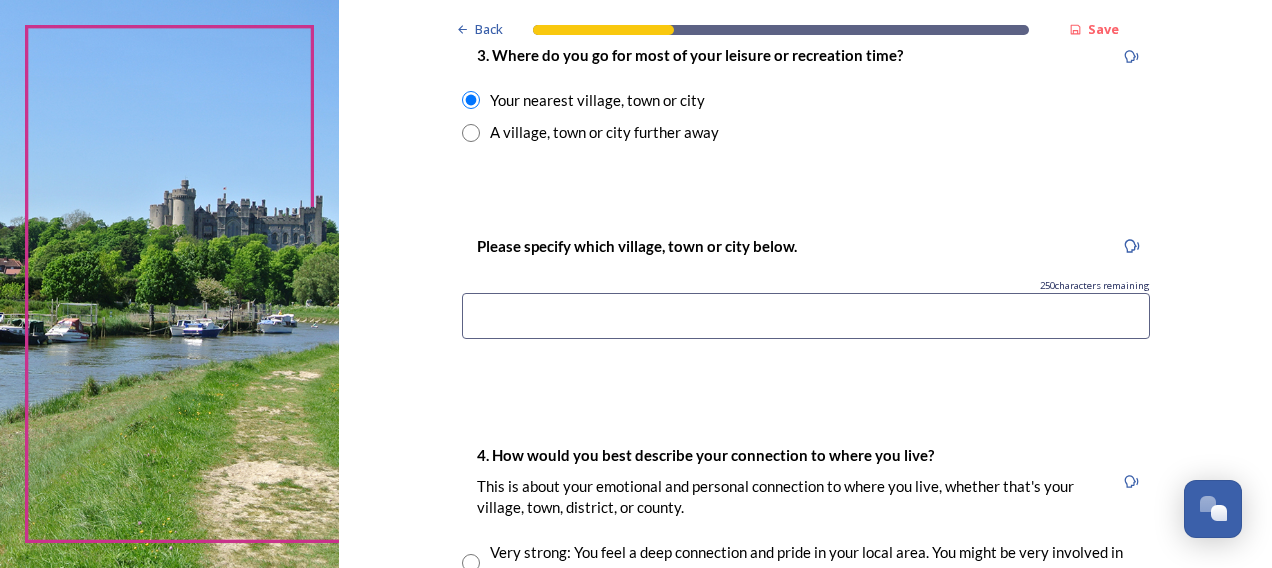 click at bounding box center (806, 316) 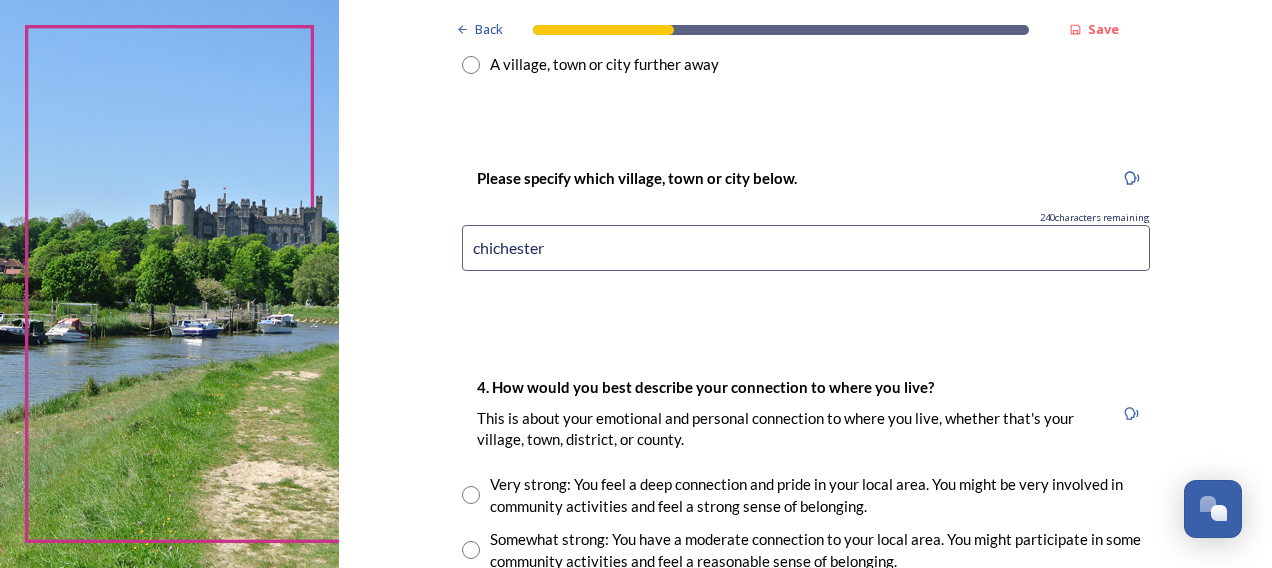 scroll, scrollTop: 1300, scrollLeft: 0, axis: vertical 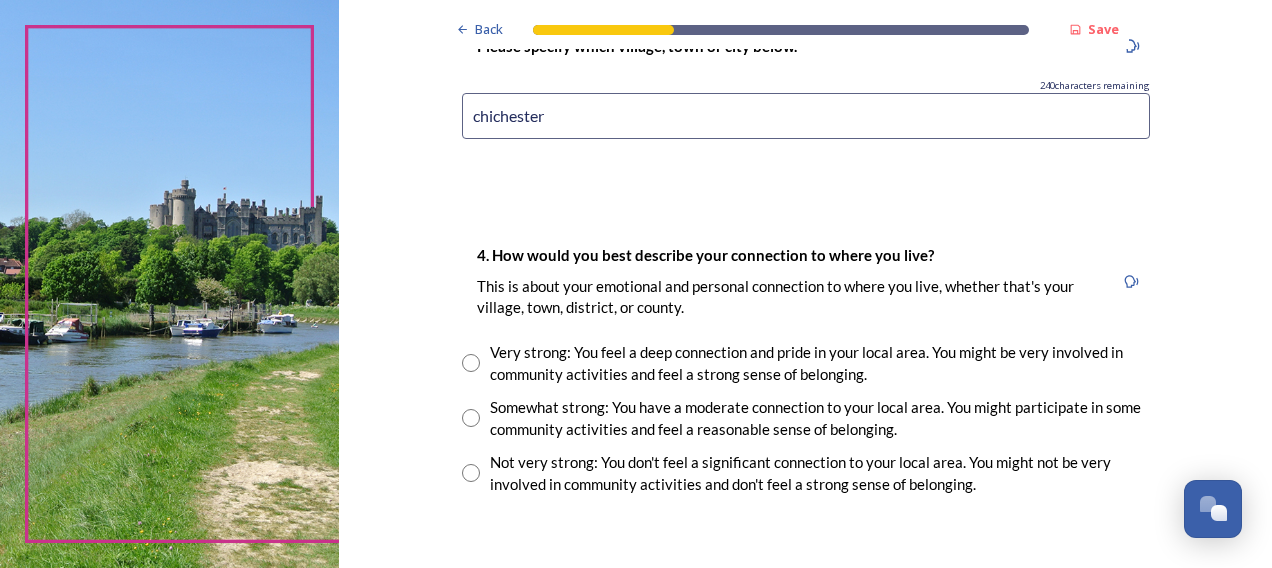 type on "chichester" 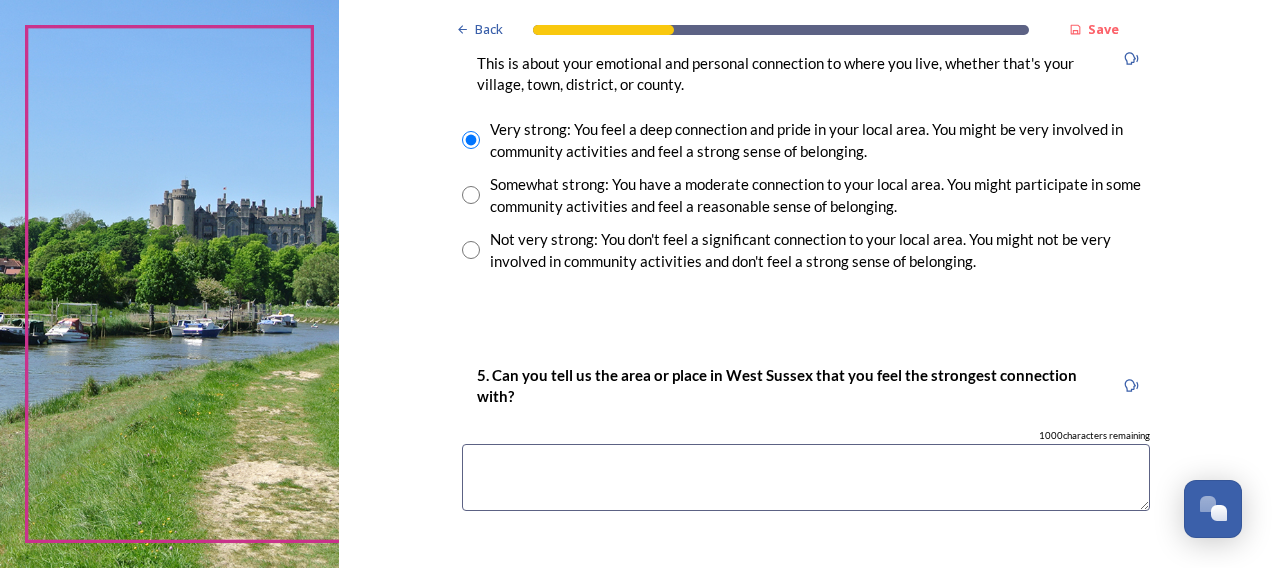 scroll, scrollTop: 1600, scrollLeft: 0, axis: vertical 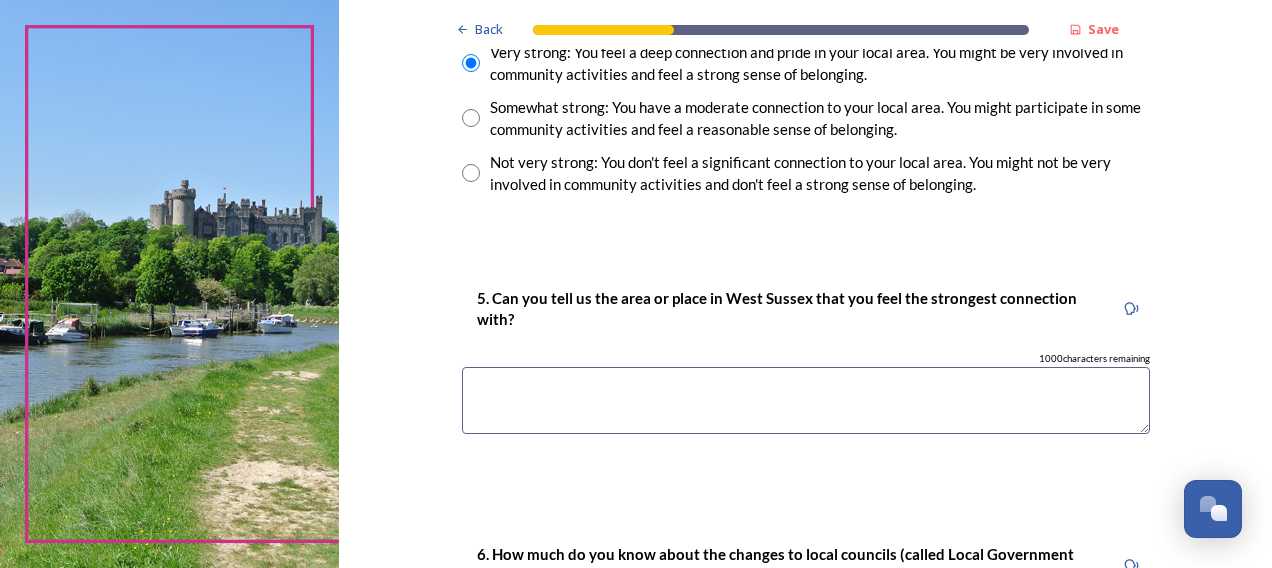 click at bounding box center [806, 400] 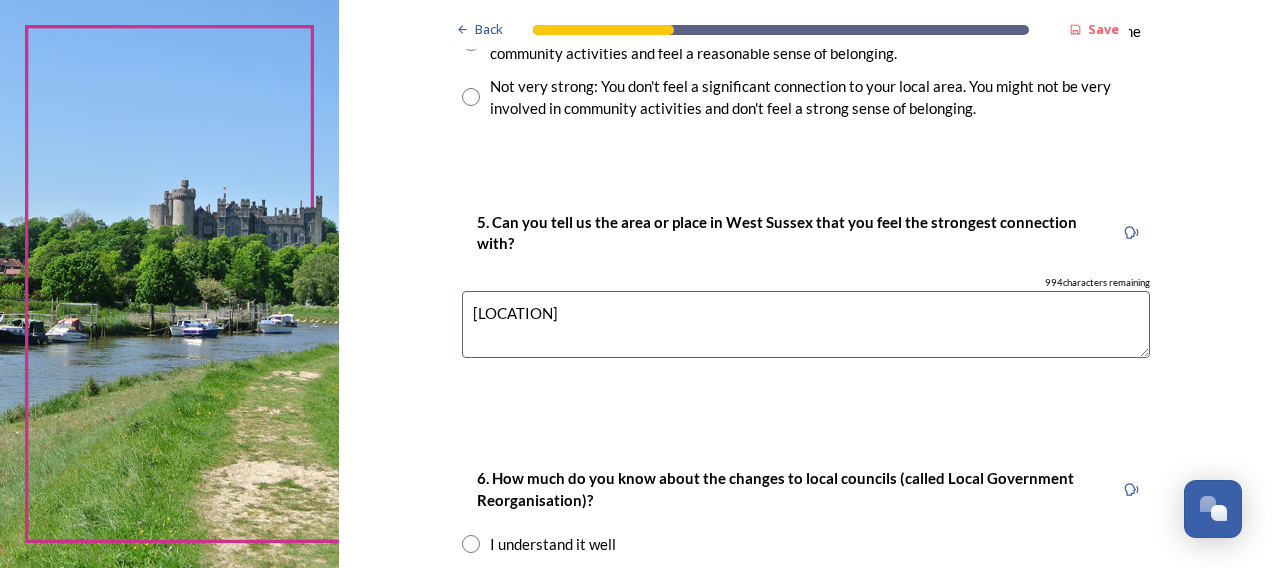 scroll, scrollTop: 1900, scrollLeft: 0, axis: vertical 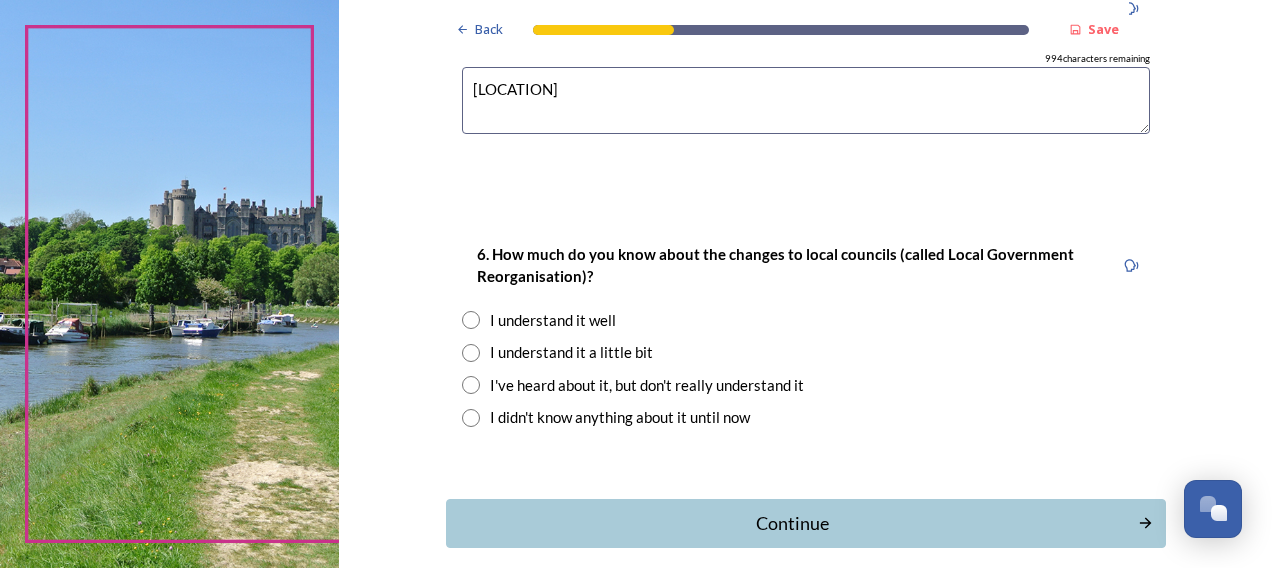 type on "Bosham" 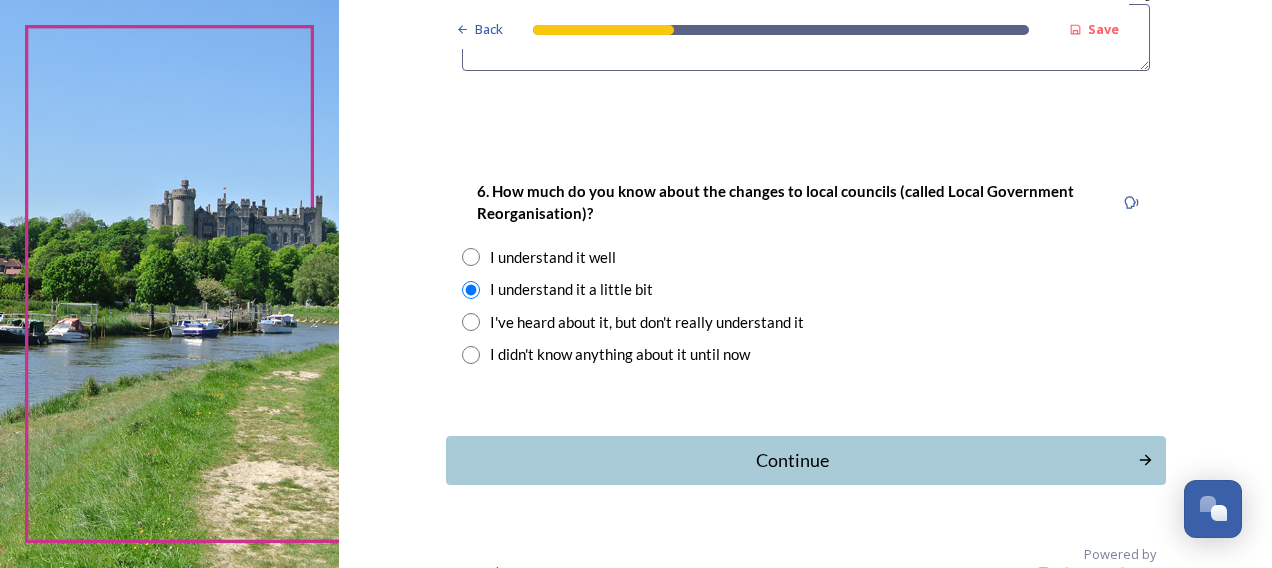 scroll, scrollTop: 1994, scrollLeft: 0, axis: vertical 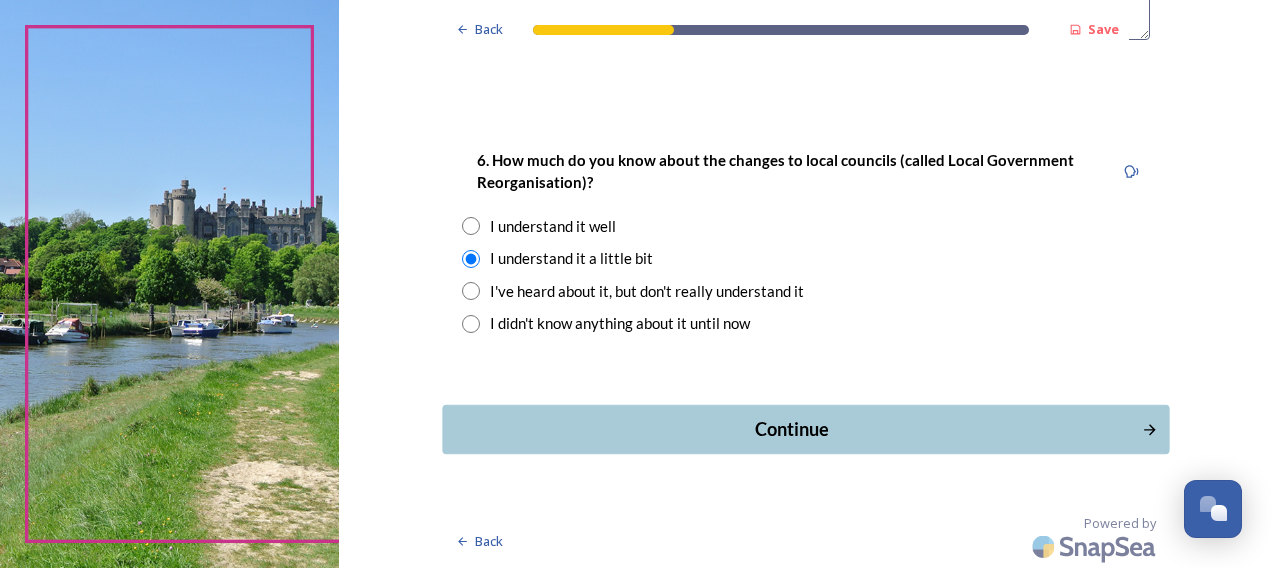 click on "Continue" at bounding box center [791, 429] 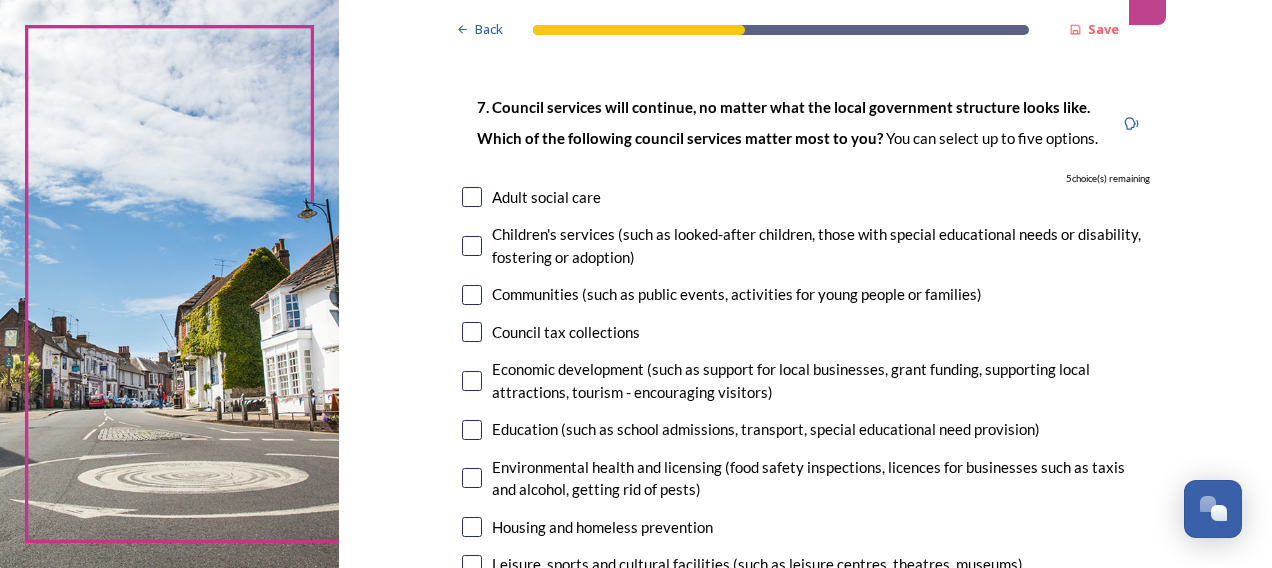 scroll, scrollTop: 200, scrollLeft: 0, axis: vertical 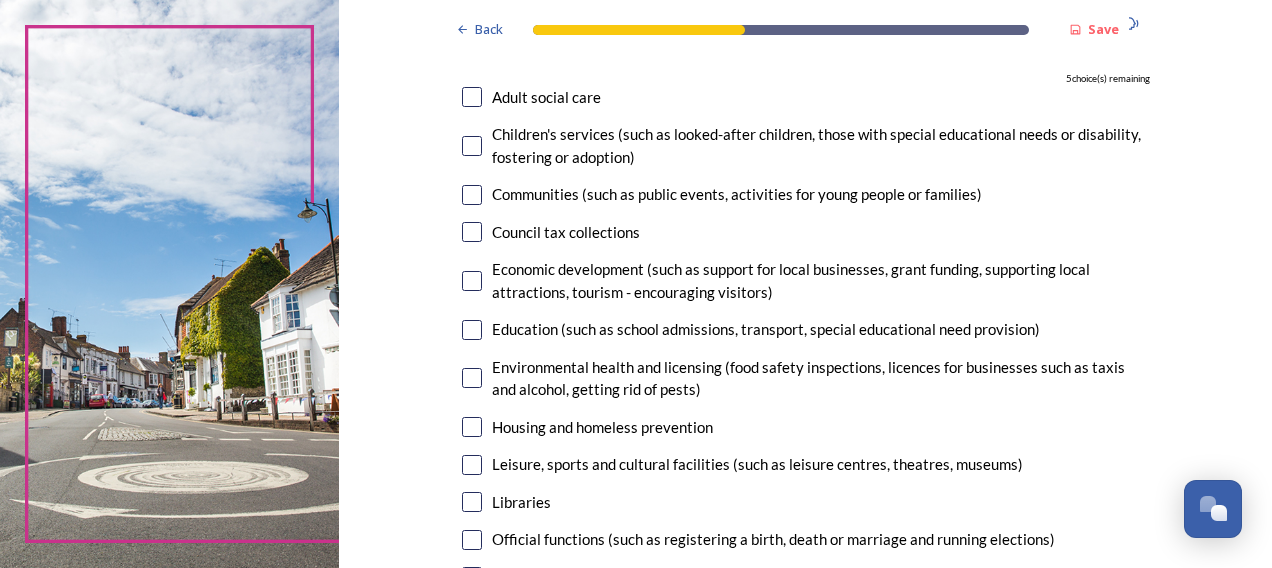 click at bounding box center [472, 97] 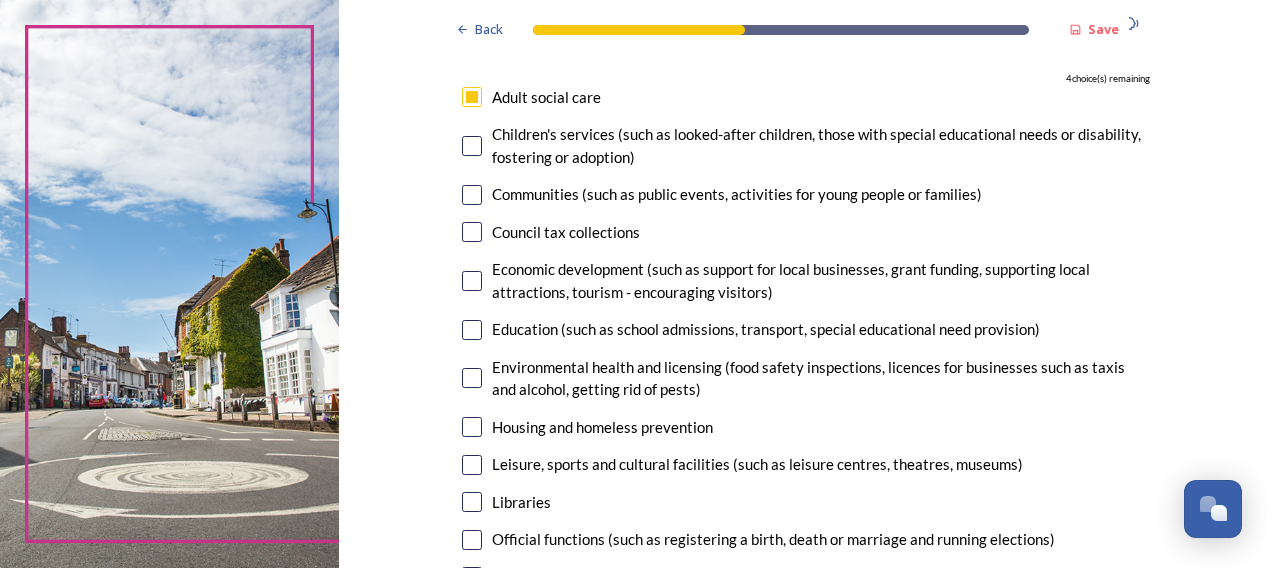 click at bounding box center (472, 502) 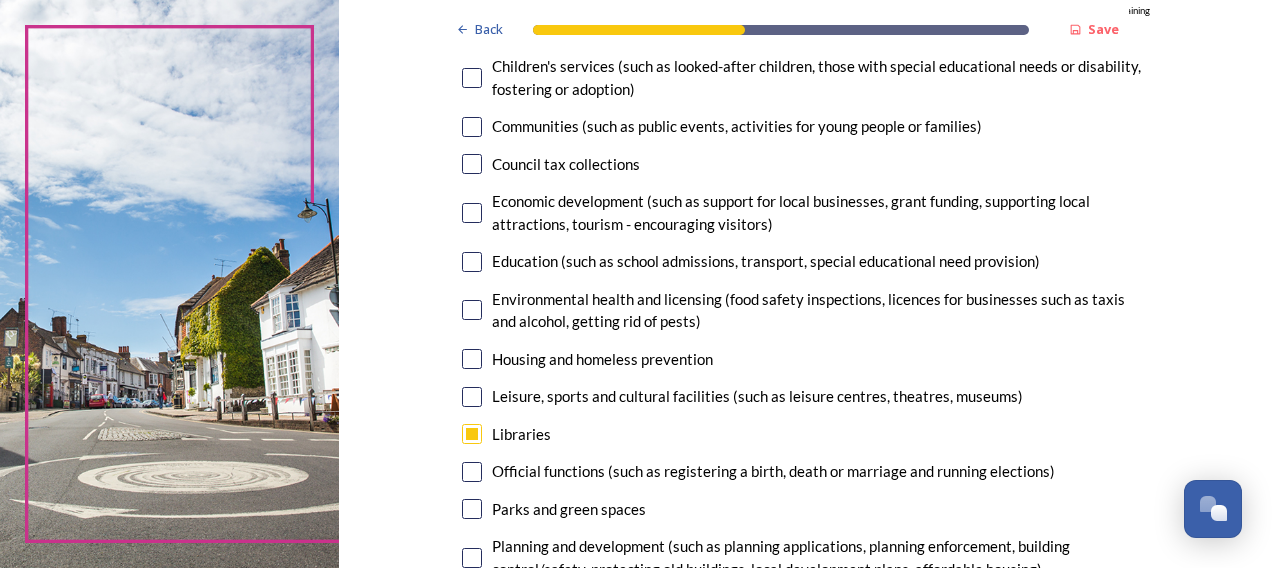 scroll, scrollTop: 300, scrollLeft: 0, axis: vertical 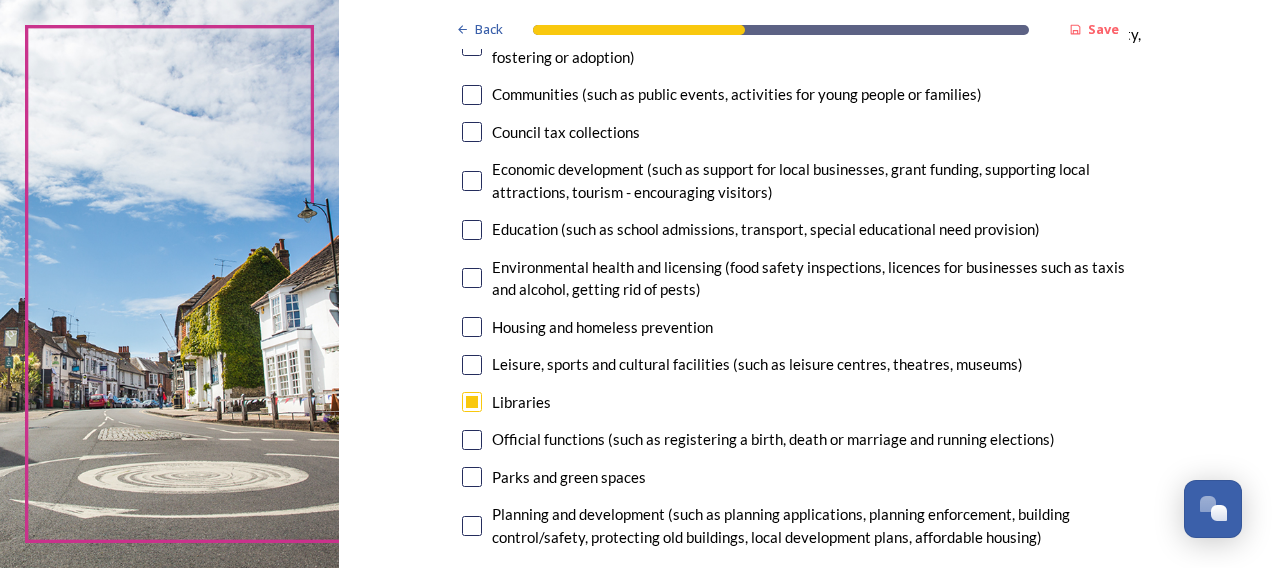 click at bounding box center (472, 365) 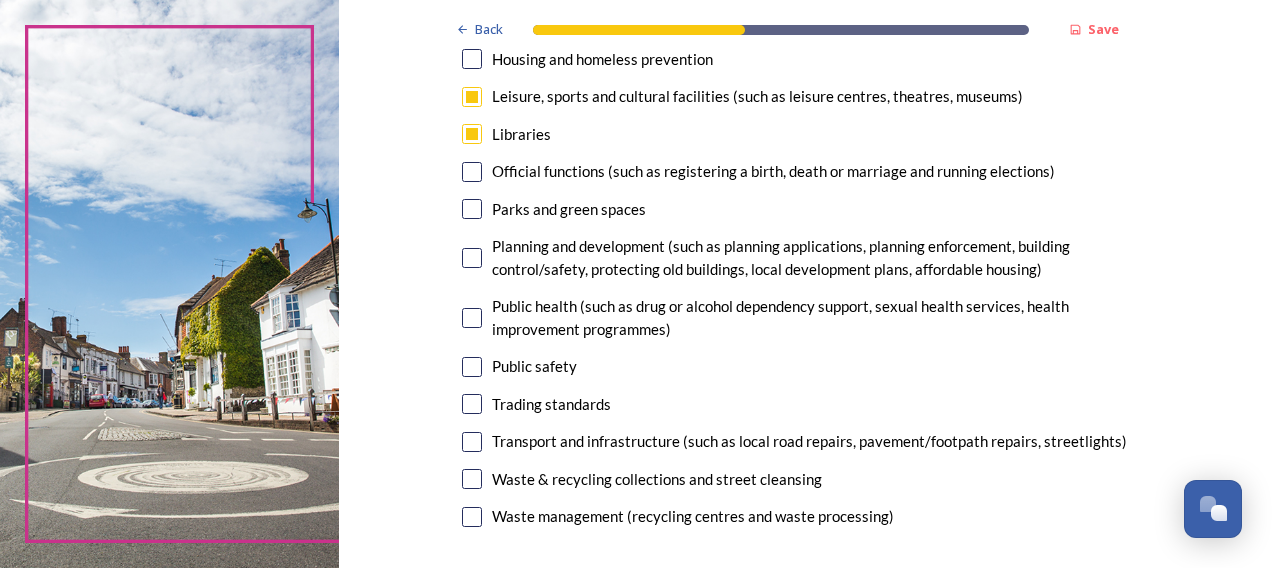 scroll, scrollTop: 600, scrollLeft: 0, axis: vertical 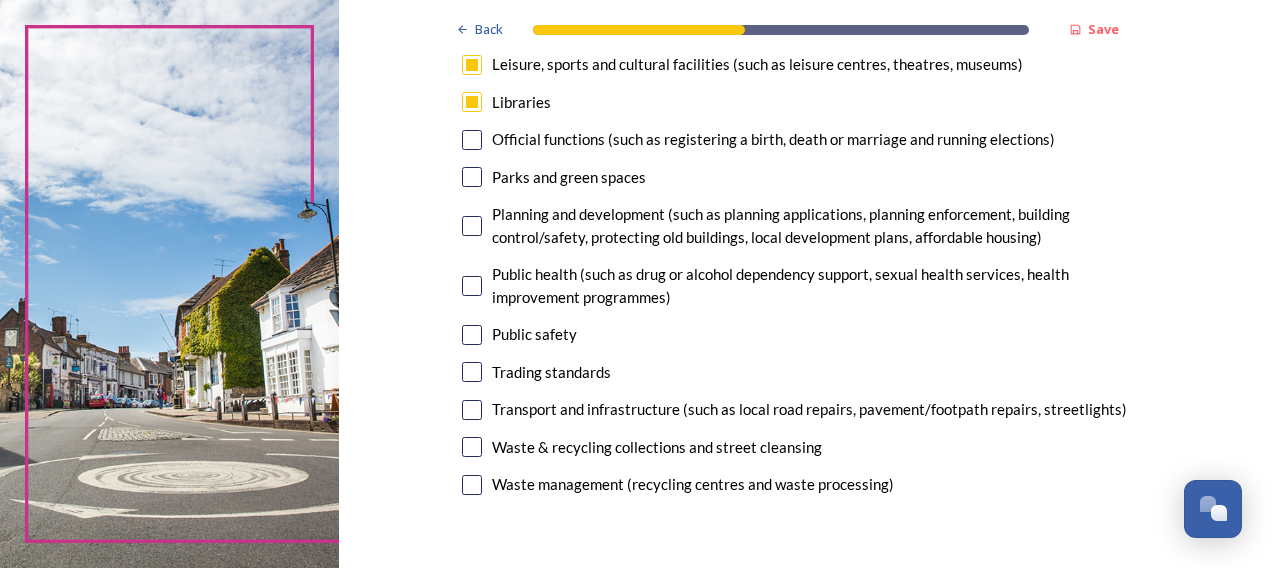 click at bounding box center [472, 410] 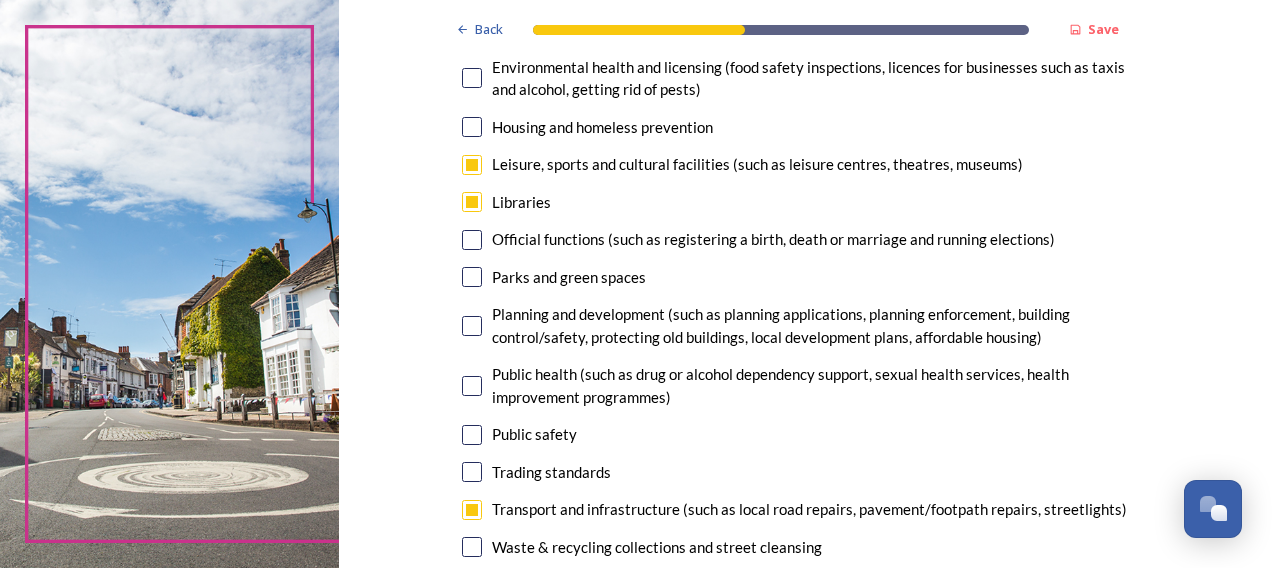 scroll, scrollTop: 600, scrollLeft: 0, axis: vertical 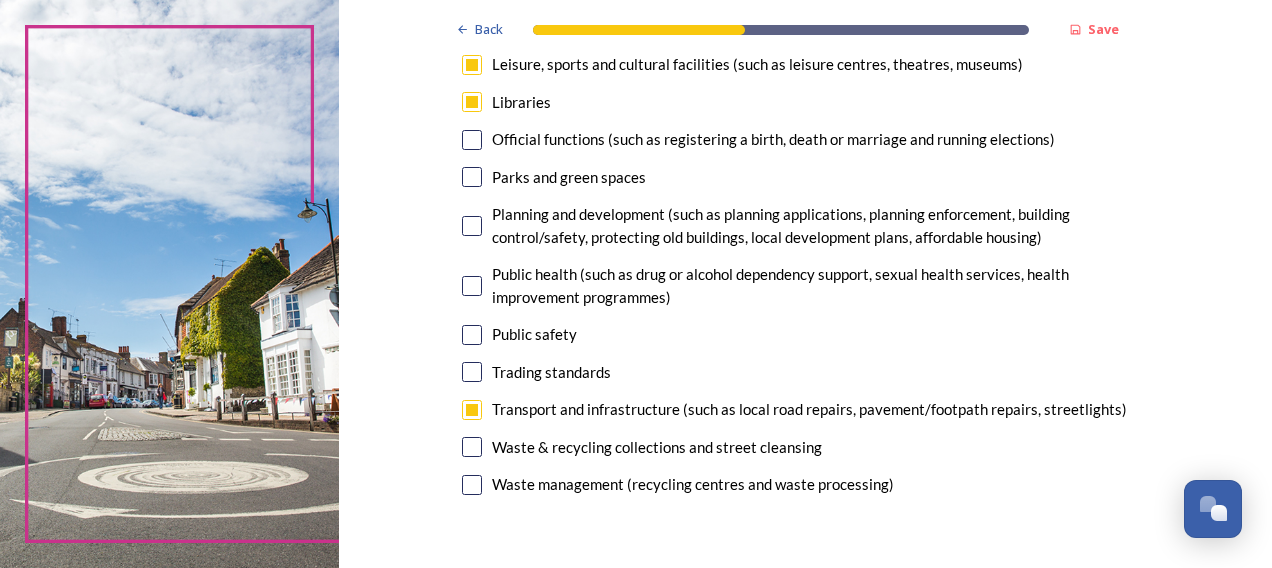 click at bounding box center [472, 335] 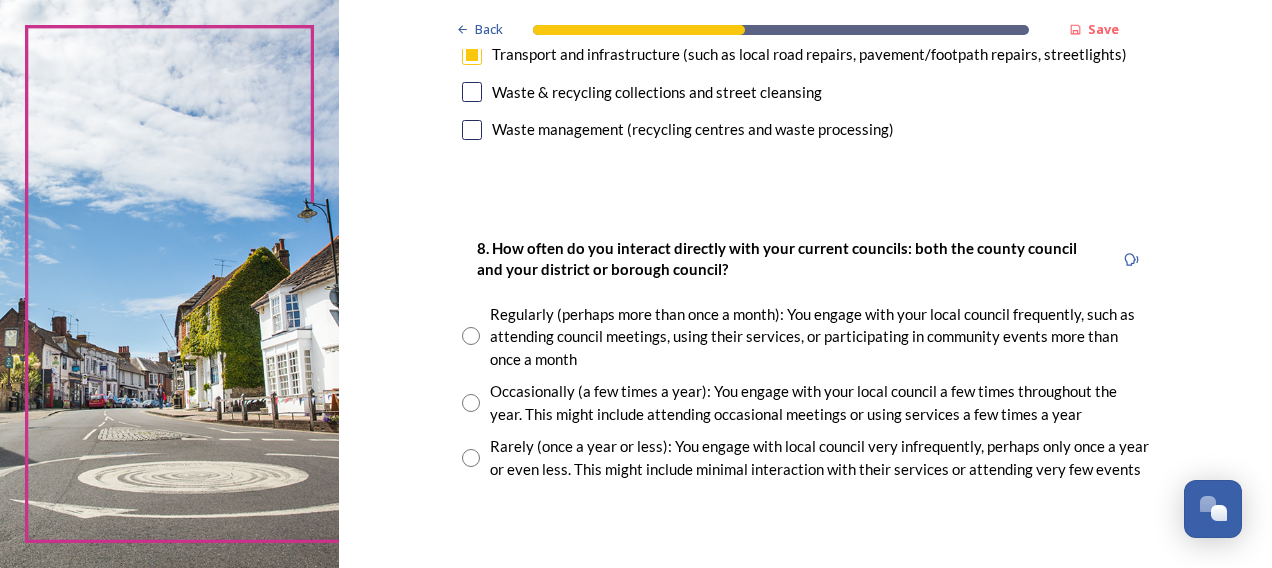 scroll, scrollTop: 1000, scrollLeft: 0, axis: vertical 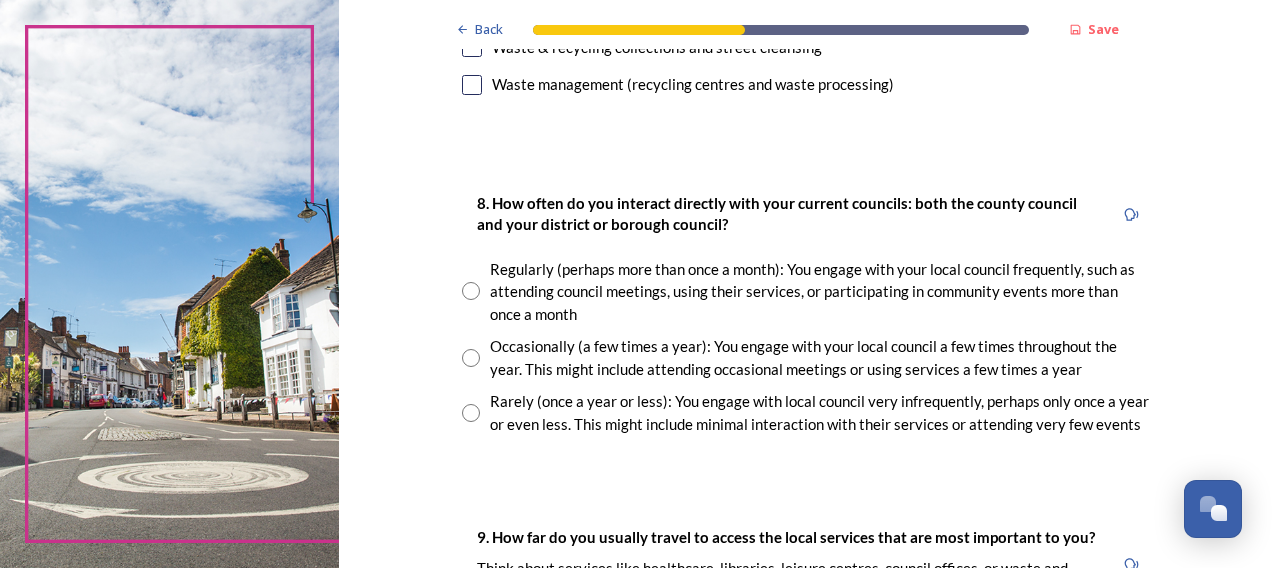 click at bounding box center [471, 291] 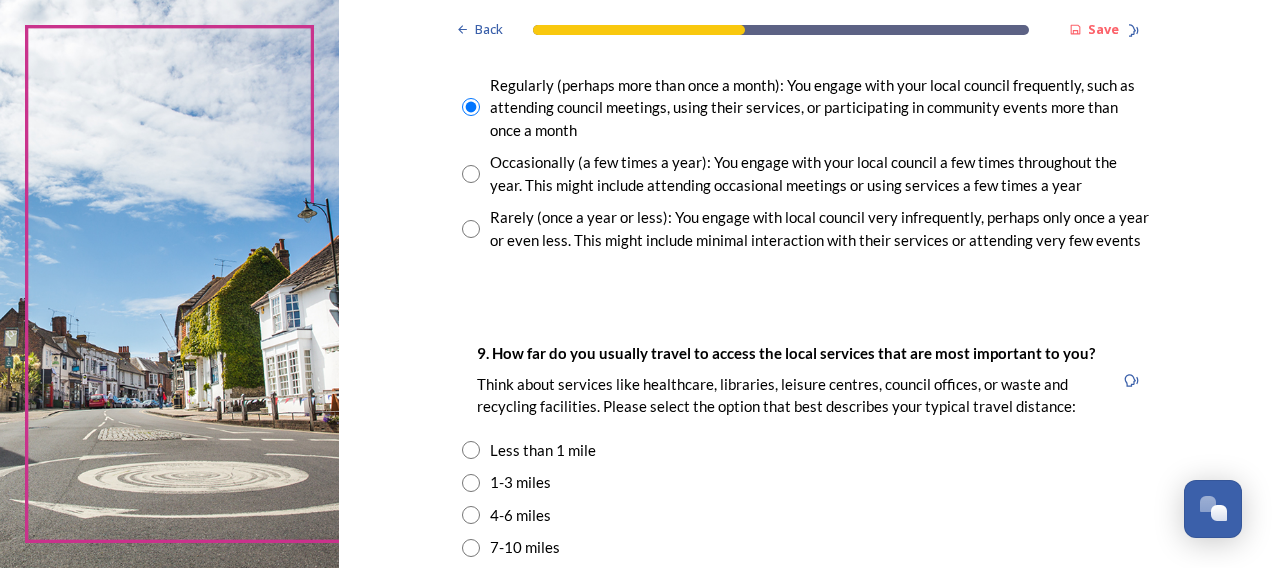 scroll, scrollTop: 1300, scrollLeft: 0, axis: vertical 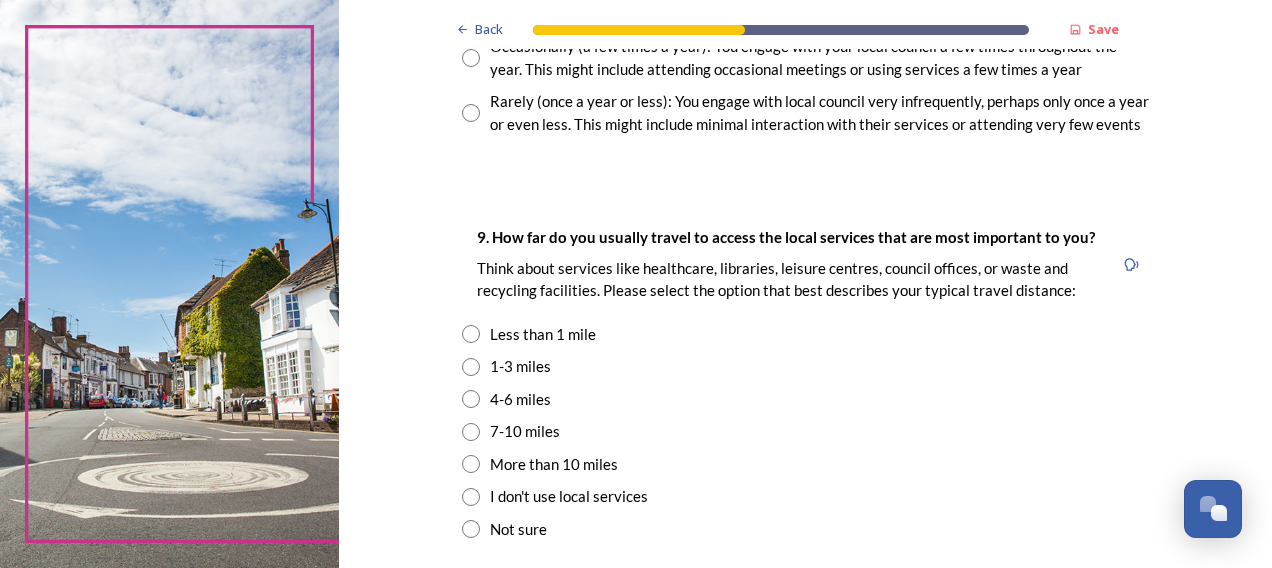 click at bounding box center (471, 399) 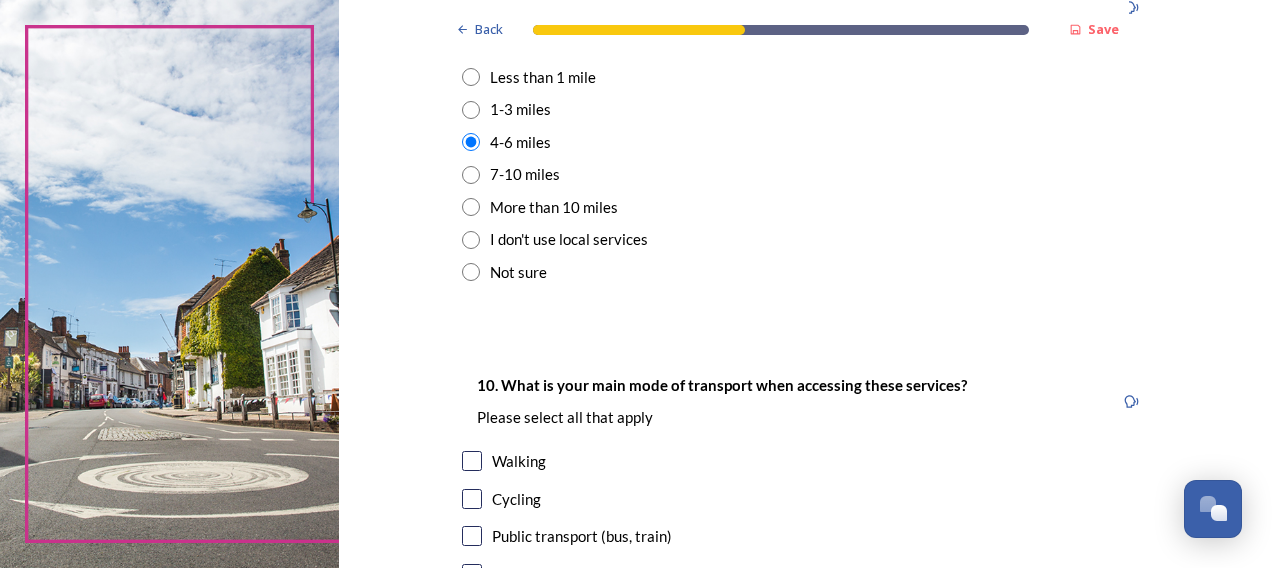 scroll, scrollTop: 1700, scrollLeft: 0, axis: vertical 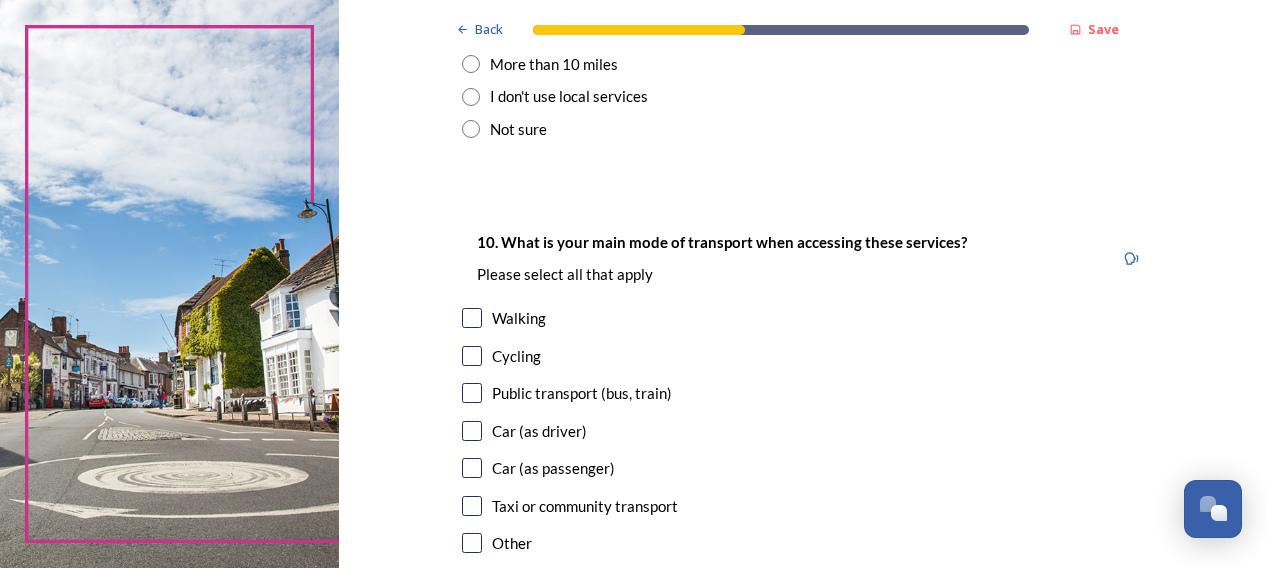 click at bounding box center [472, 393] 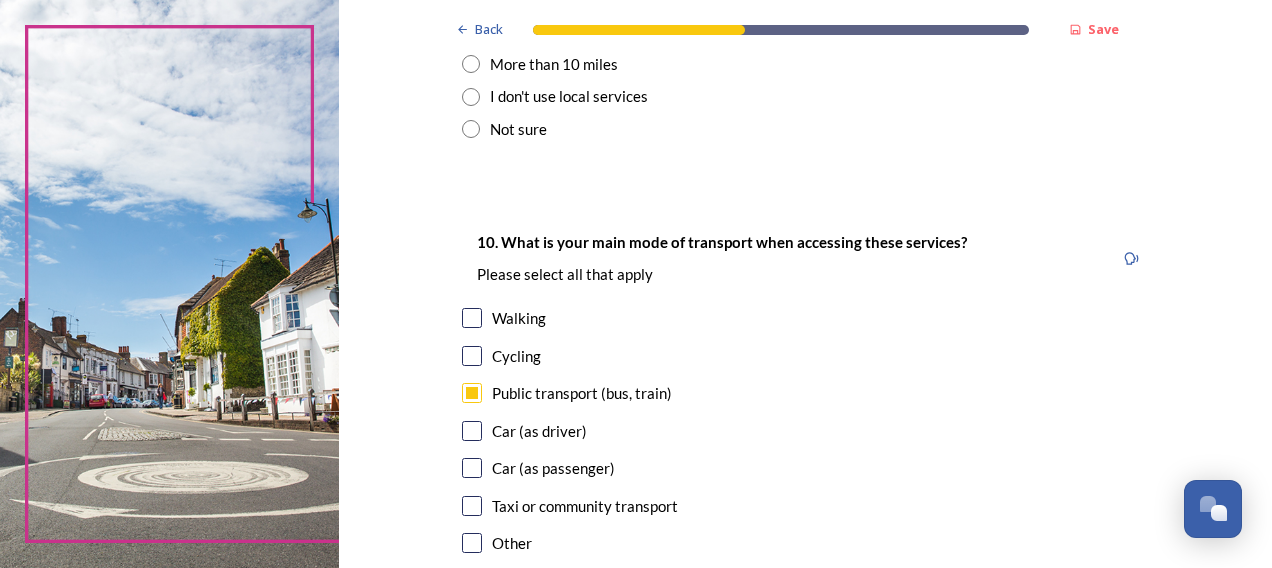 click at bounding box center [472, 318] 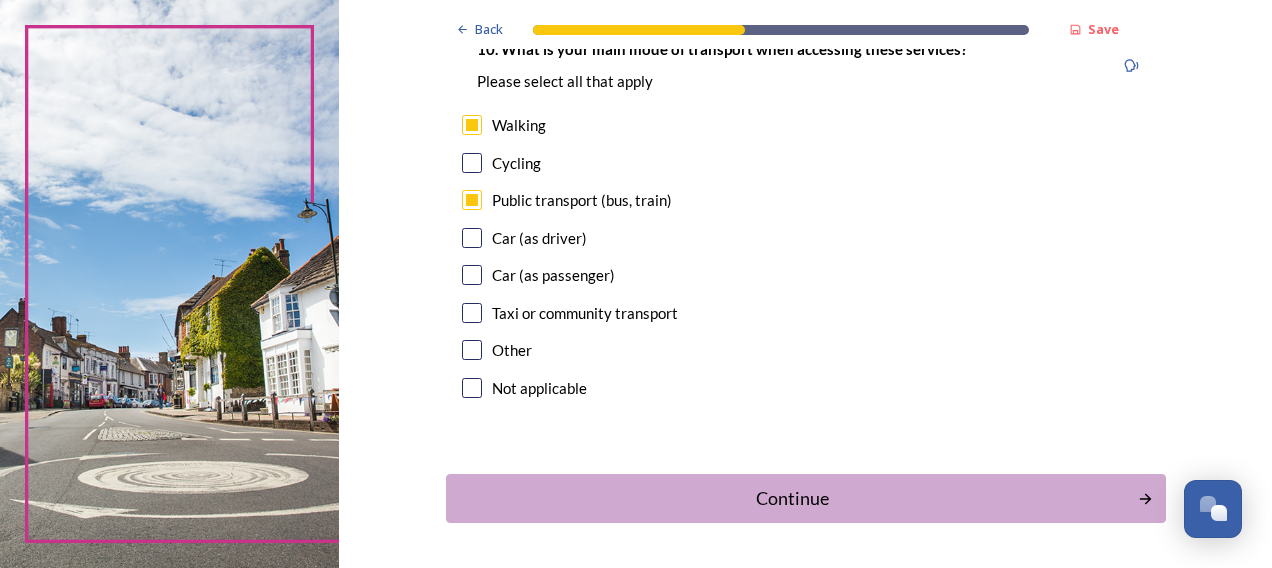 scroll, scrollTop: 1900, scrollLeft: 0, axis: vertical 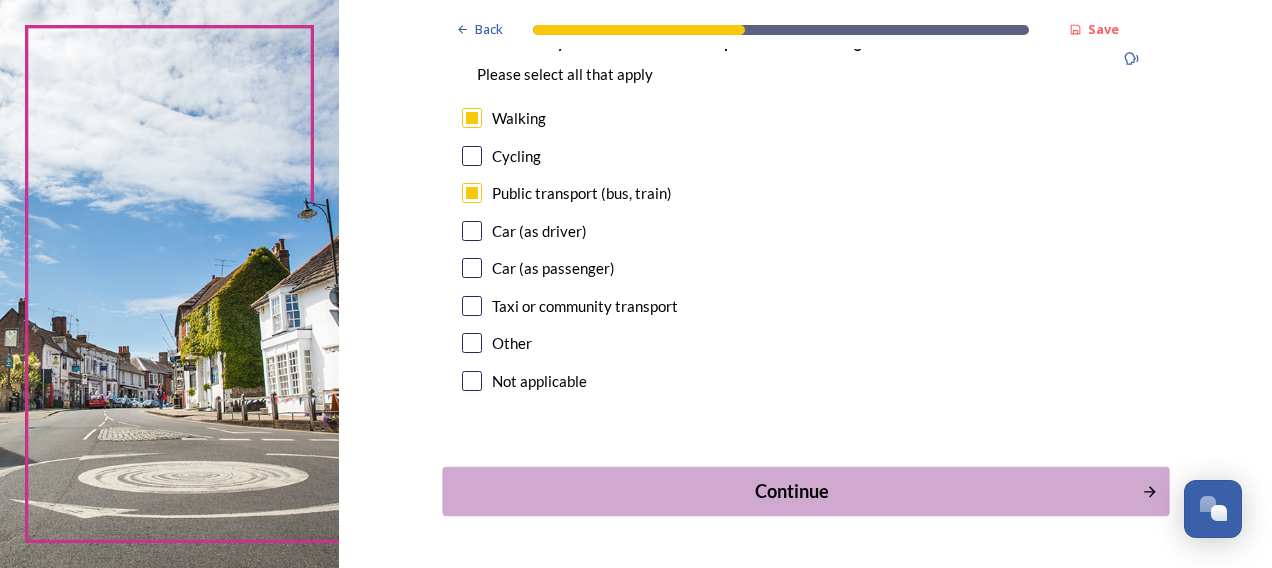 click on "Continue" at bounding box center (791, 491) 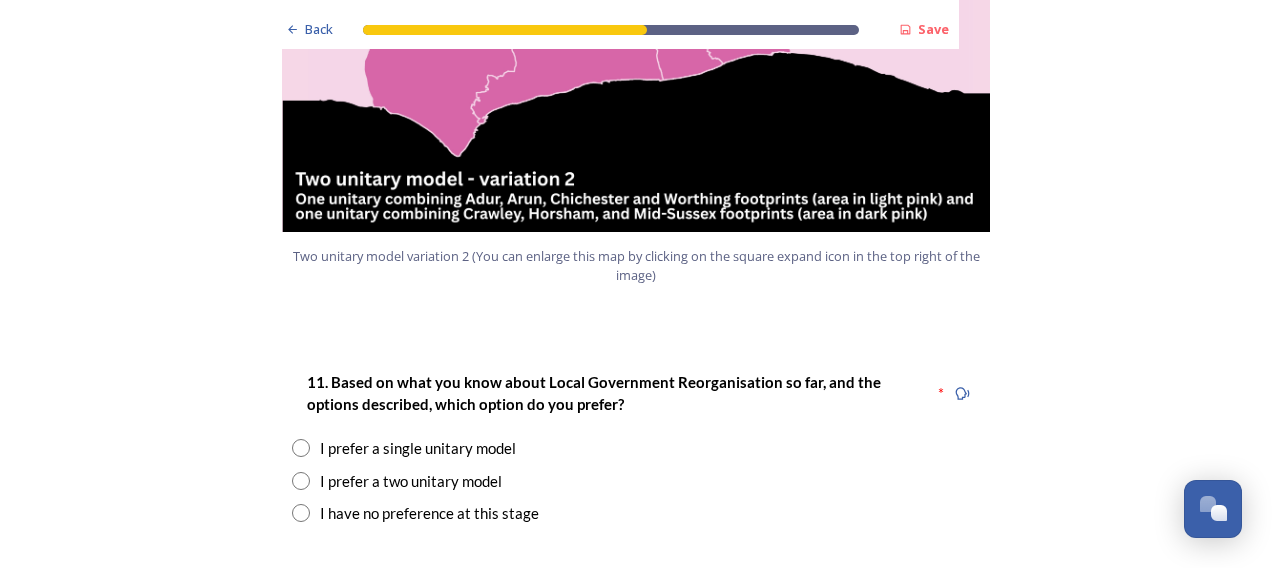 scroll, scrollTop: 2400, scrollLeft: 0, axis: vertical 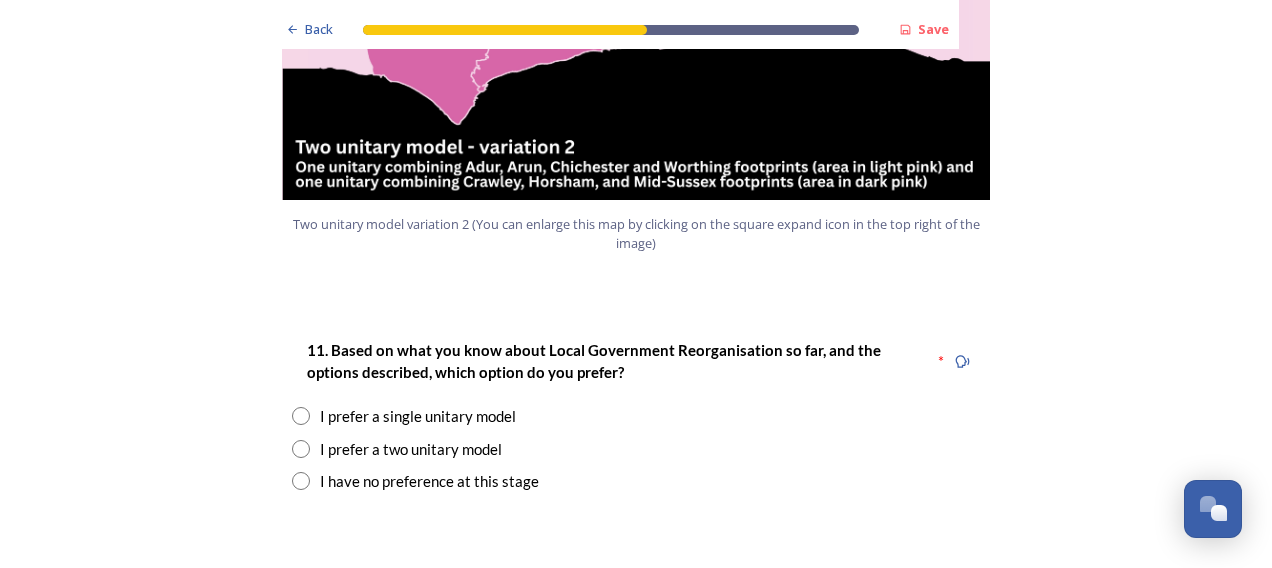click at bounding box center (301, 481) 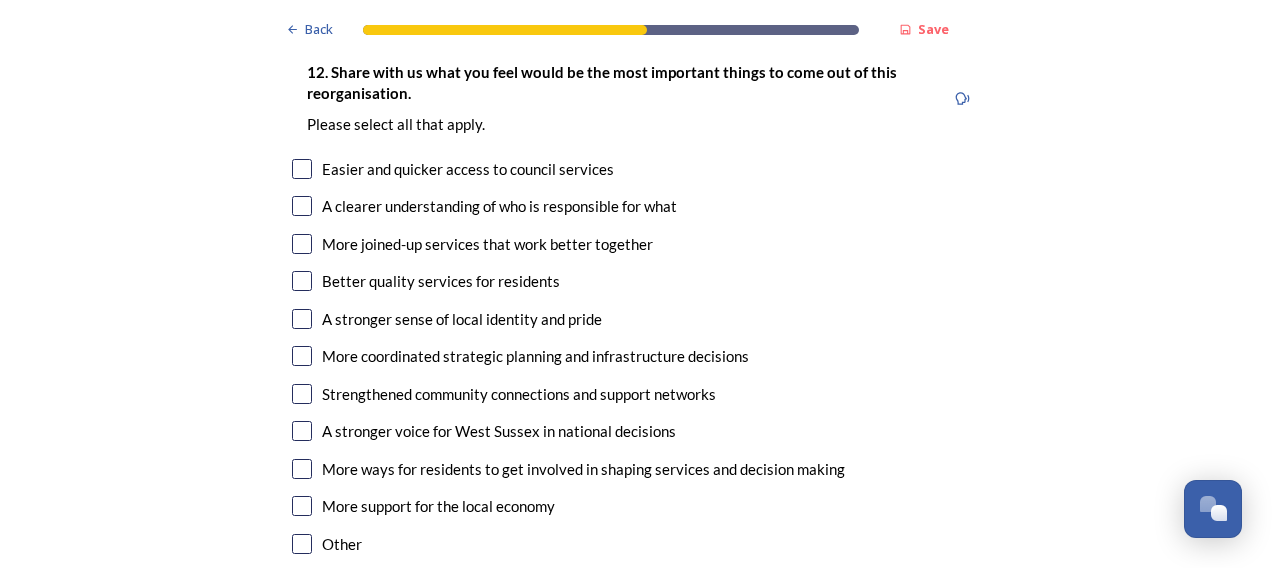 scroll, scrollTop: 3400, scrollLeft: 0, axis: vertical 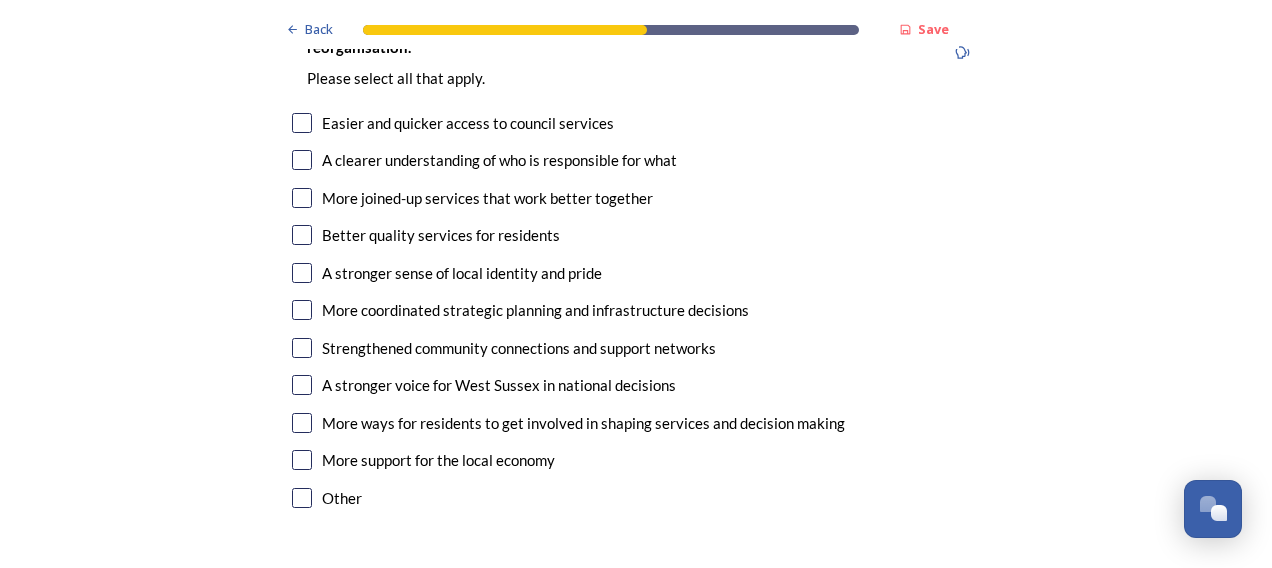 click at bounding box center [302, 198] 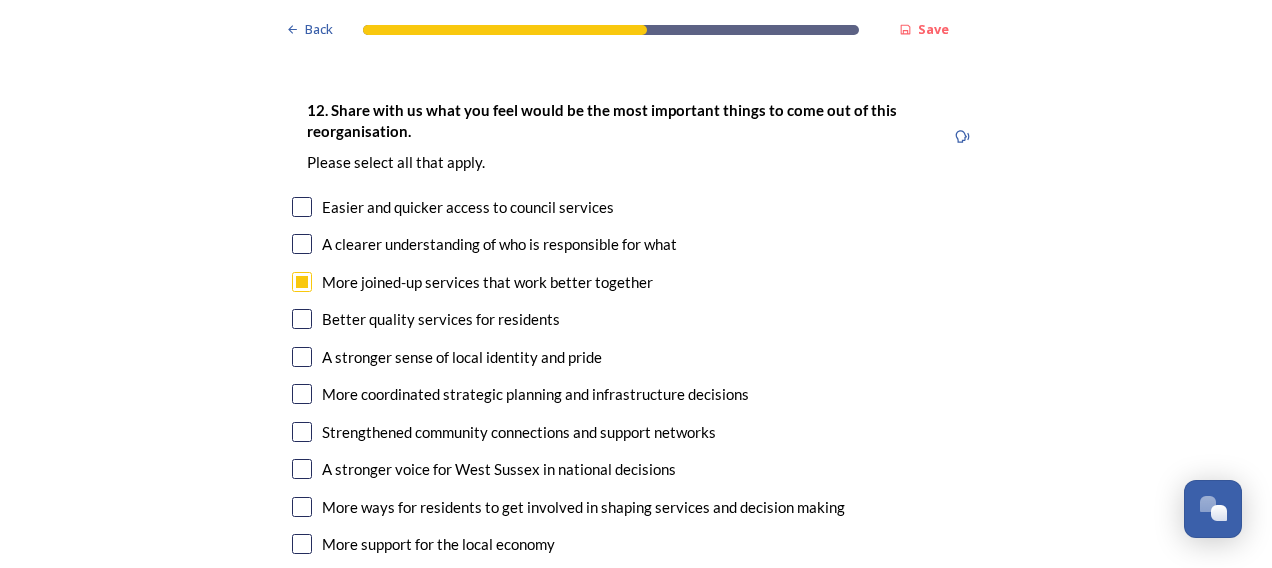 scroll, scrollTop: 3200, scrollLeft: 0, axis: vertical 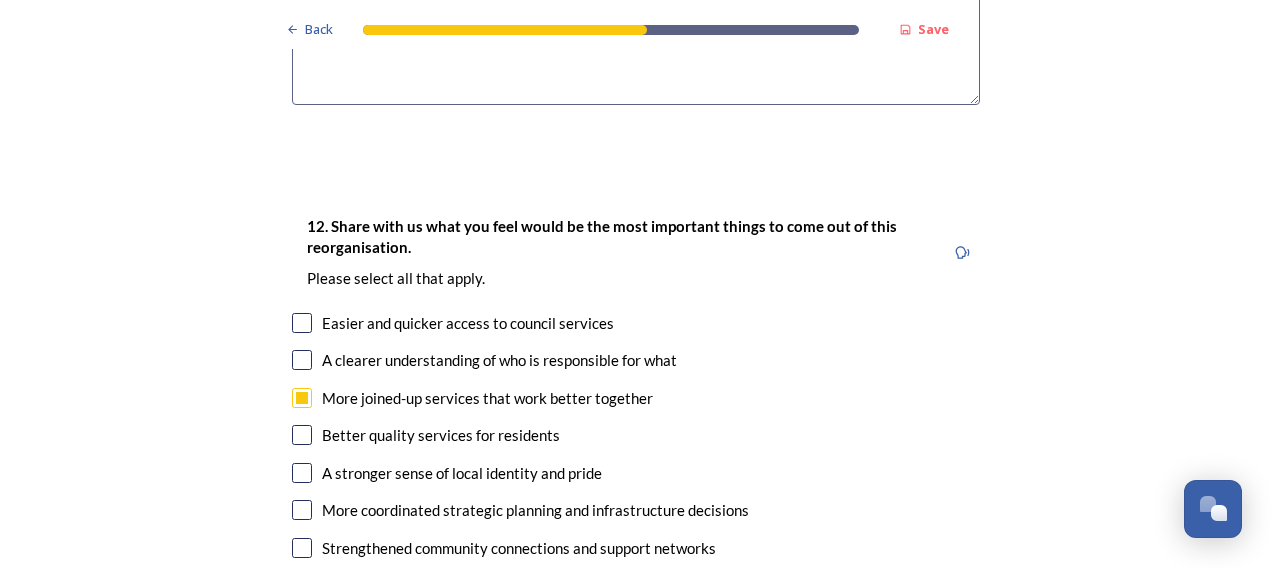 click at bounding box center (302, 323) 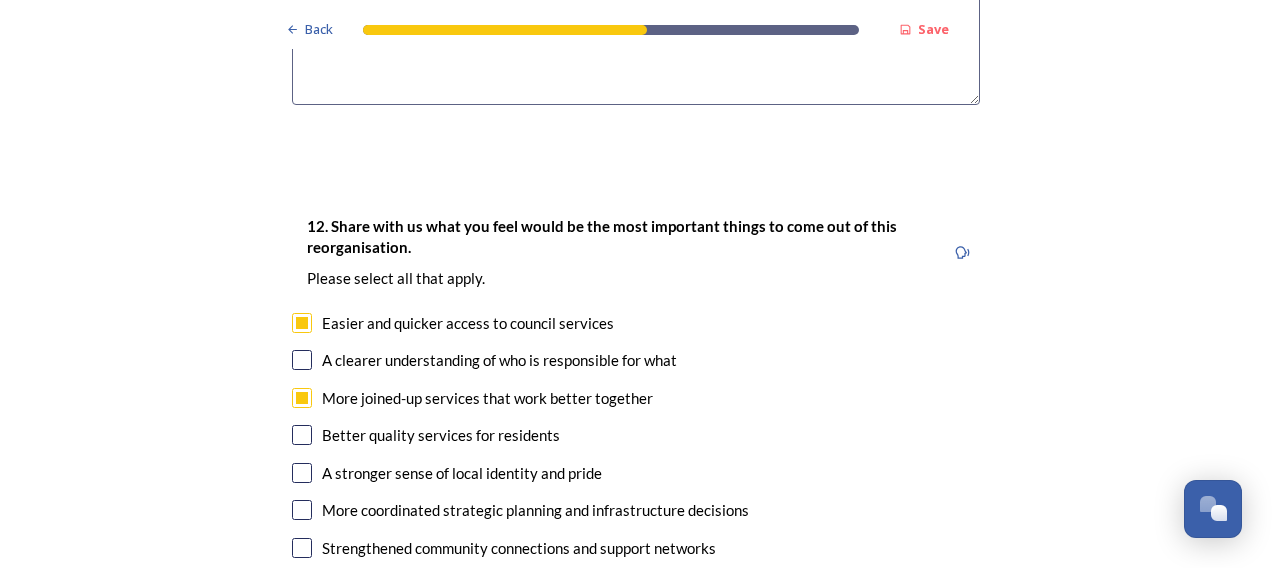 click at bounding box center (302, 435) 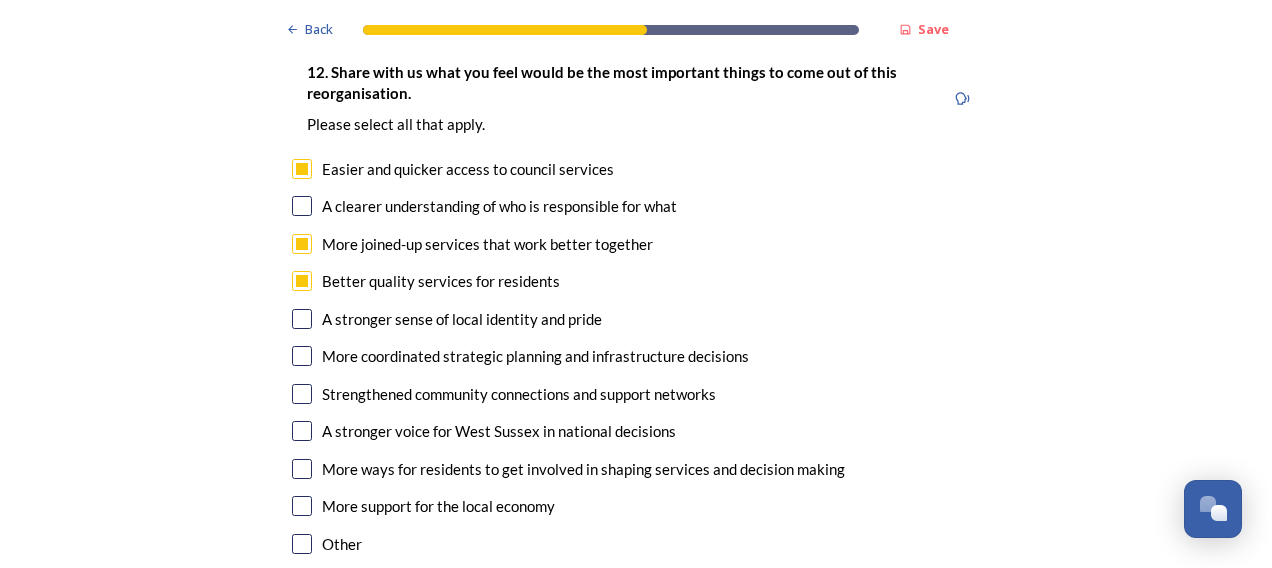 scroll, scrollTop: 3400, scrollLeft: 0, axis: vertical 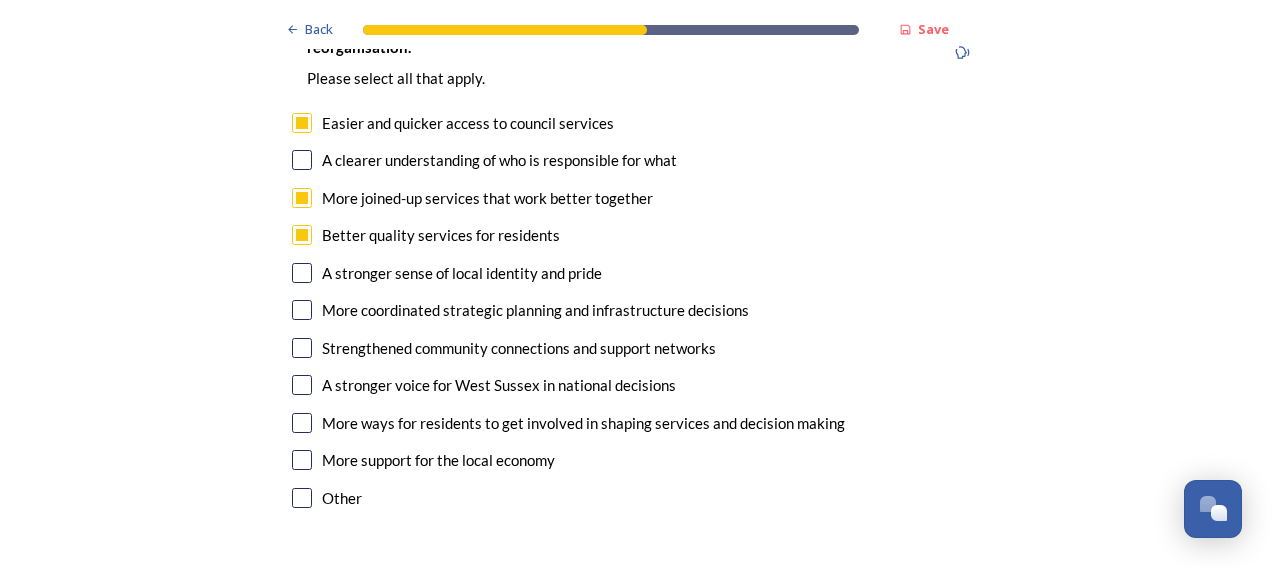click at bounding box center [302, 310] 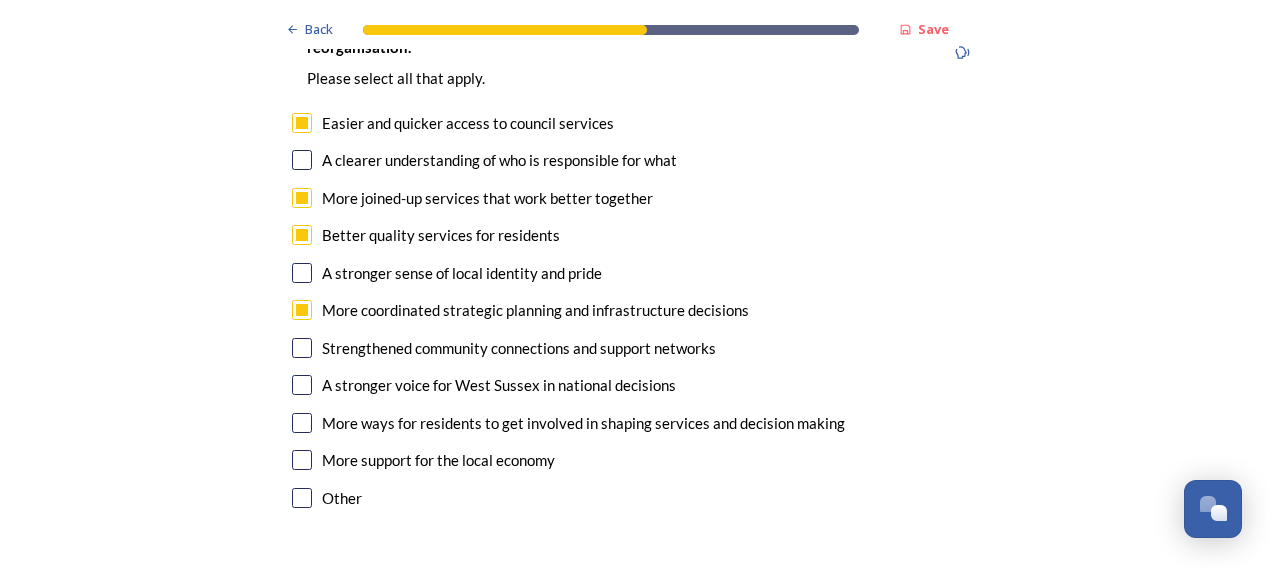 click on "Strengthened community connections and support networks" at bounding box center (636, 348) 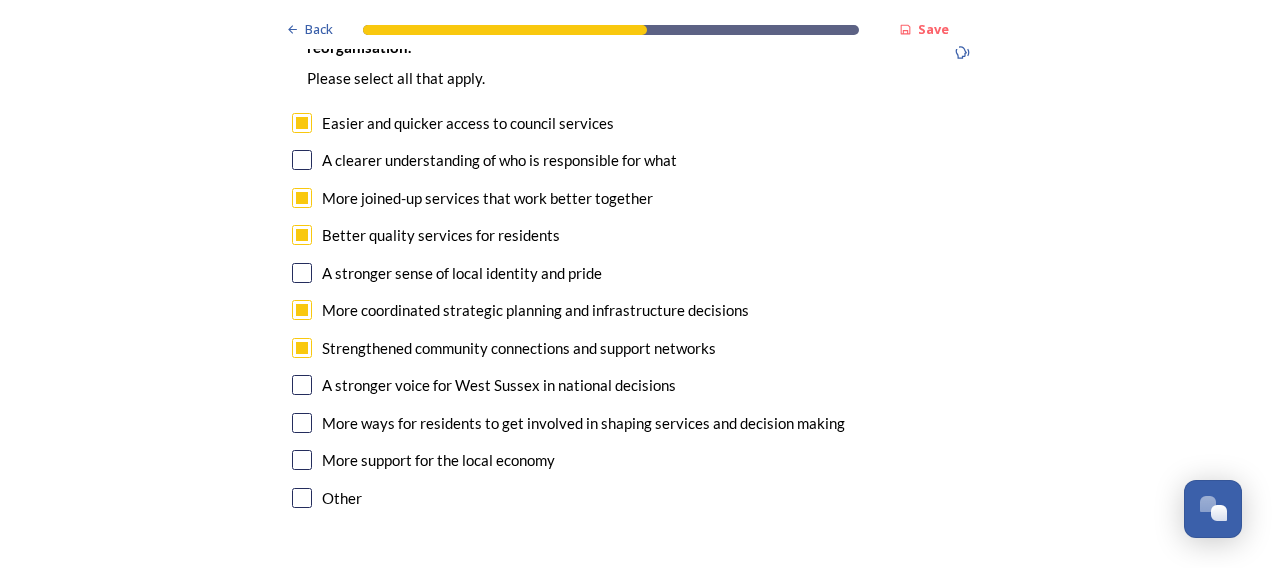checkbox on "true" 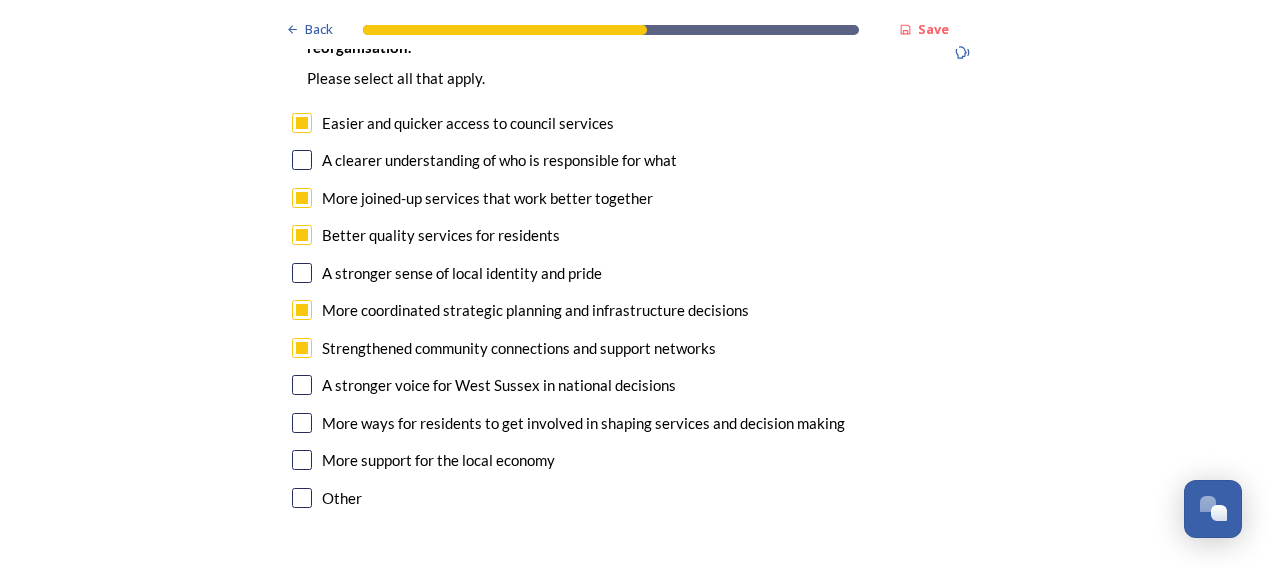 click at bounding box center [302, 385] 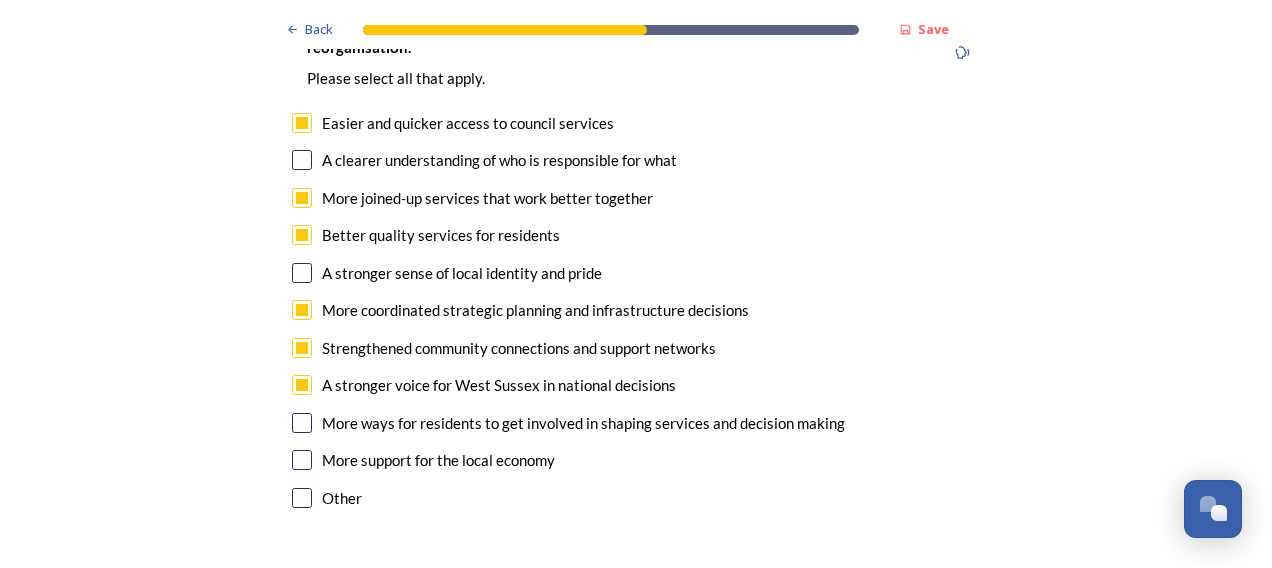 click at bounding box center (302, 460) 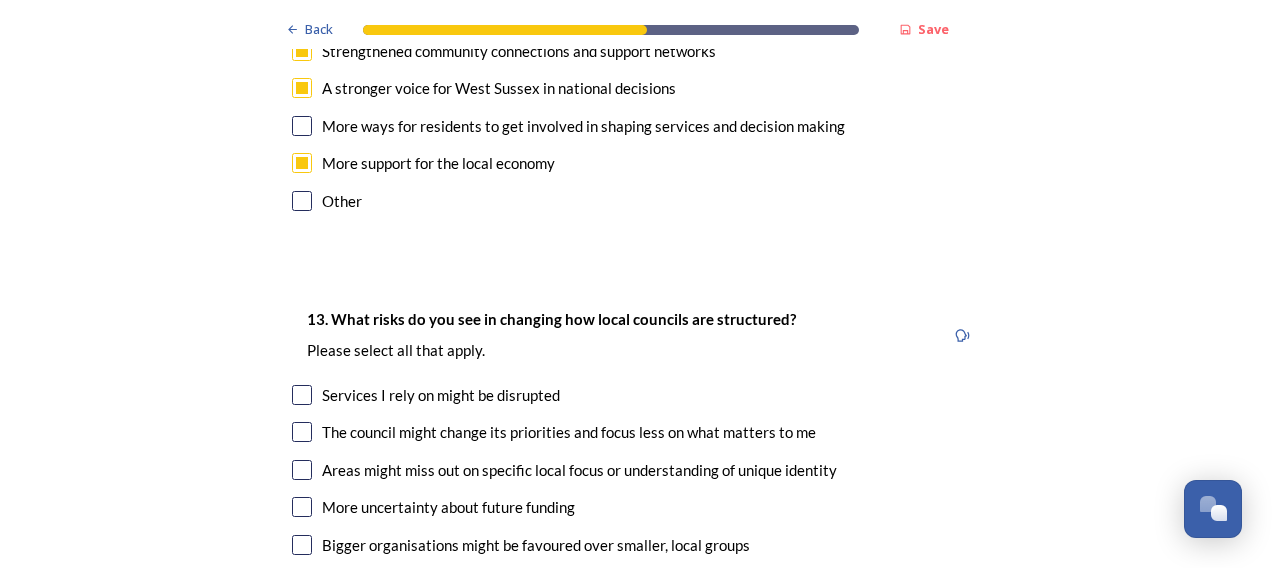 scroll, scrollTop: 3700, scrollLeft: 0, axis: vertical 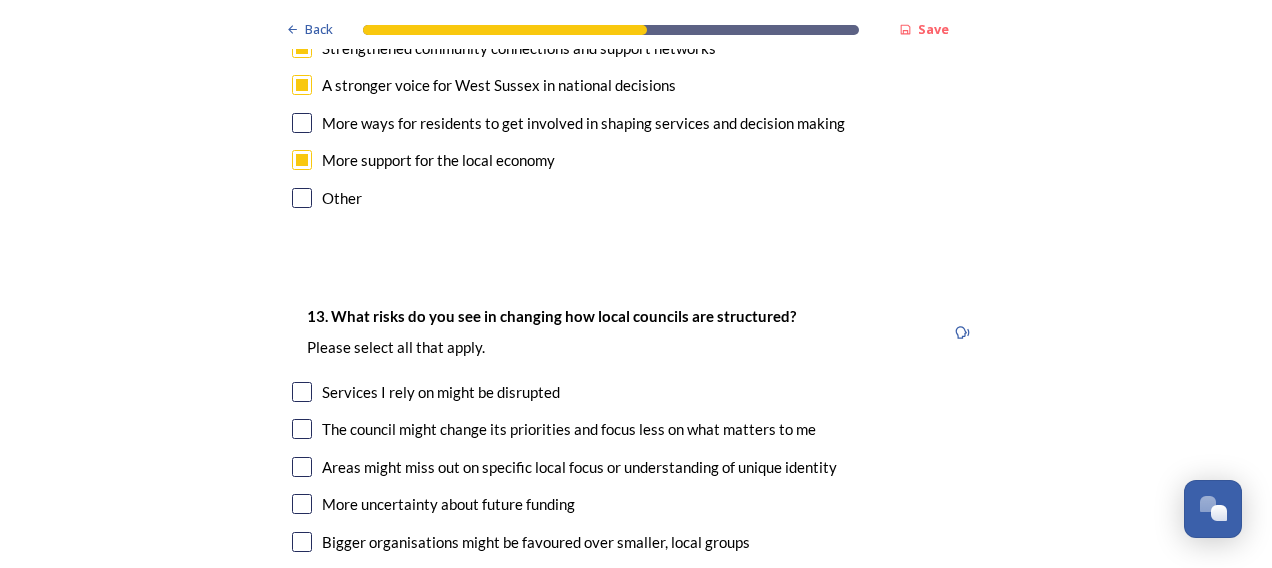 click at bounding box center (302, 429) 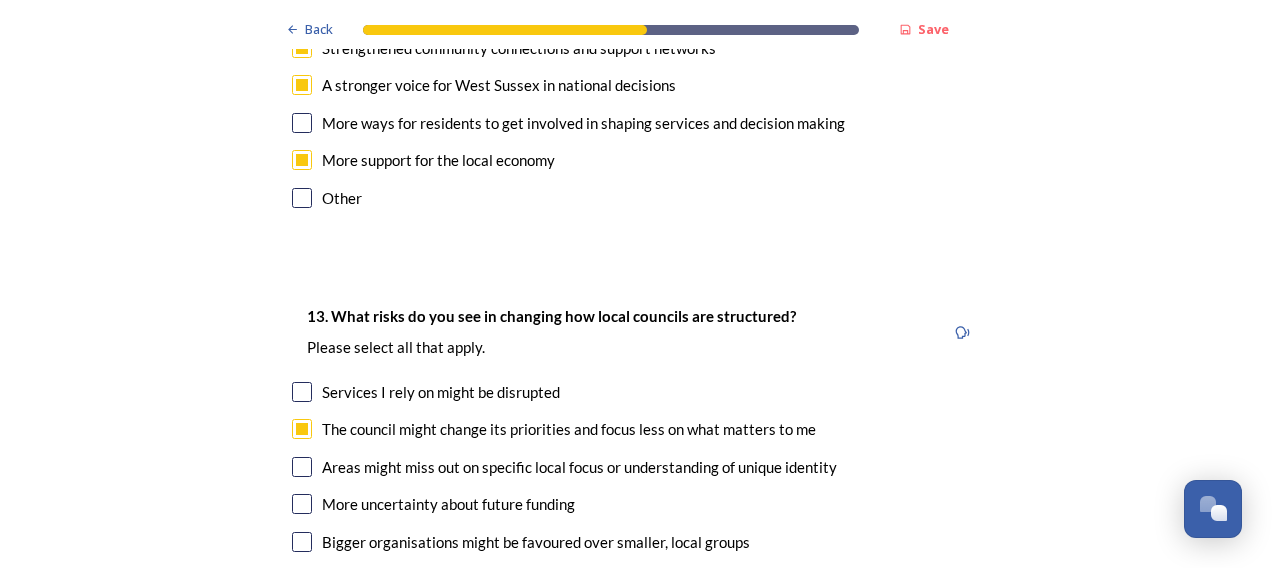 scroll, scrollTop: 3800, scrollLeft: 0, axis: vertical 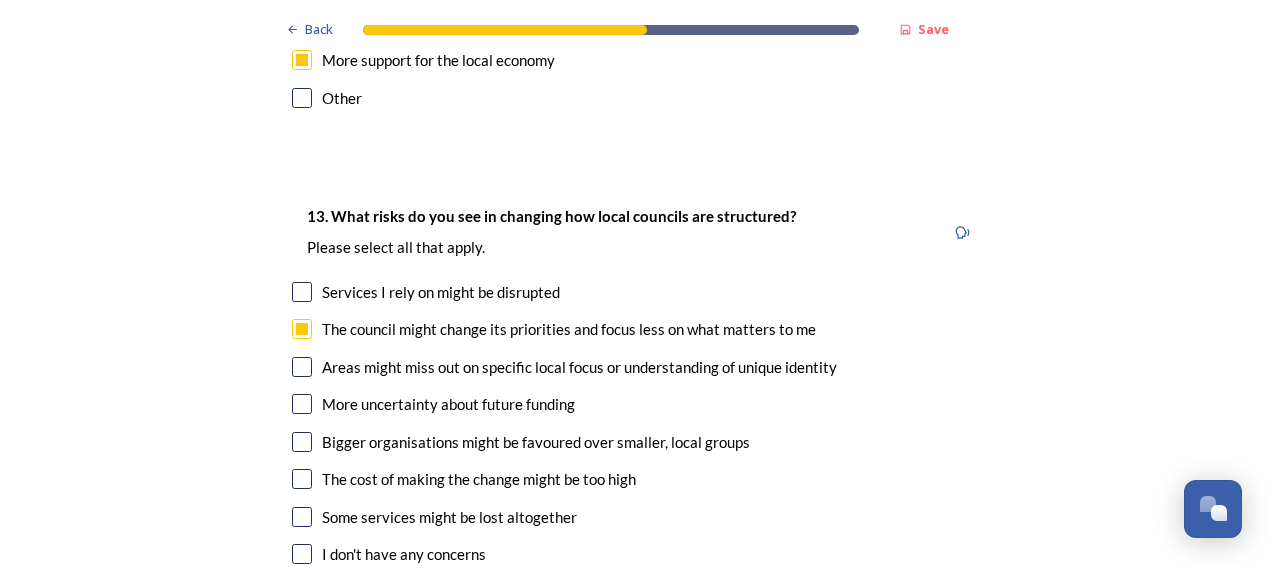 click at bounding box center [302, 367] 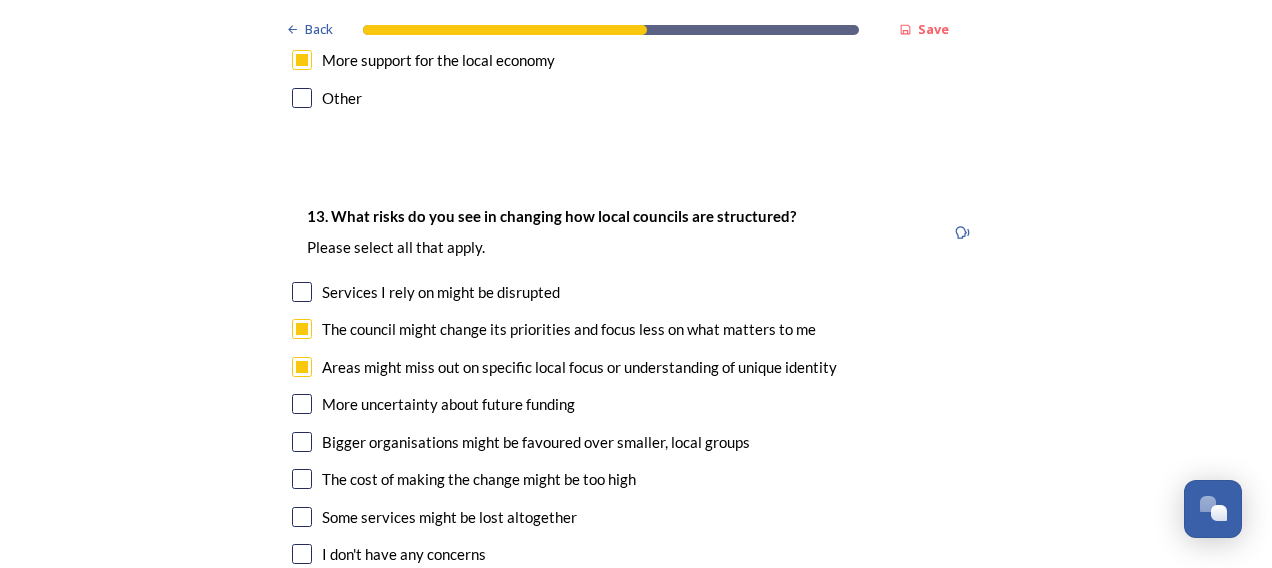 click at bounding box center [302, 442] 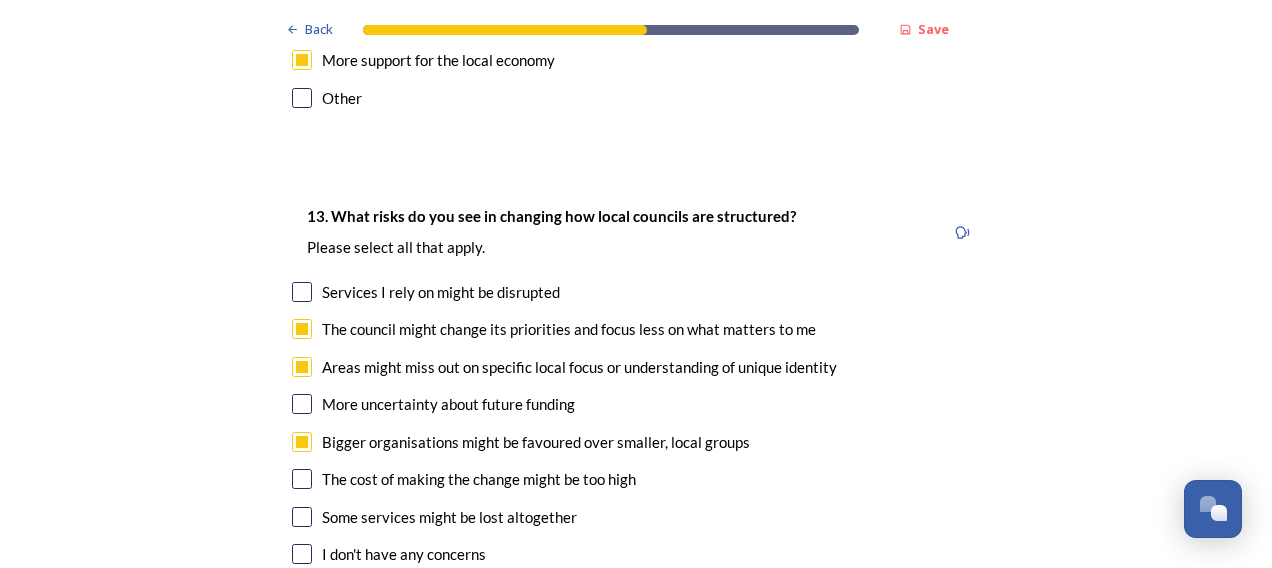 click at bounding box center [302, 517] 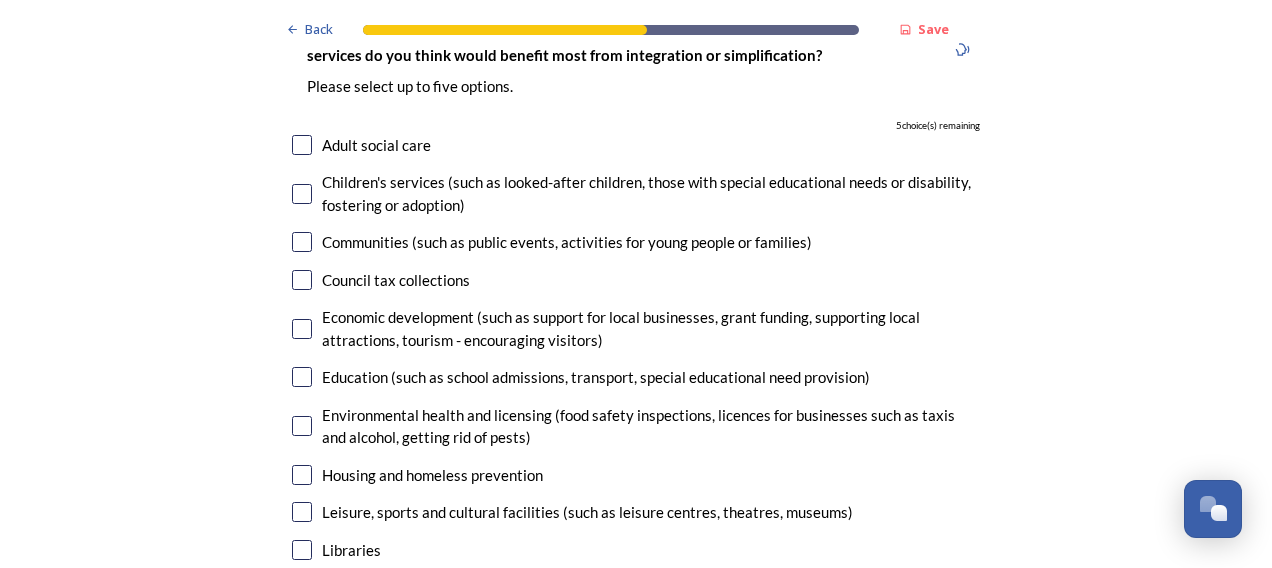 scroll, scrollTop: 4400, scrollLeft: 0, axis: vertical 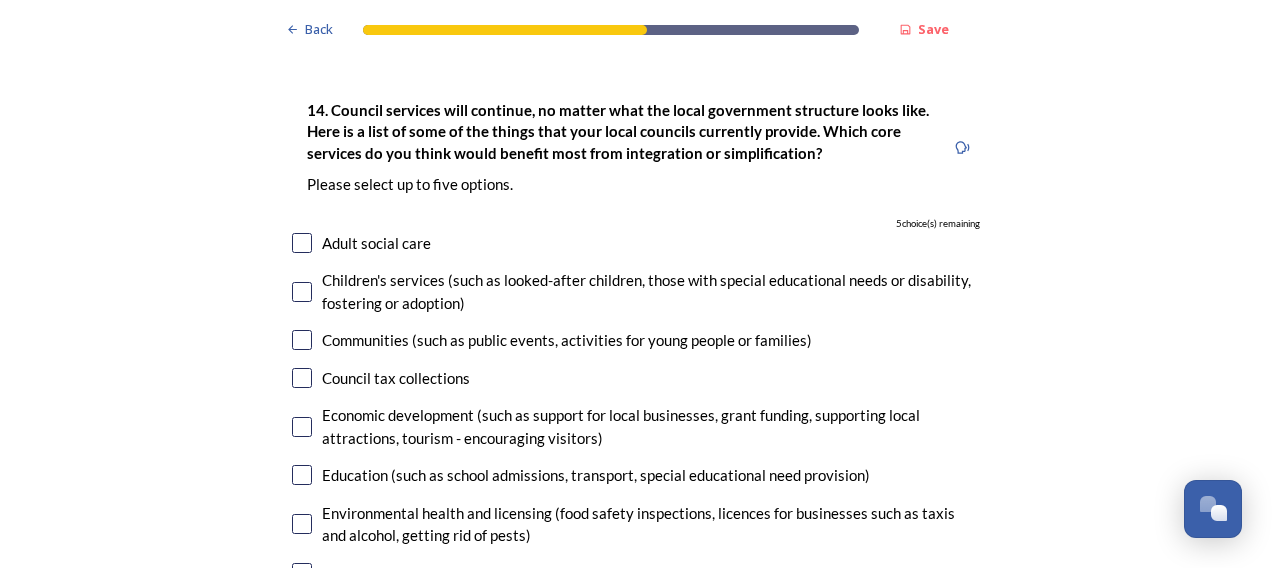 click at bounding box center (302, 243) 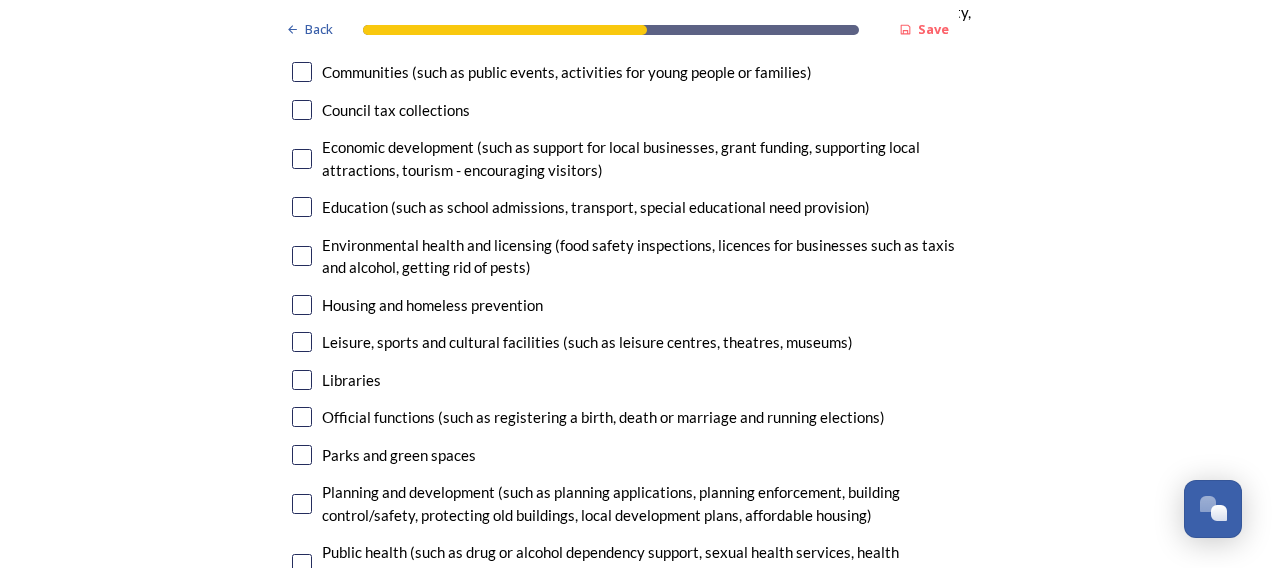 scroll, scrollTop: 4700, scrollLeft: 0, axis: vertical 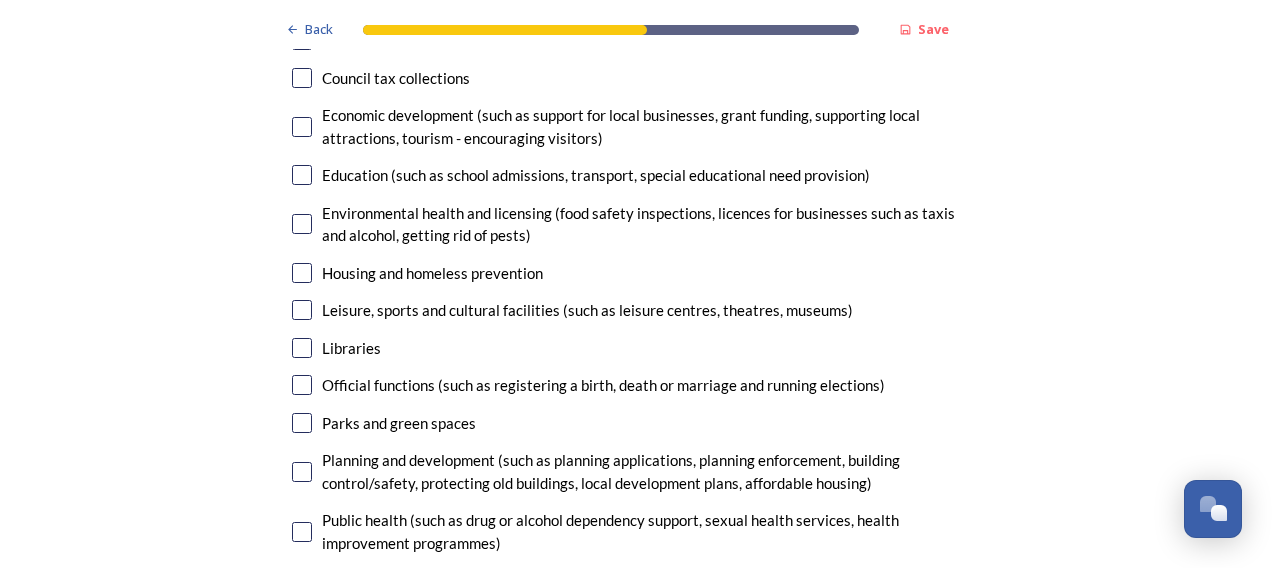 click at bounding box center (302, 472) 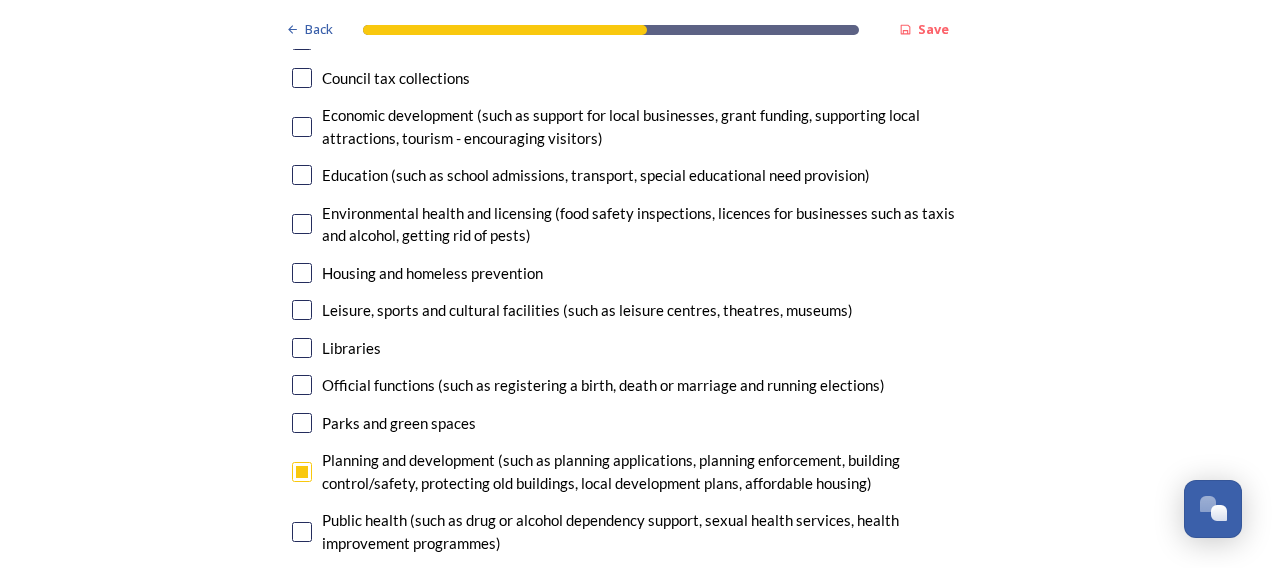 click at bounding box center [302, 532] 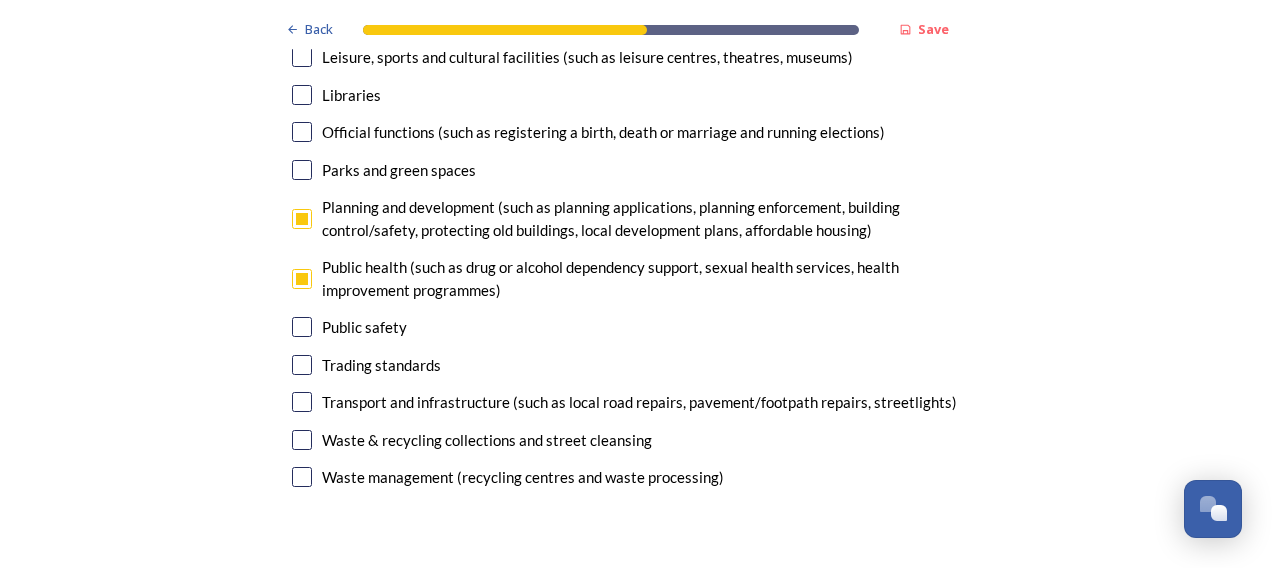 scroll, scrollTop: 5000, scrollLeft: 0, axis: vertical 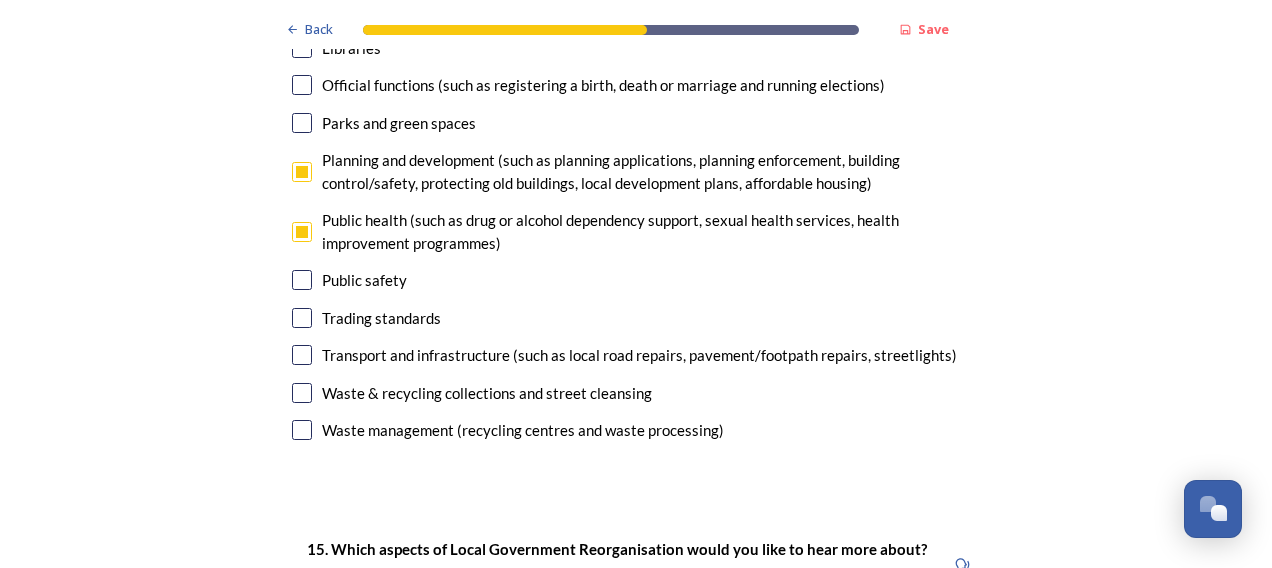 click at bounding box center [302, 355] 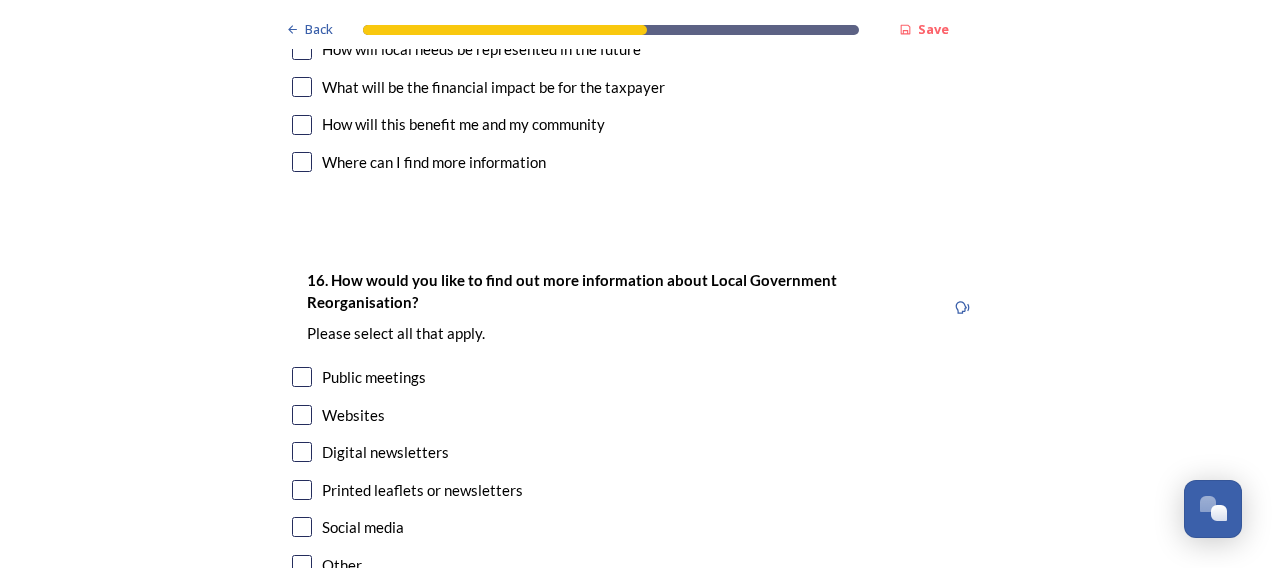 scroll, scrollTop: 5900, scrollLeft: 0, axis: vertical 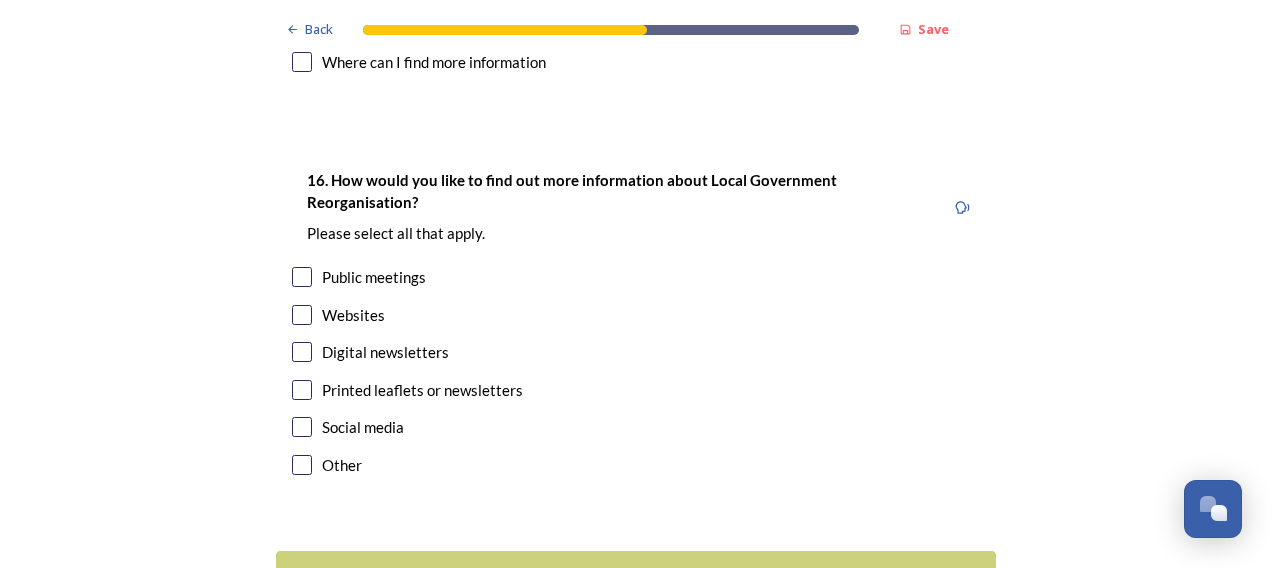 click at bounding box center (302, 315) 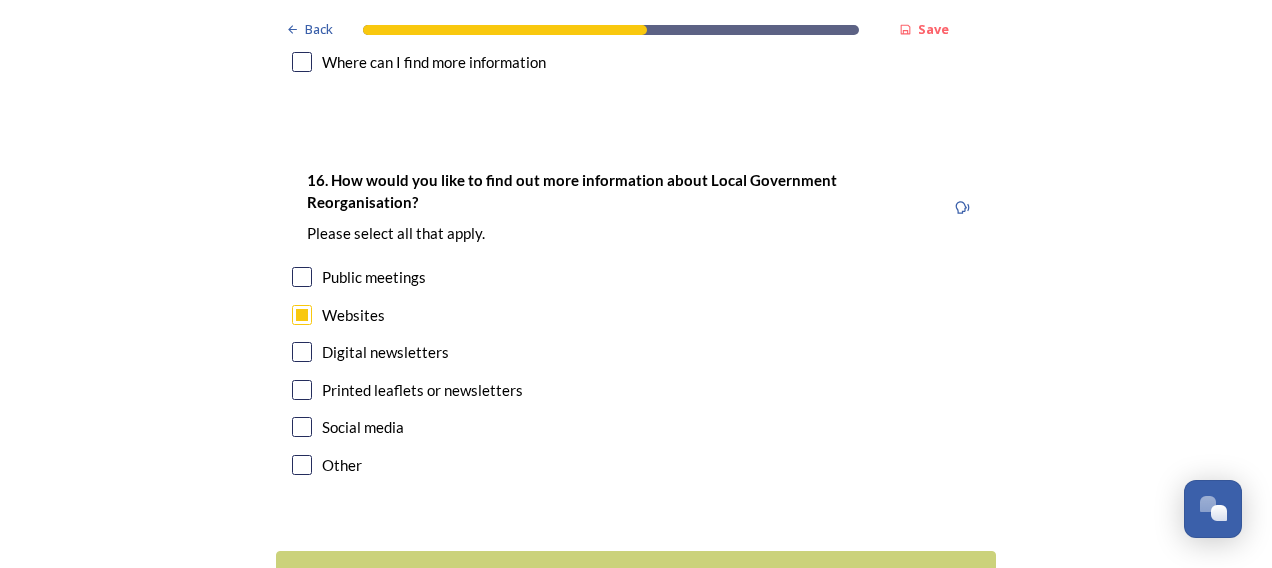 click at bounding box center [302, 352] 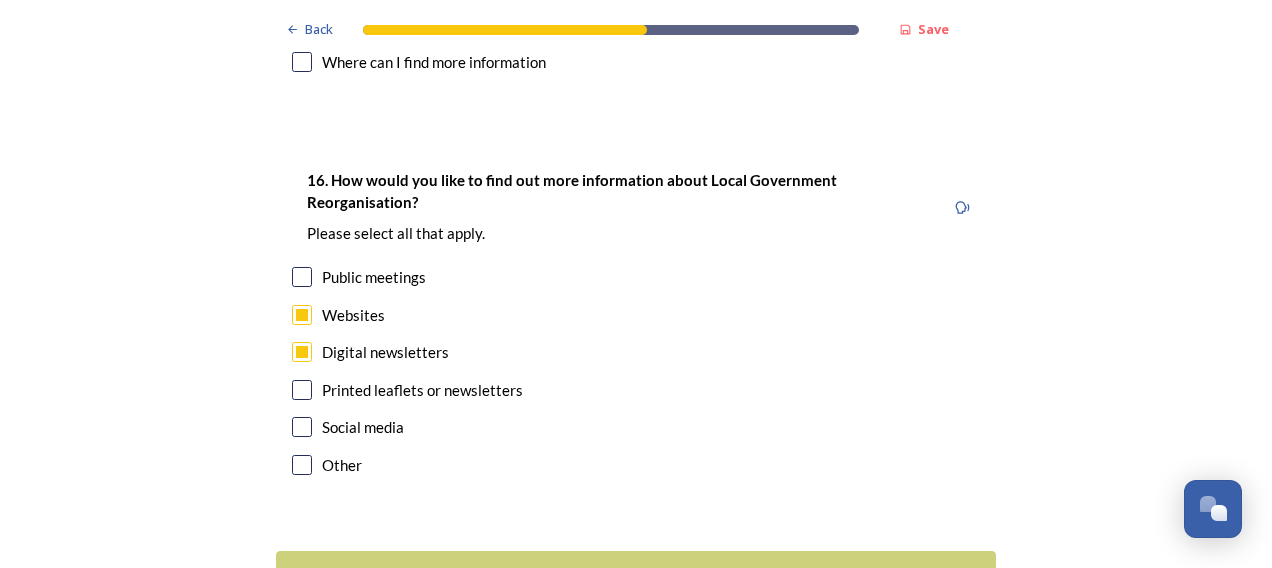 scroll, scrollTop: 6000, scrollLeft: 0, axis: vertical 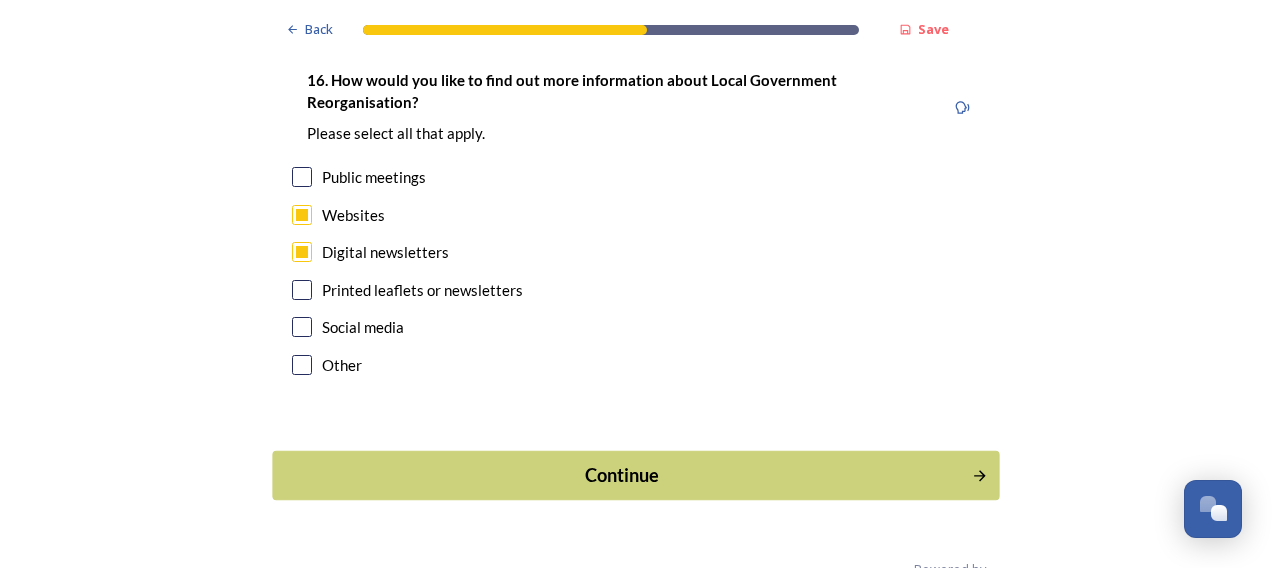 click on "Continue" at bounding box center (622, 475) 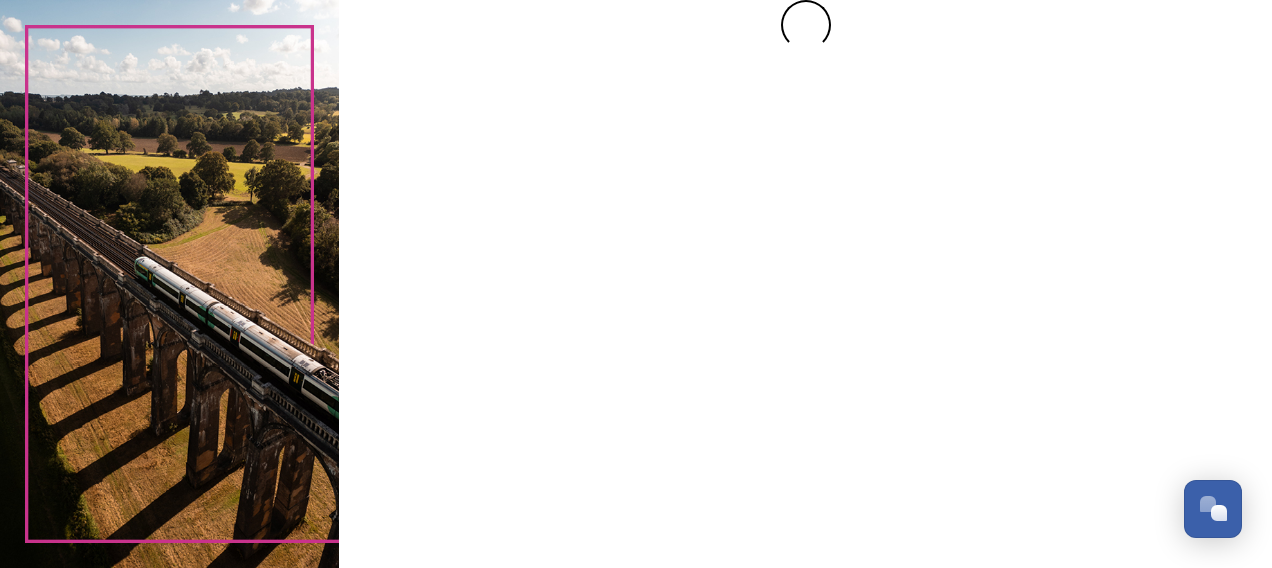 scroll, scrollTop: 0, scrollLeft: 0, axis: both 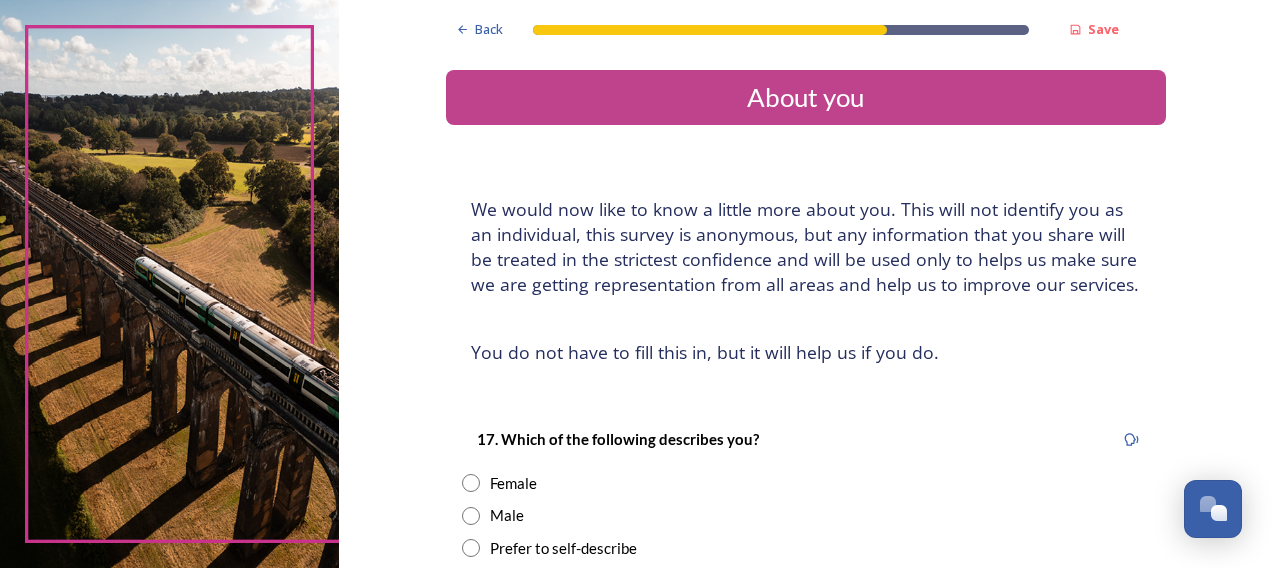click at bounding box center (471, 483) 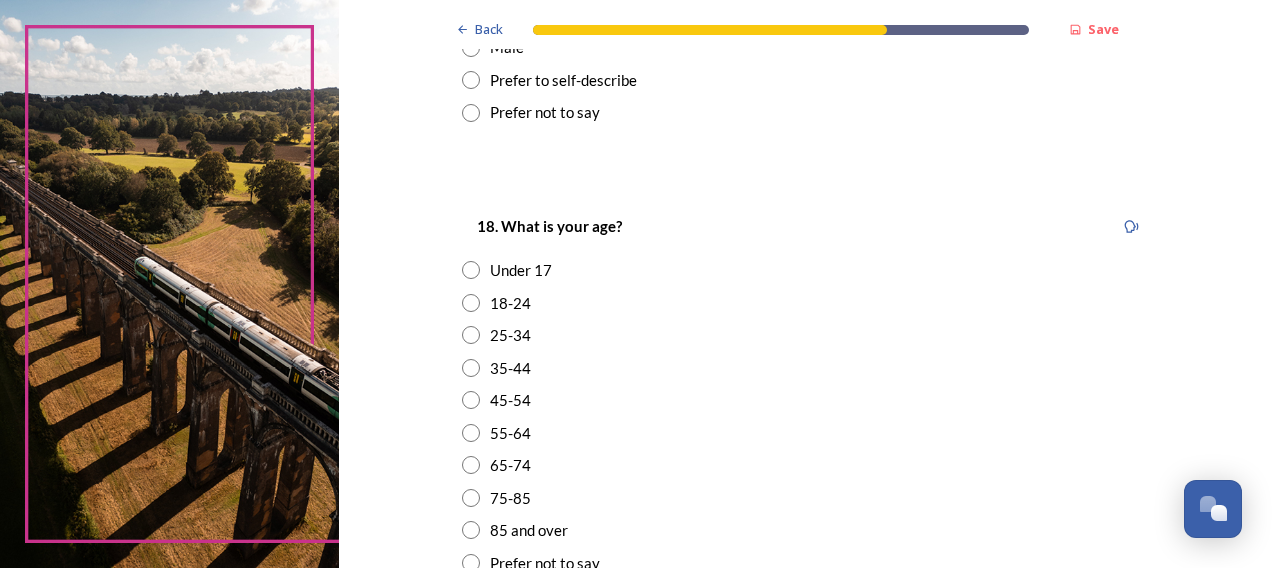 scroll, scrollTop: 500, scrollLeft: 0, axis: vertical 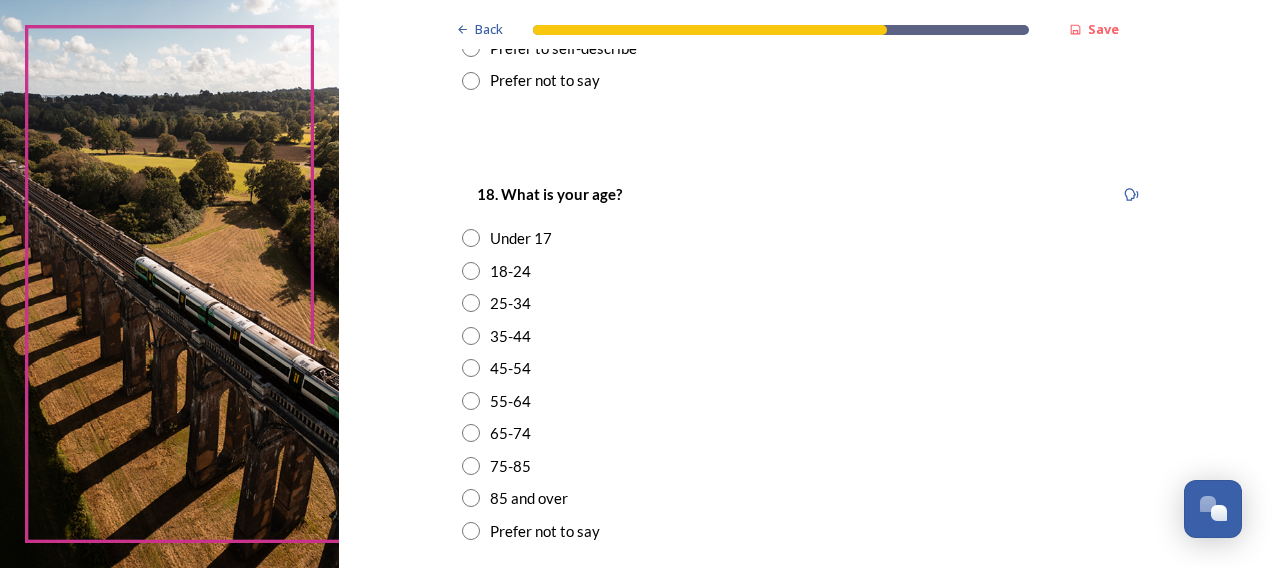 click at bounding box center (471, 401) 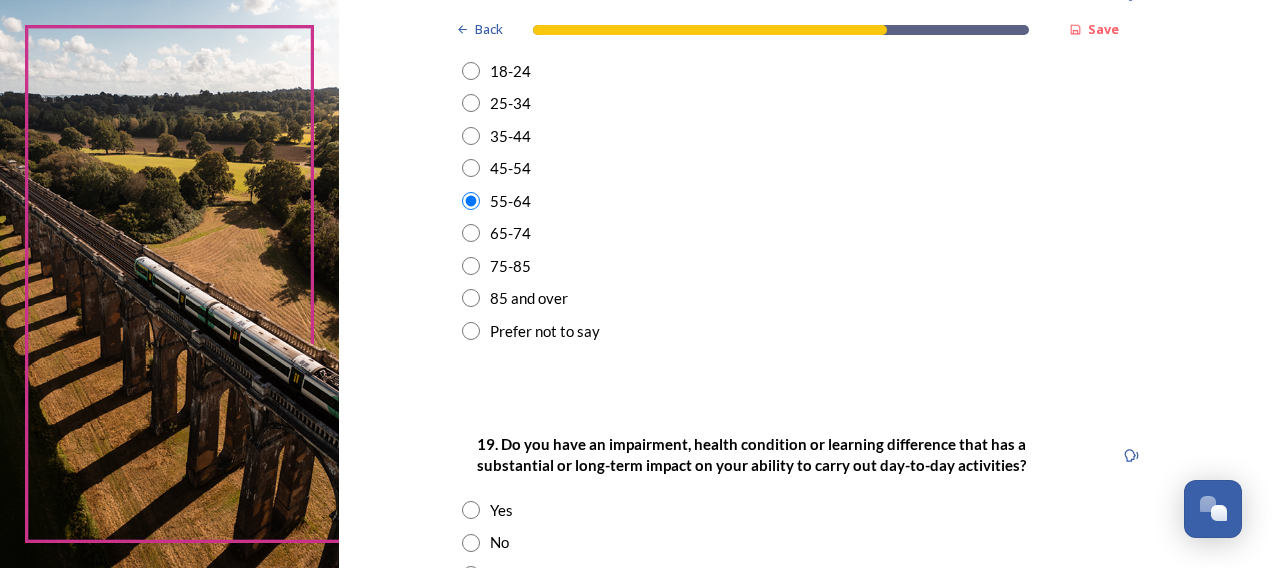 scroll, scrollTop: 800, scrollLeft: 0, axis: vertical 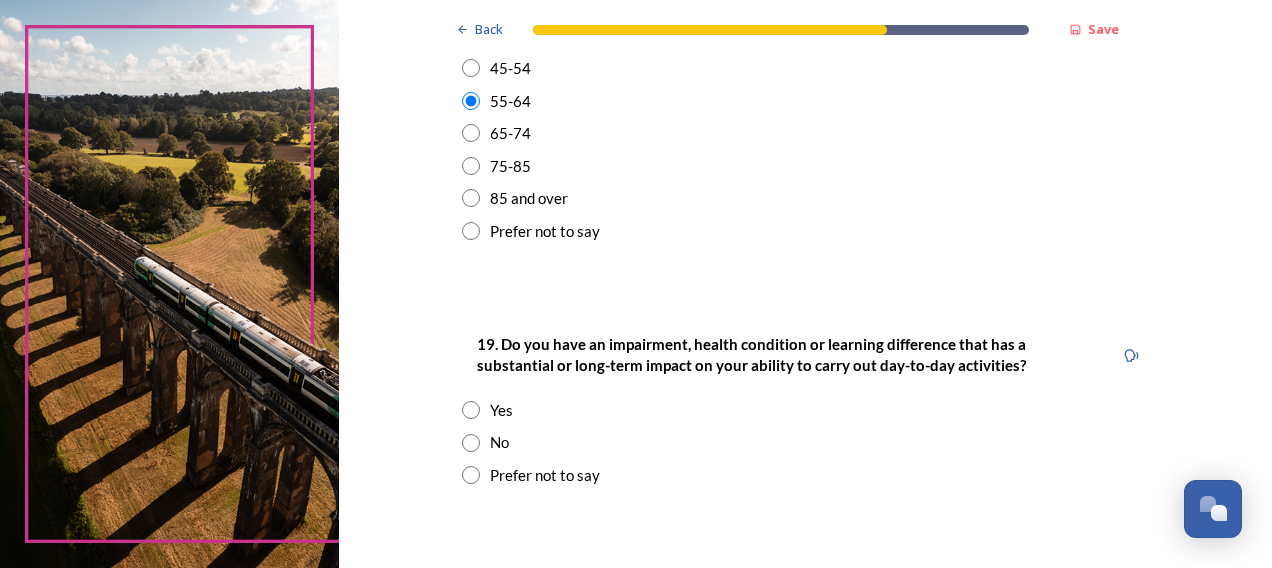click at bounding box center [471, 443] 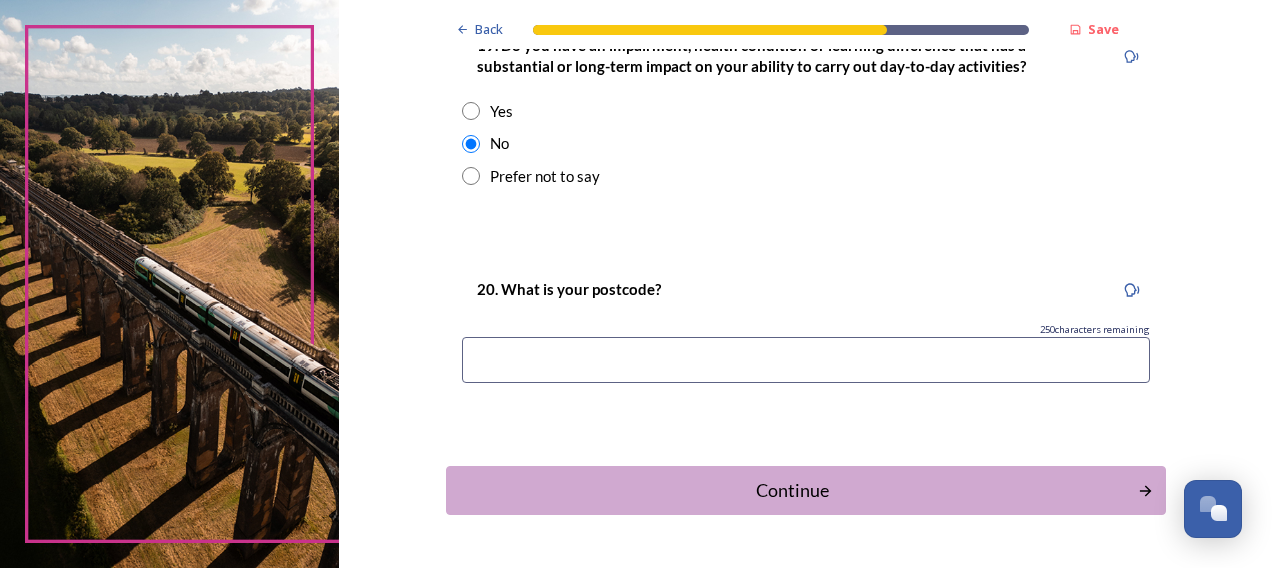 scroll, scrollTop: 1100, scrollLeft: 0, axis: vertical 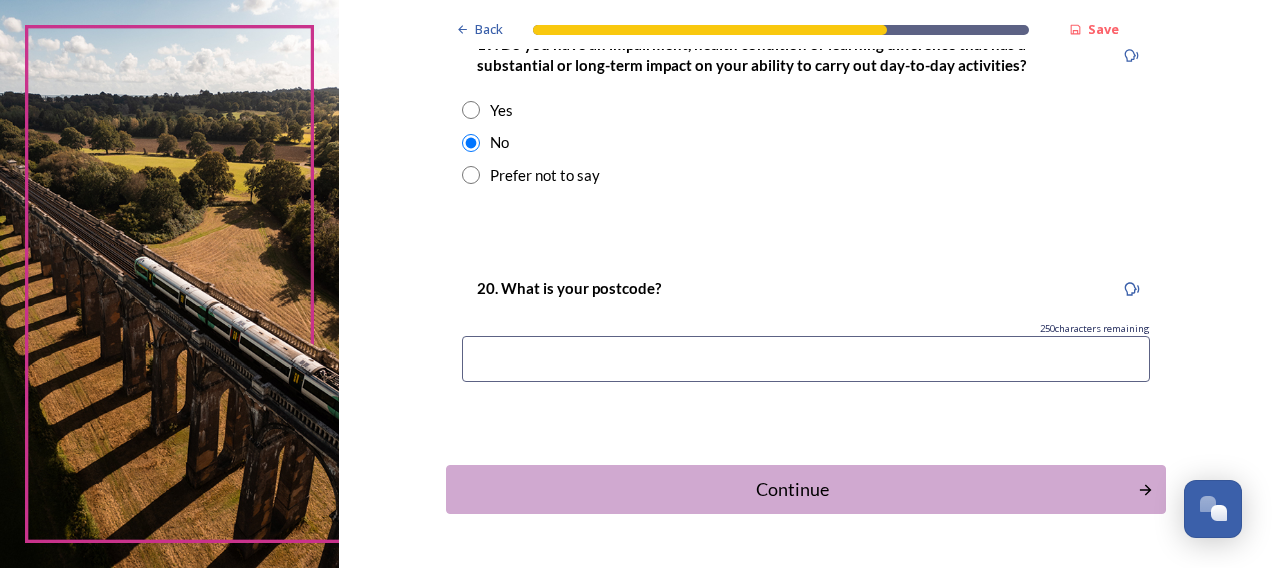 click at bounding box center (806, 359) 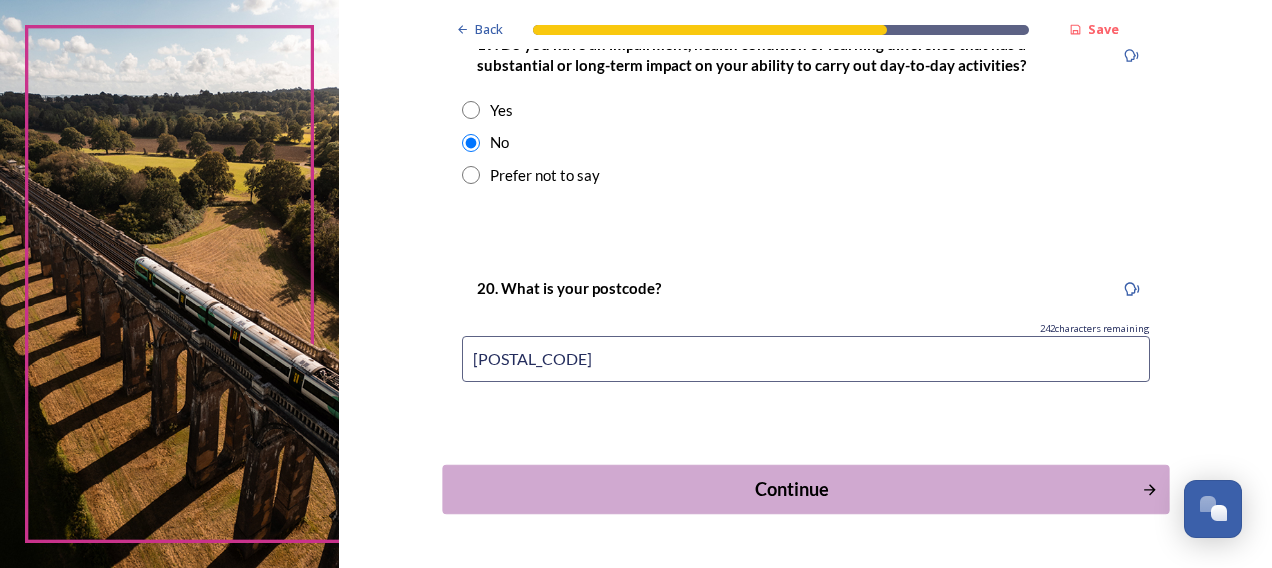 type on "po18 8jz" 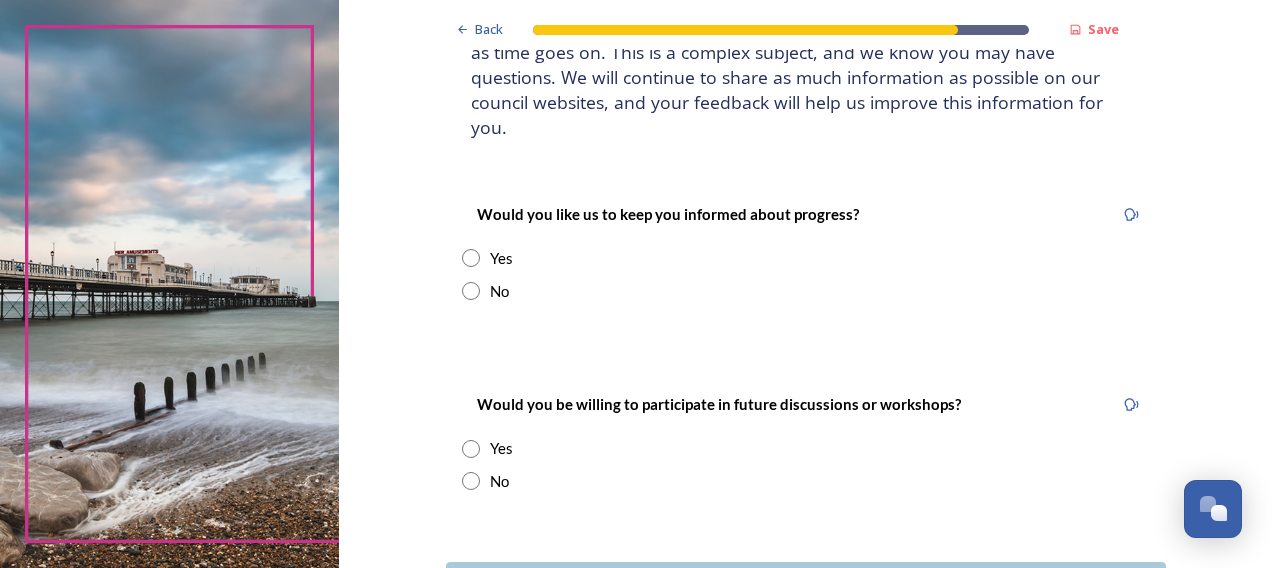 scroll, scrollTop: 200, scrollLeft: 0, axis: vertical 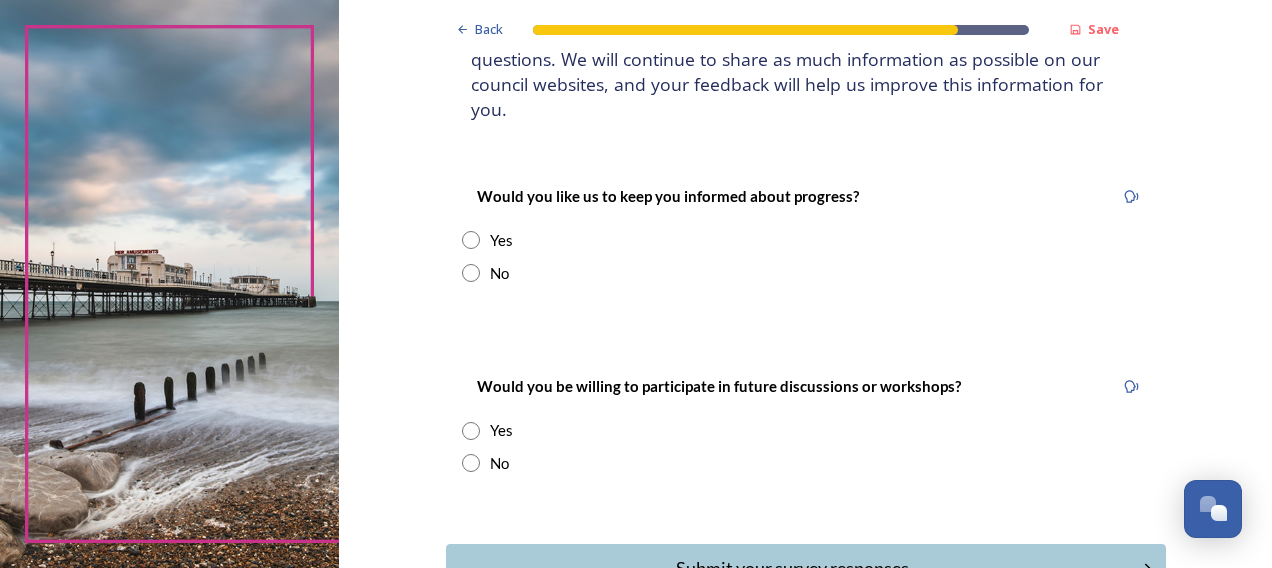 click at bounding box center (471, 463) 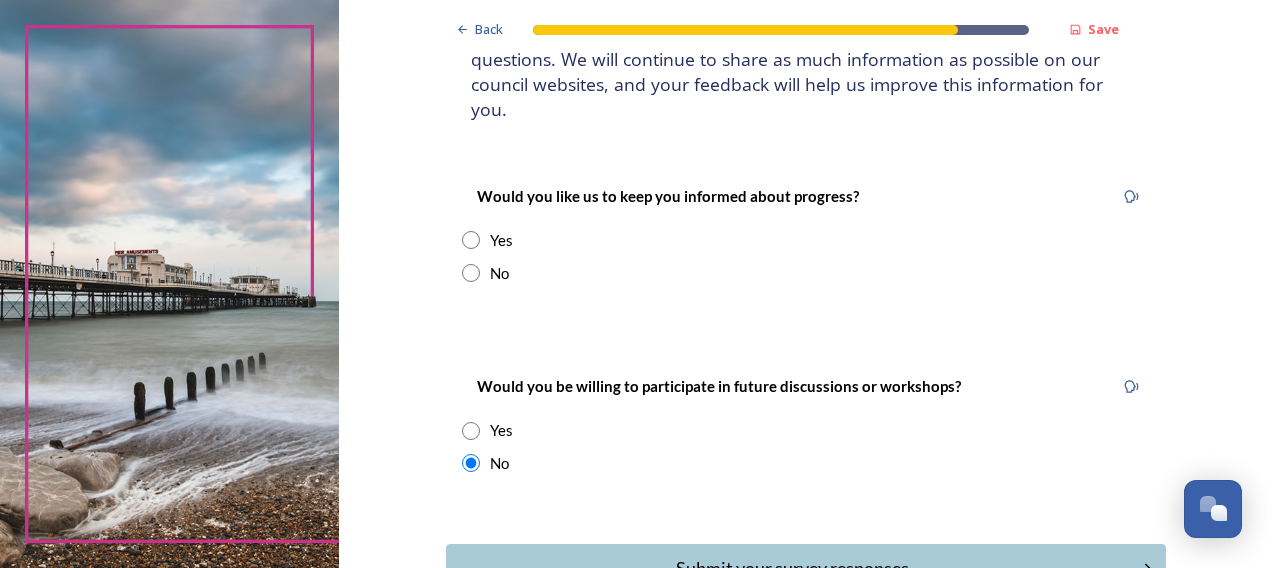 click at bounding box center (471, 240) 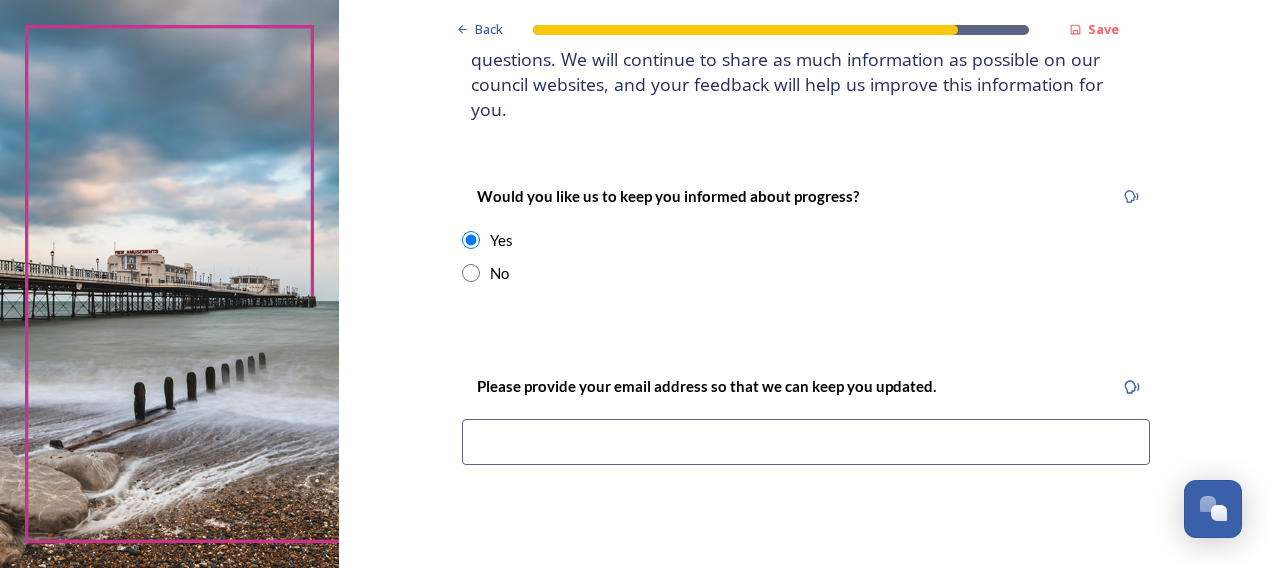 click at bounding box center [806, 442] 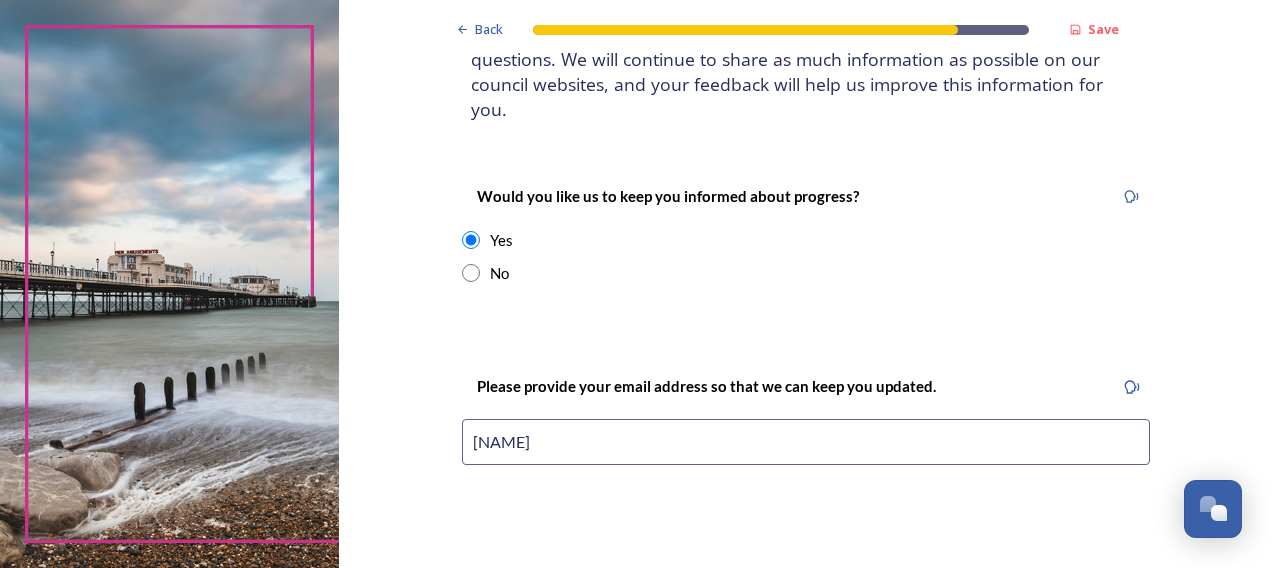 type on "jan" 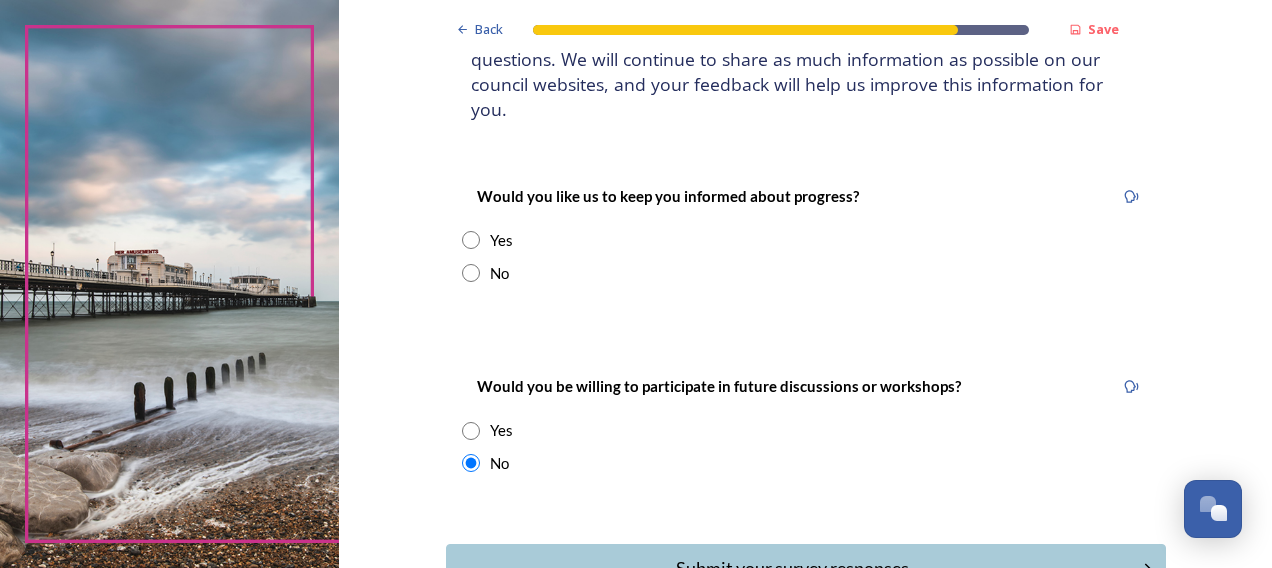 click at bounding box center (471, 273) 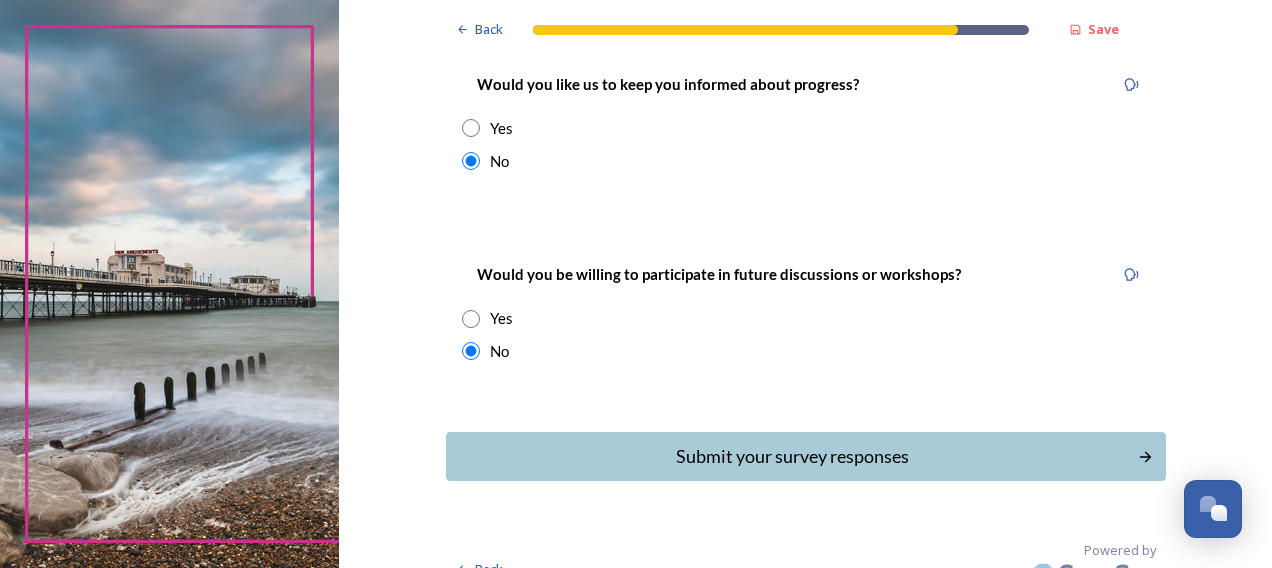 scroll, scrollTop: 316, scrollLeft: 0, axis: vertical 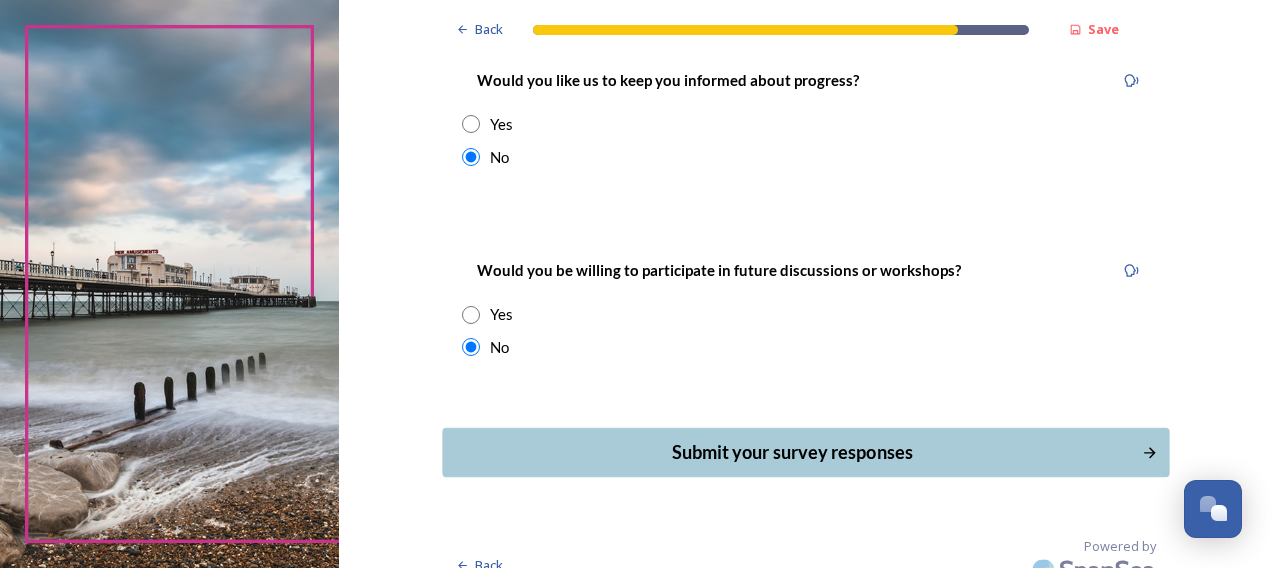 click on "Submit your survey responses" at bounding box center (791, 452) 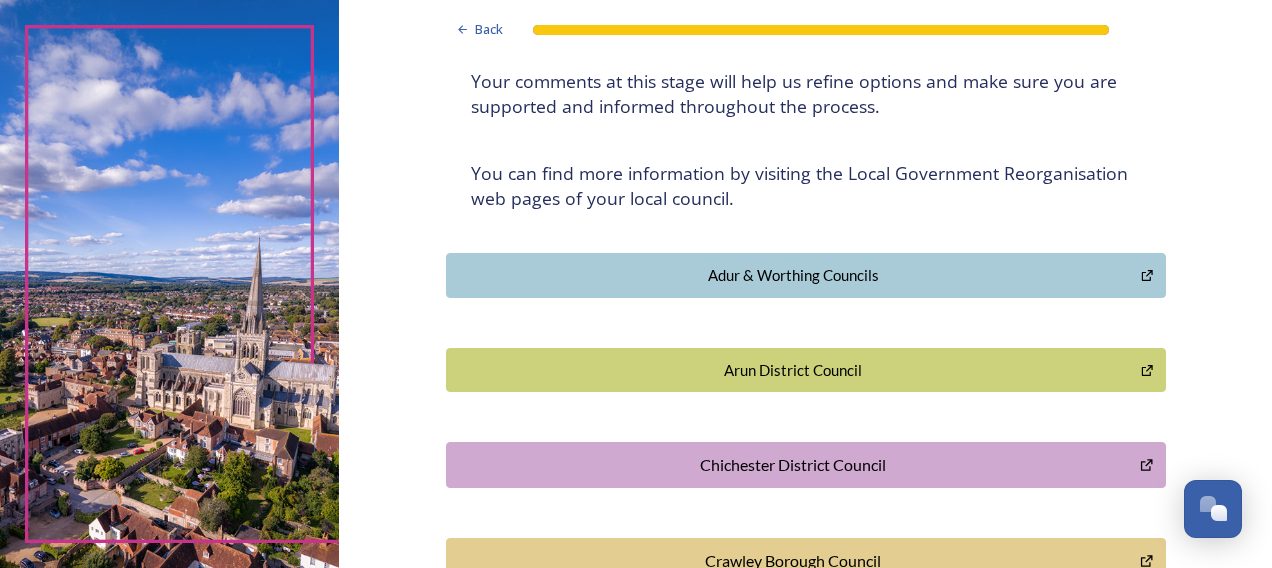 scroll, scrollTop: 0, scrollLeft: 0, axis: both 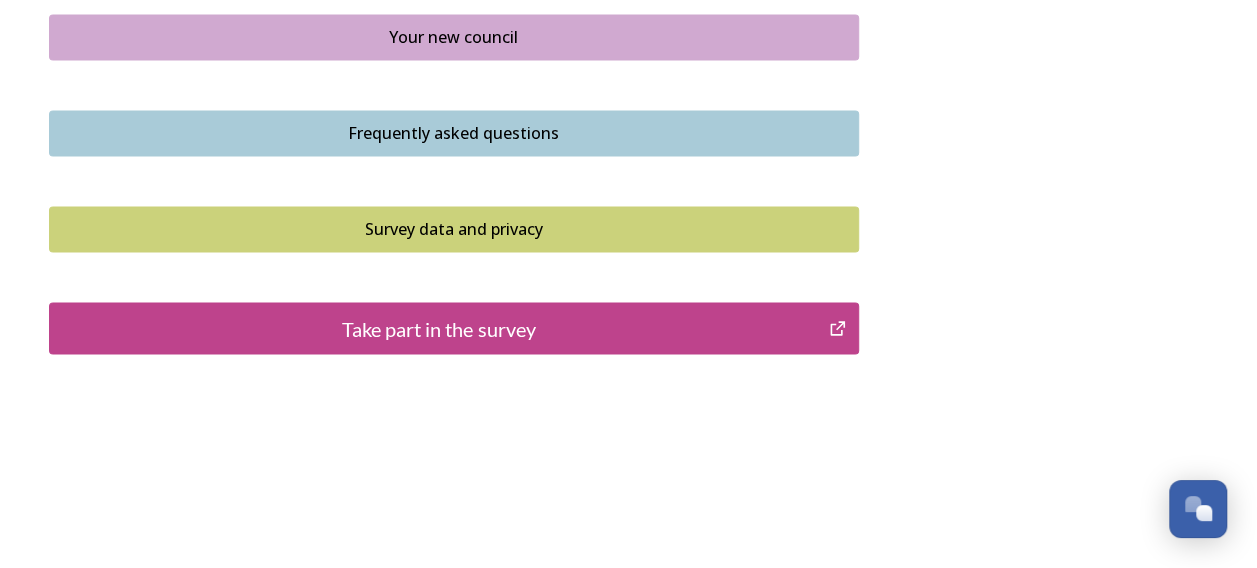 click on "Take part in the survey" at bounding box center [439, 328] 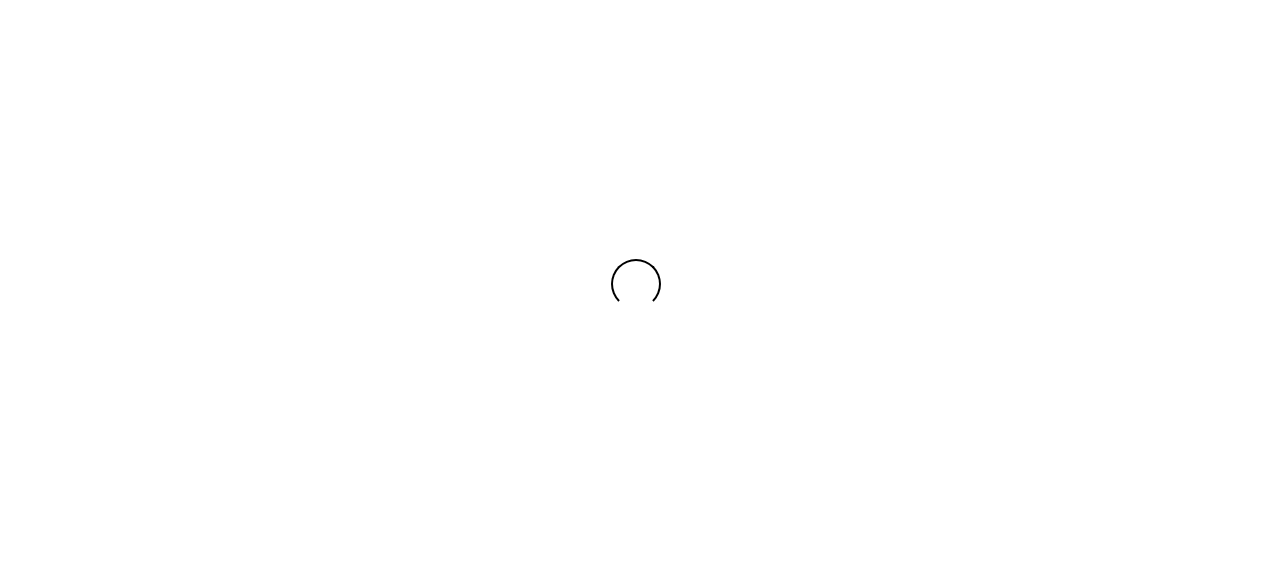 scroll, scrollTop: 0, scrollLeft: 0, axis: both 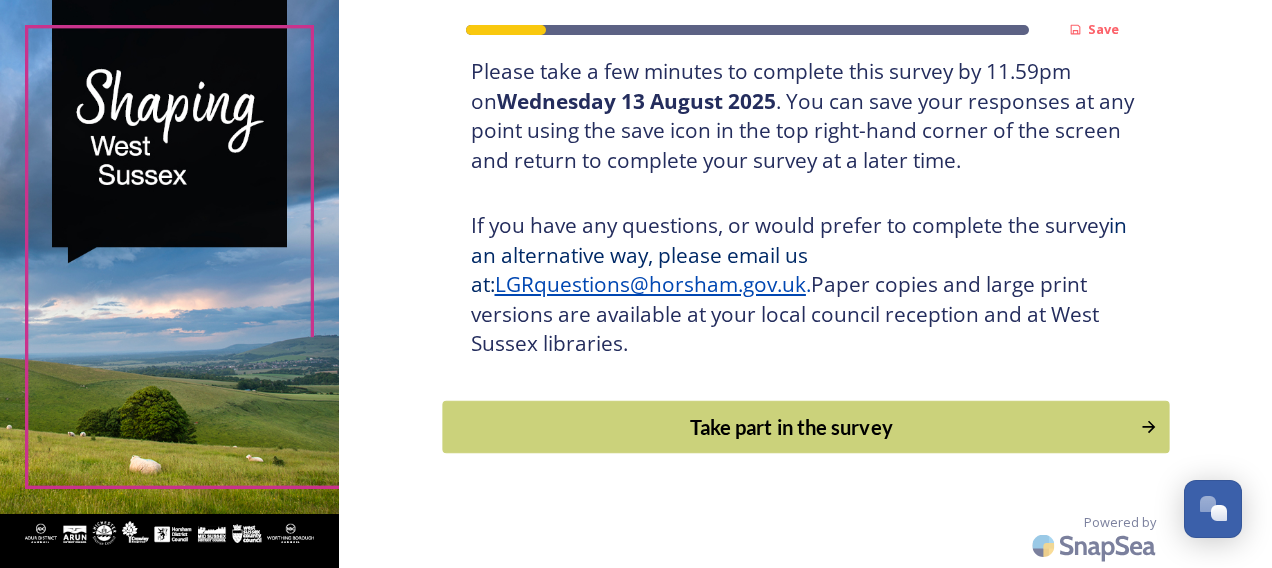 click on "Take part in the survey" at bounding box center [791, 427] 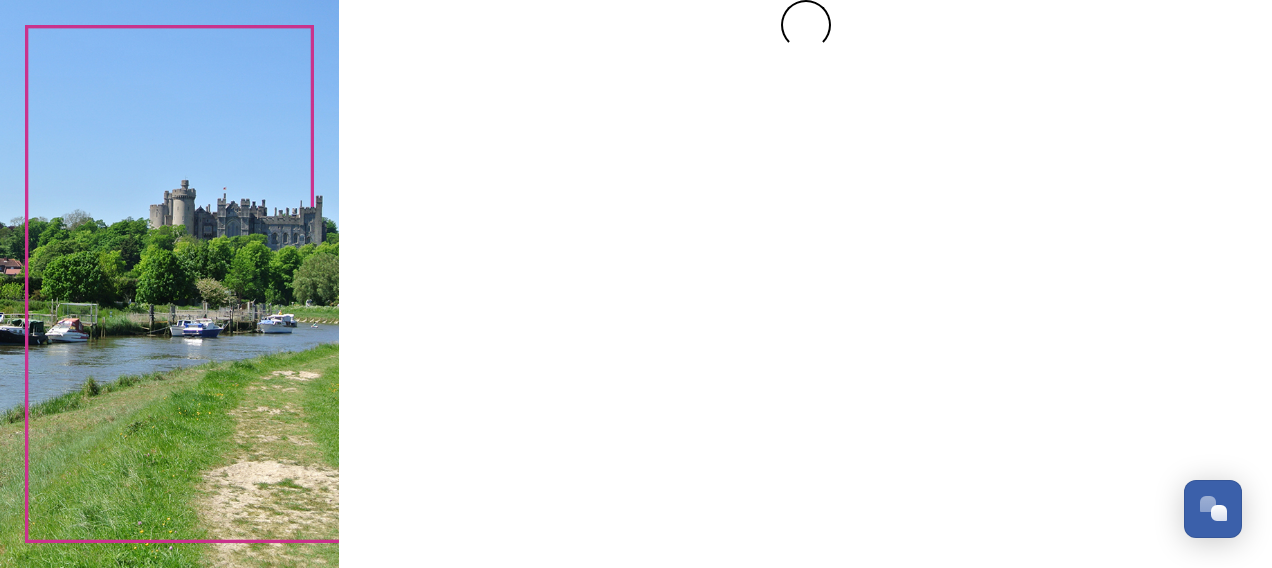 scroll, scrollTop: 0, scrollLeft: 0, axis: both 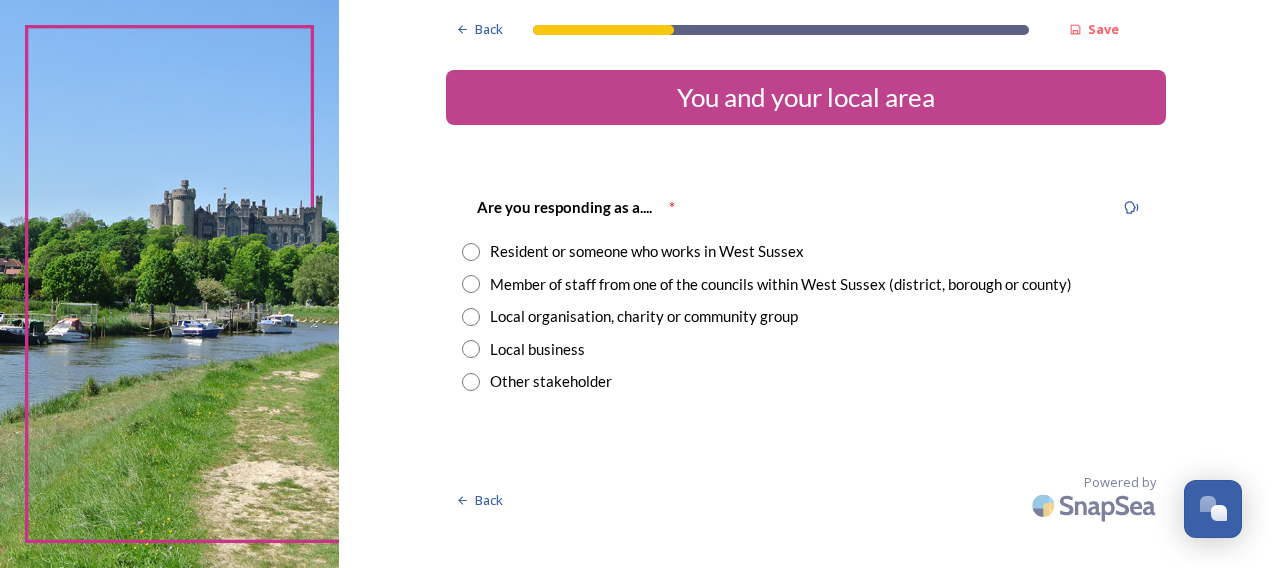 click at bounding box center (471, 284) 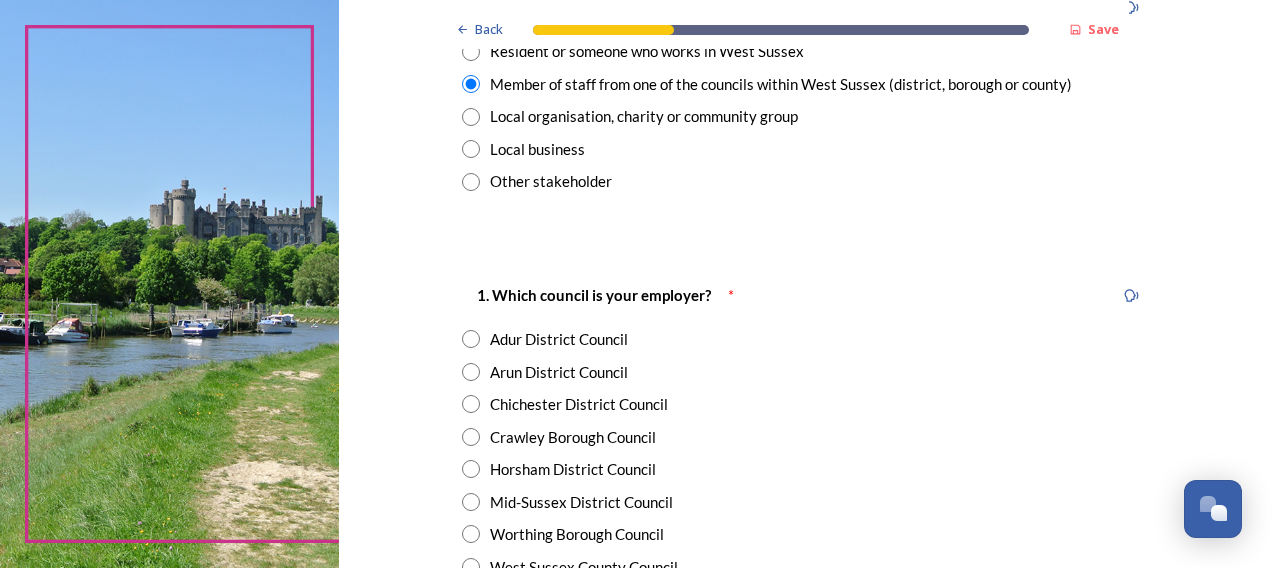 scroll, scrollTop: 300, scrollLeft: 0, axis: vertical 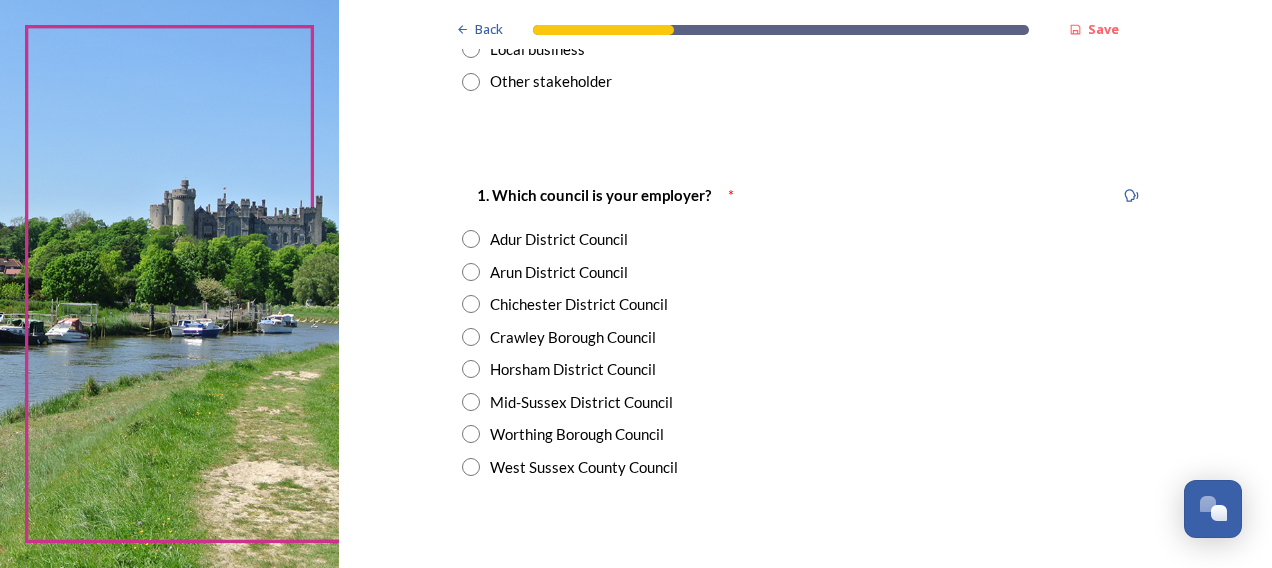 click at bounding box center (471, 467) 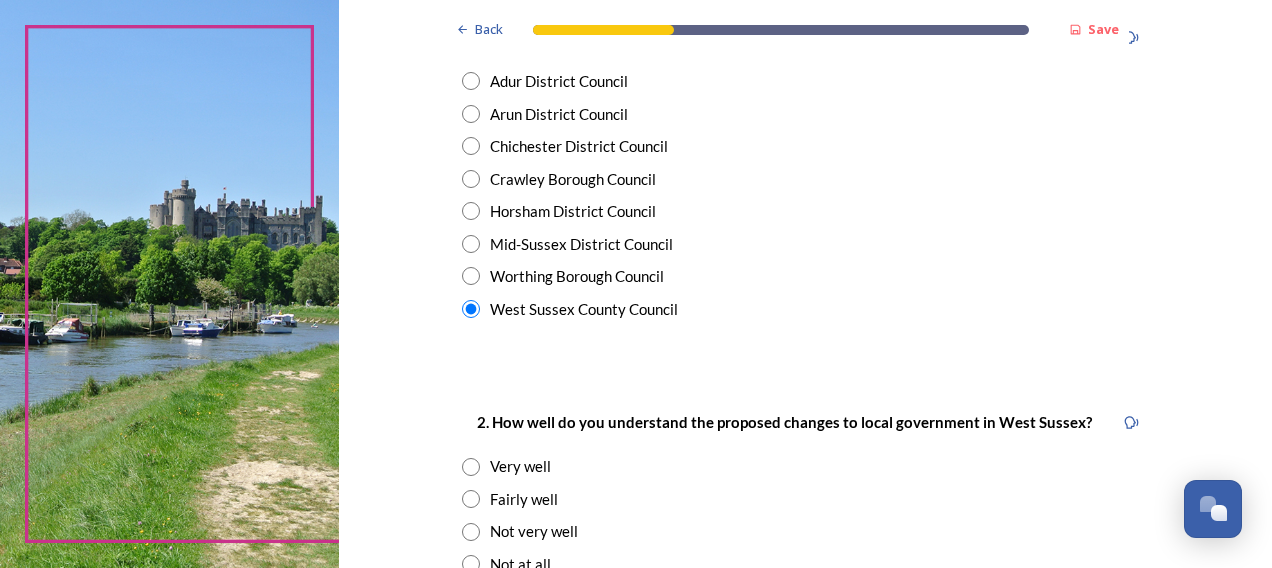 scroll, scrollTop: 500, scrollLeft: 0, axis: vertical 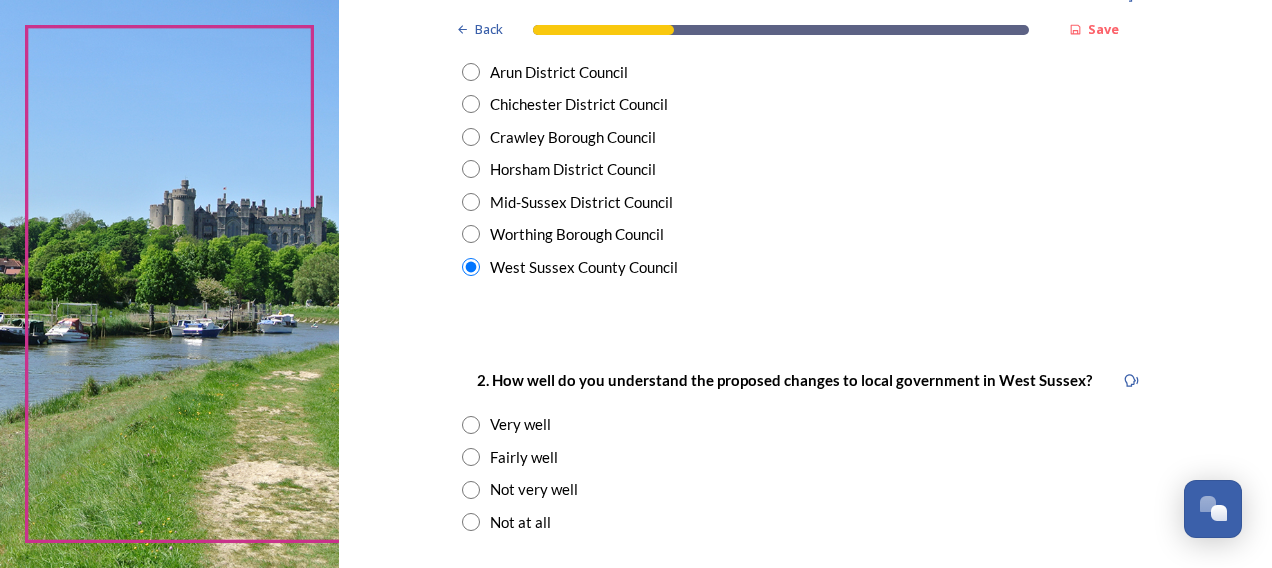 click at bounding box center [471, 457] 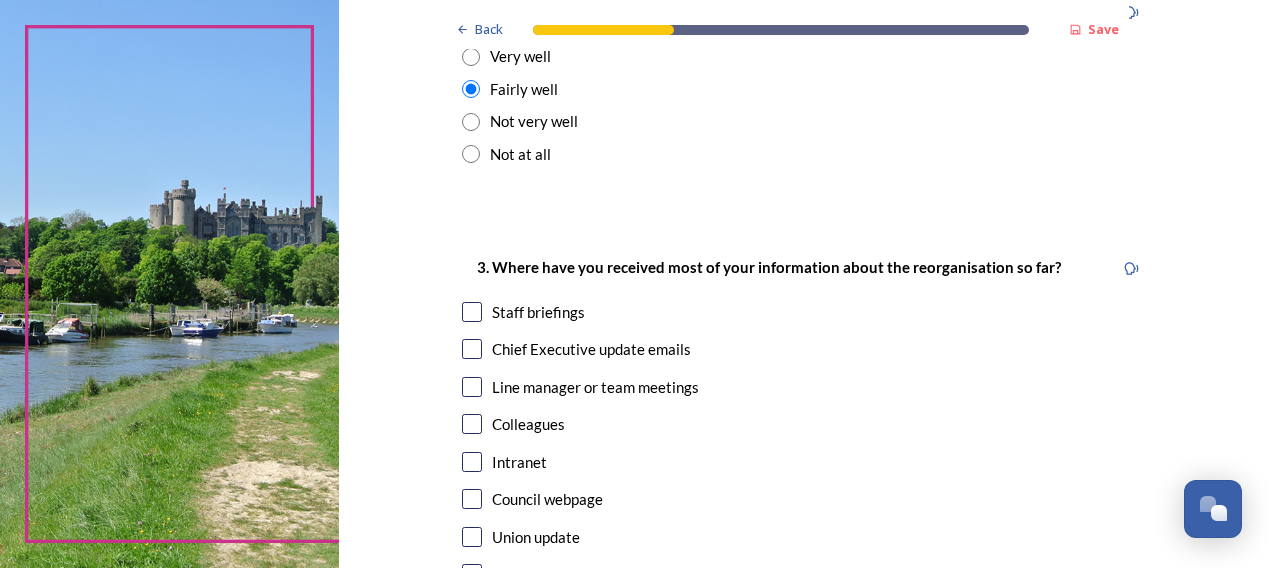 scroll, scrollTop: 900, scrollLeft: 0, axis: vertical 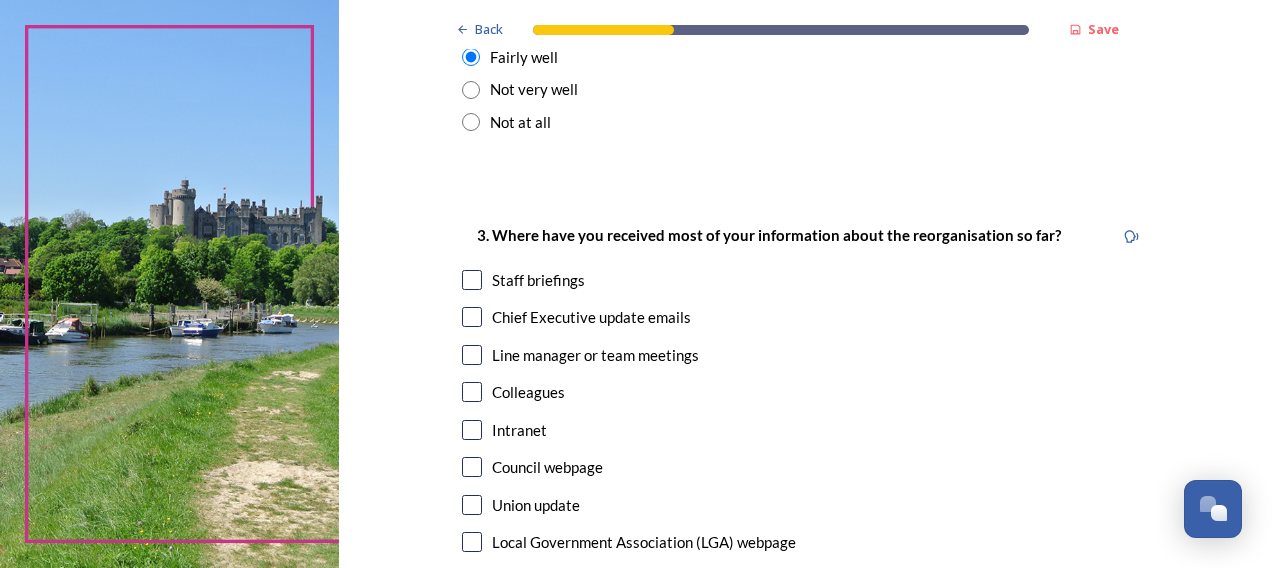 click at bounding box center (472, 317) 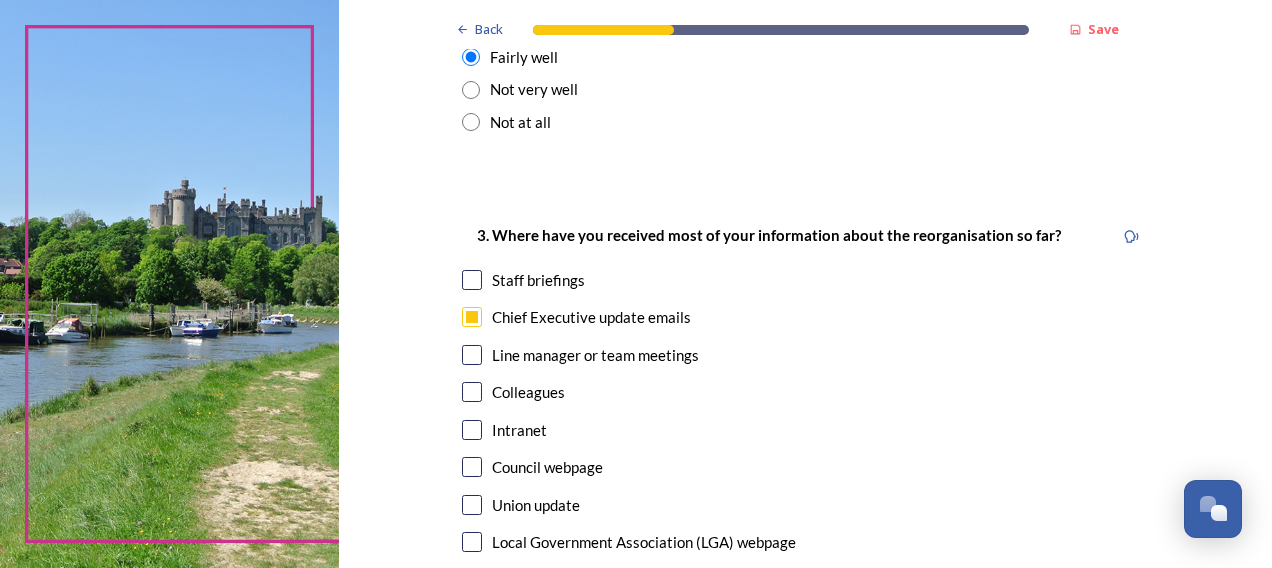 click at bounding box center (472, 280) 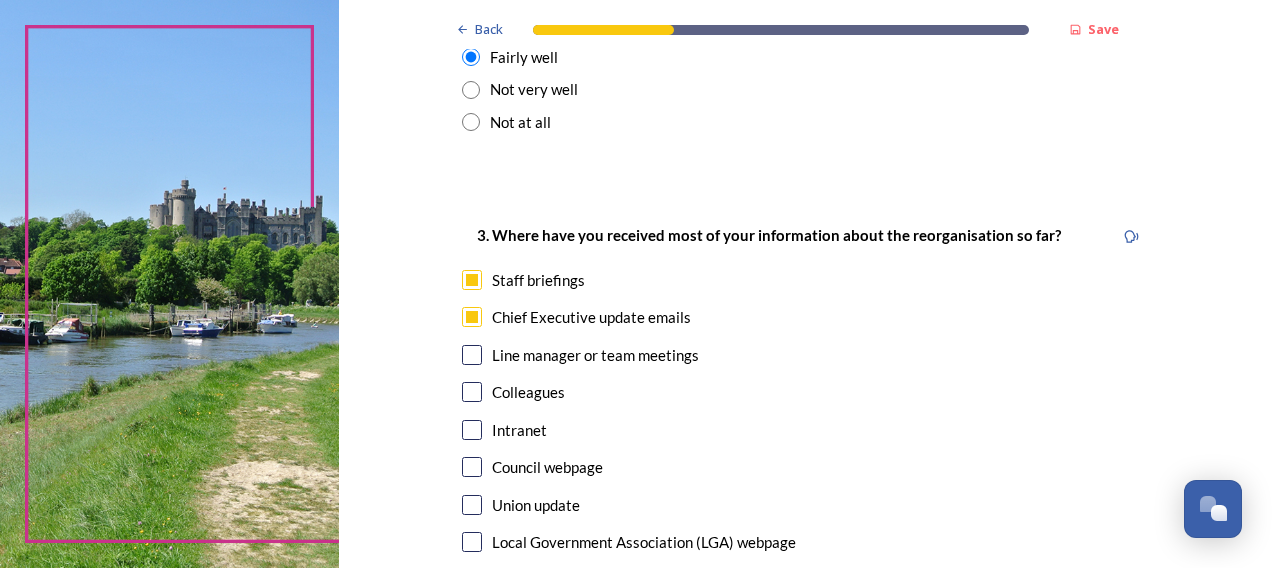 click at bounding box center (472, 467) 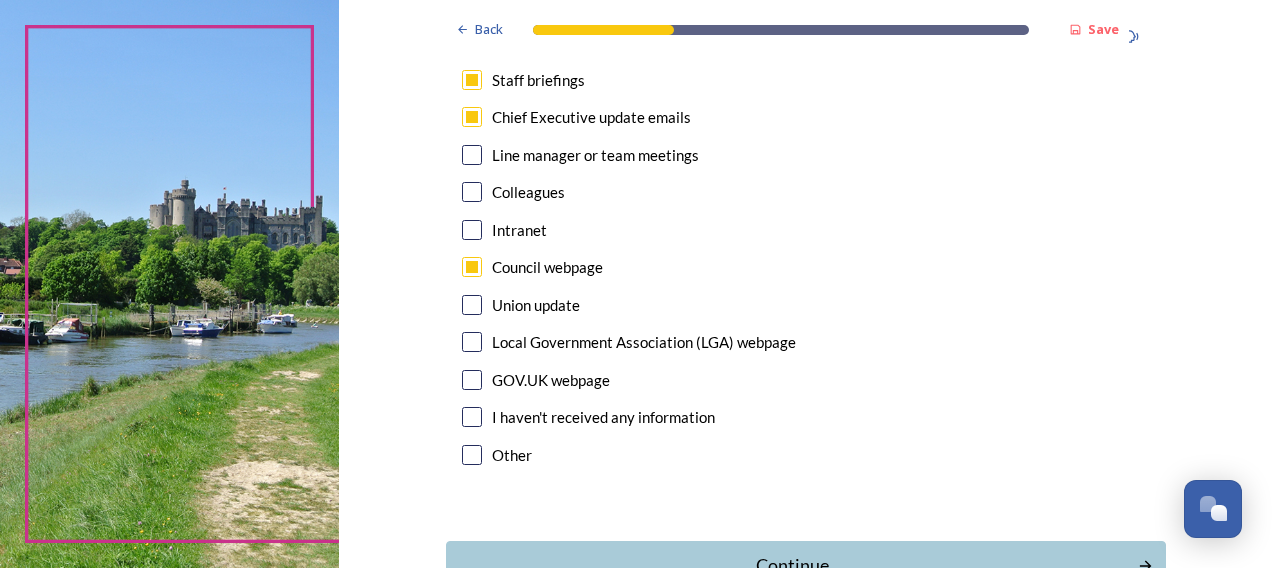 scroll, scrollTop: 1200, scrollLeft: 0, axis: vertical 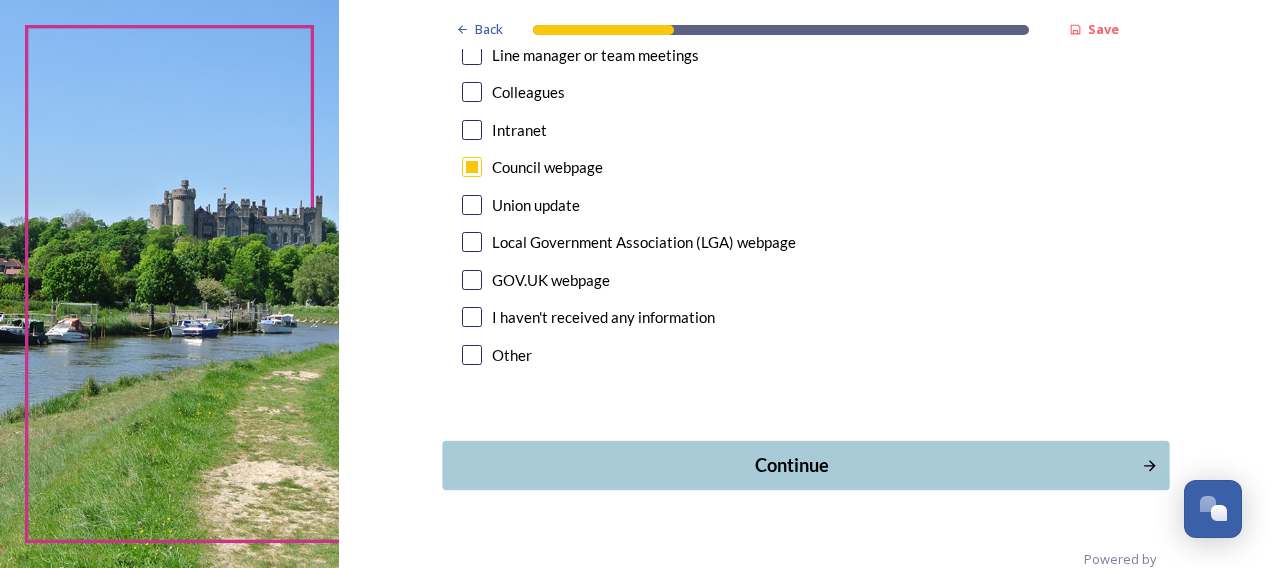 click on "Continue" at bounding box center [791, 465] 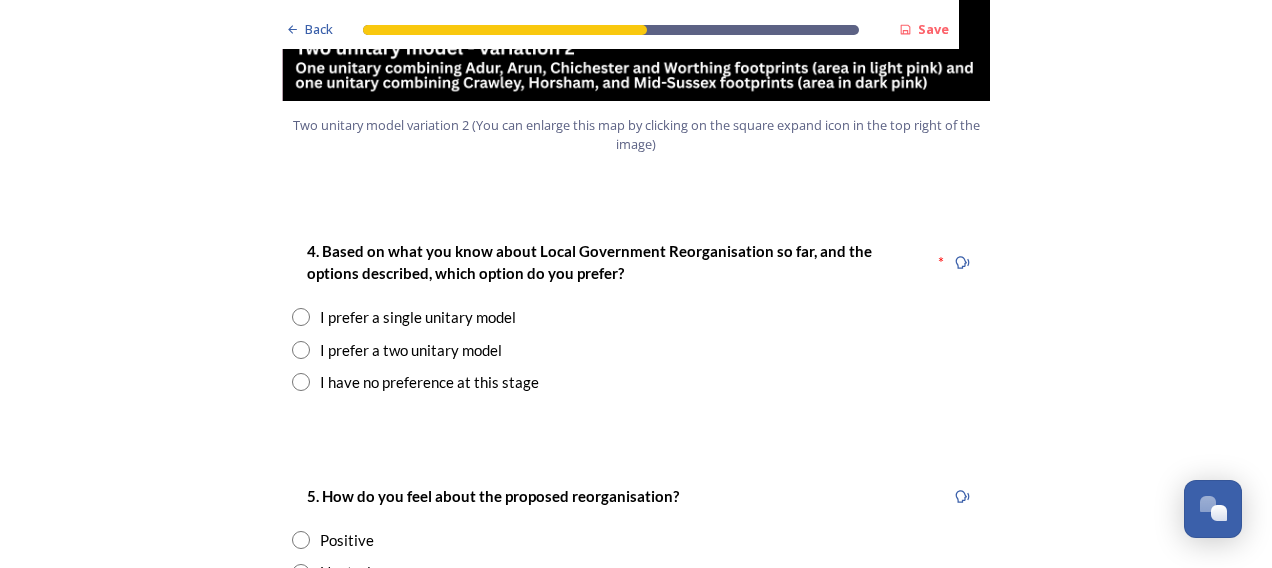 scroll, scrollTop: 2500, scrollLeft: 0, axis: vertical 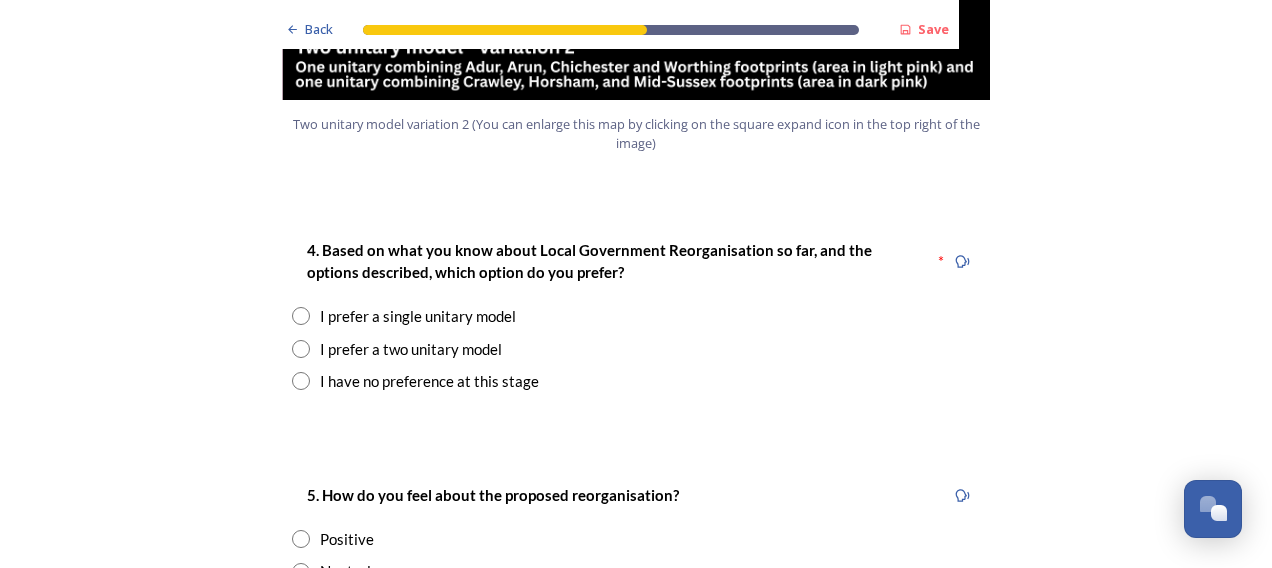 click at bounding box center [301, 316] 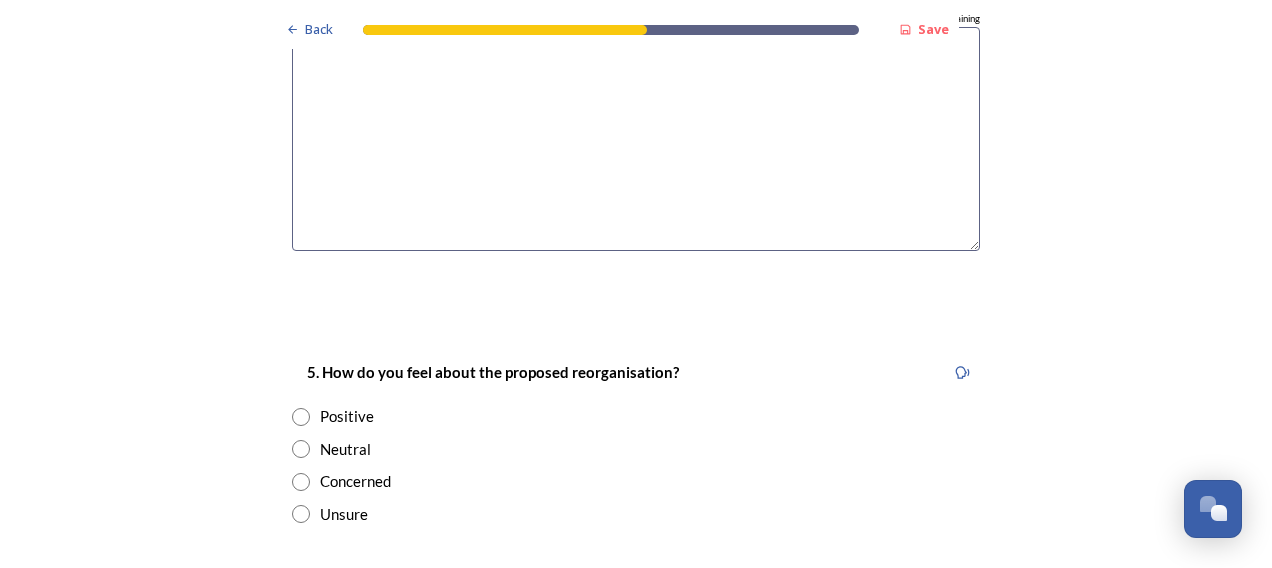 scroll, scrollTop: 3100, scrollLeft: 0, axis: vertical 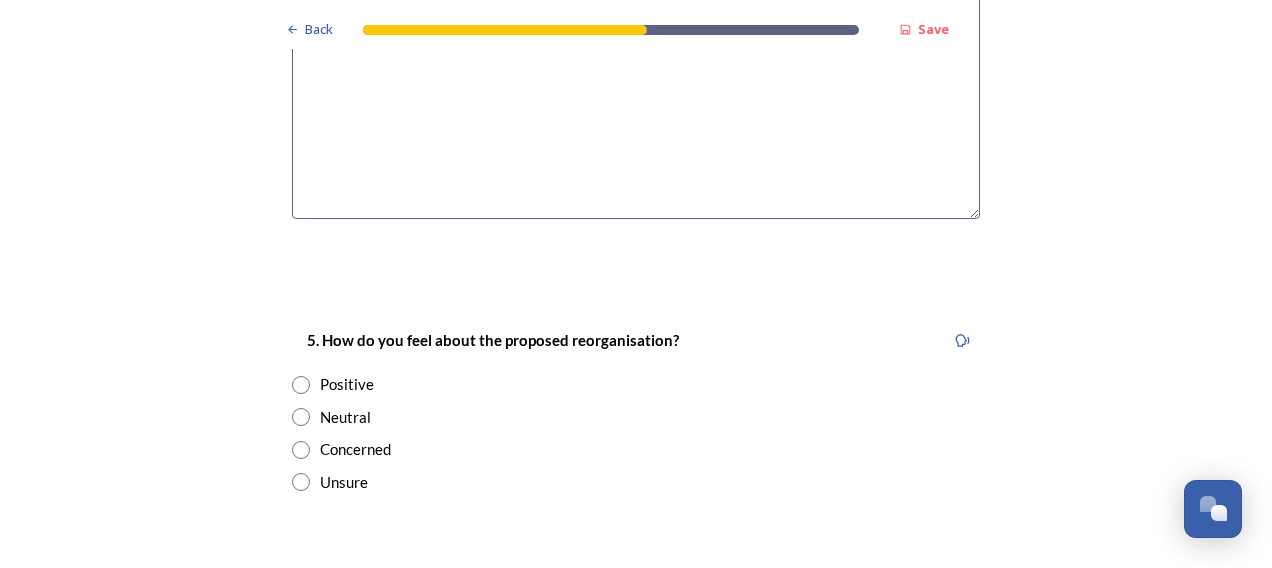 click at bounding box center [301, 417] 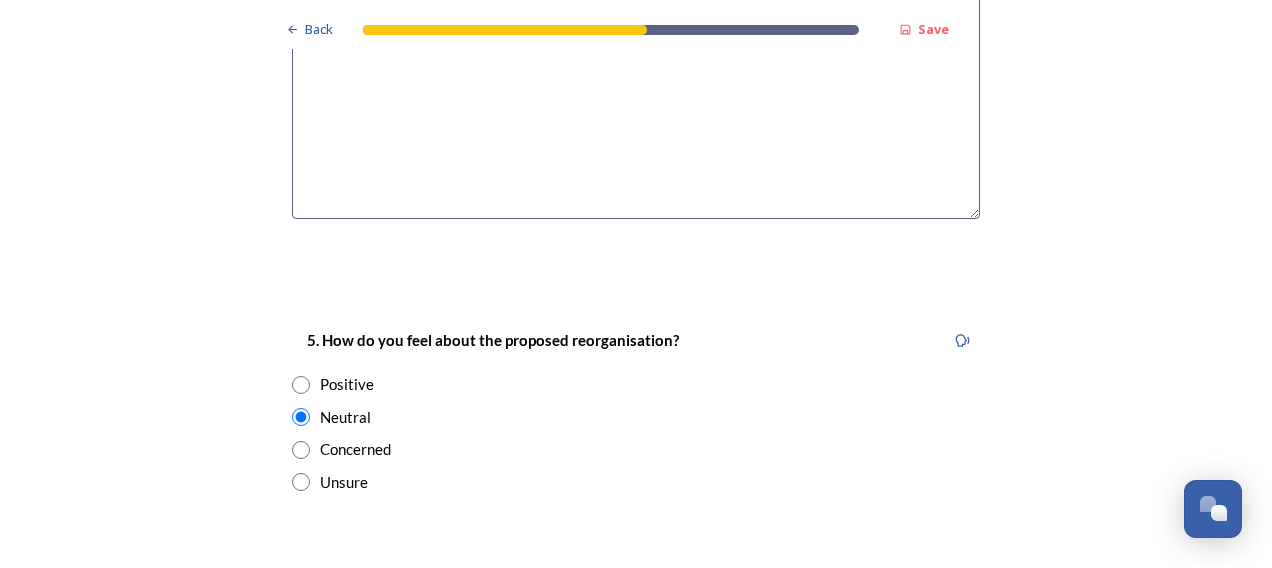click at bounding box center [301, 482] 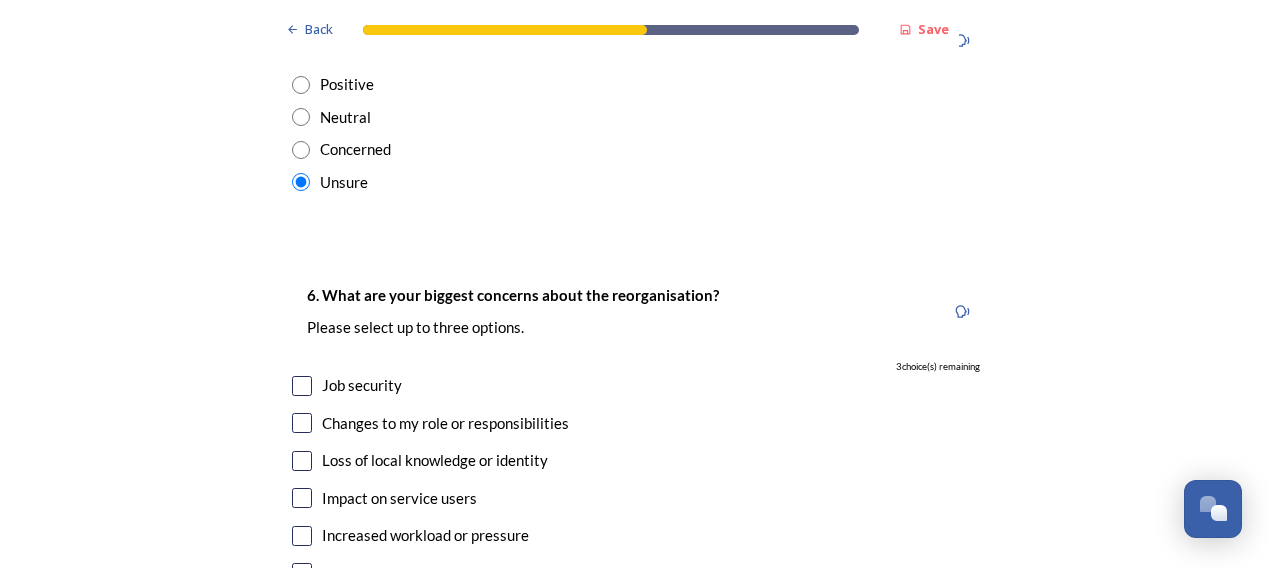 scroll, scrollTop: 3500, scrollLeft: 0, axis: vertical 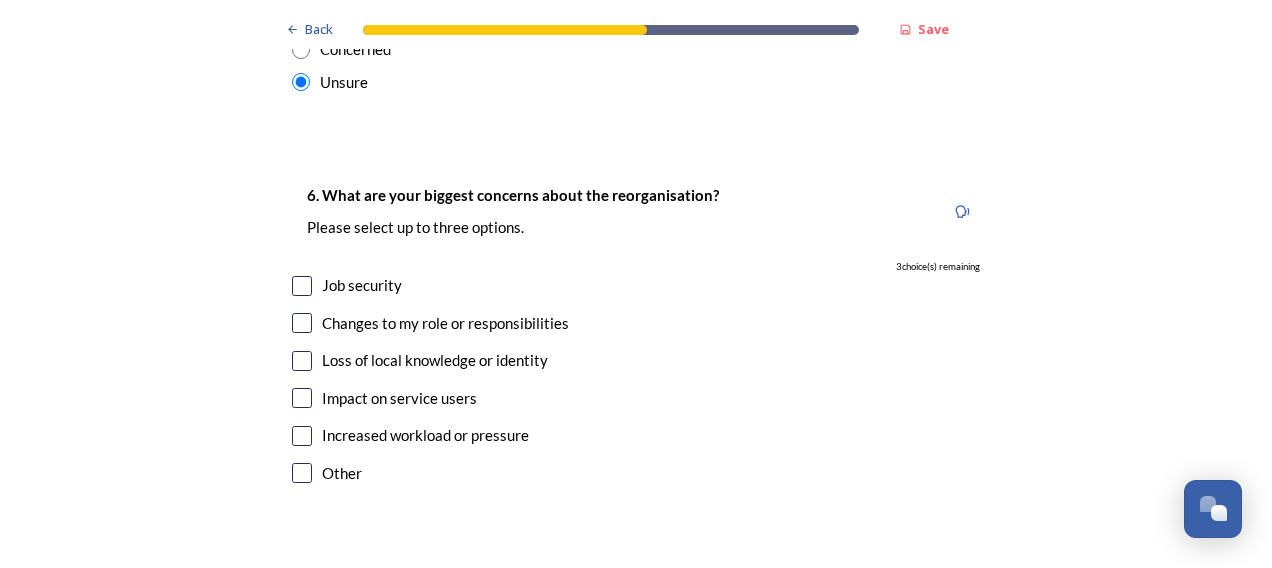 click at bounding box center [302, 286] 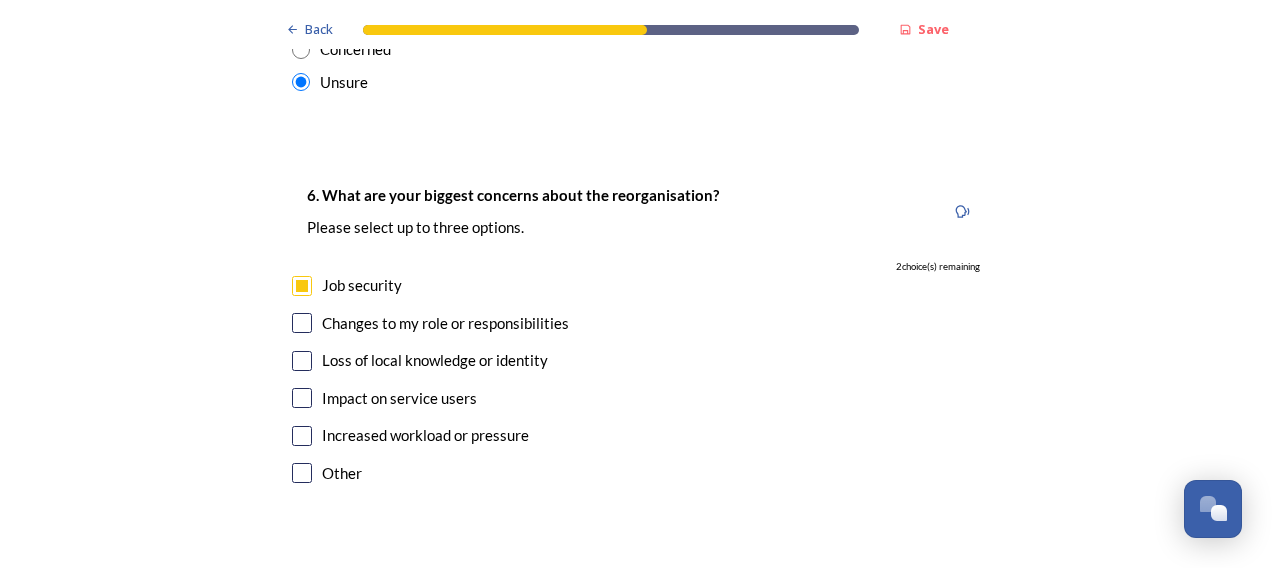 click at bounding box center [302, 361] 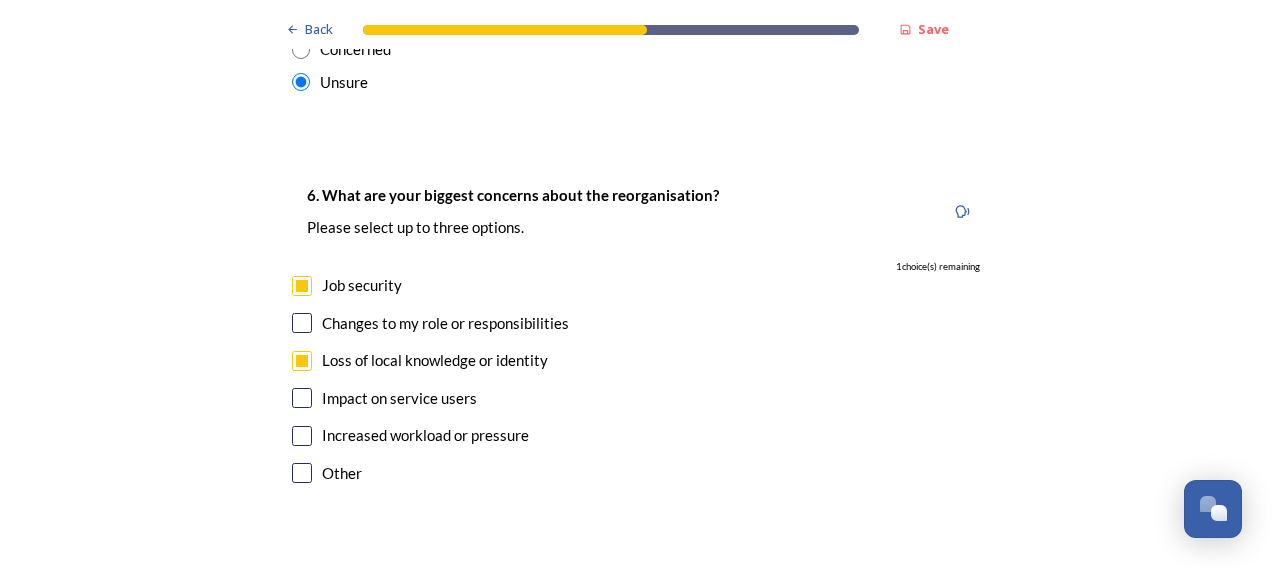 click at bounding box center (302, 398) 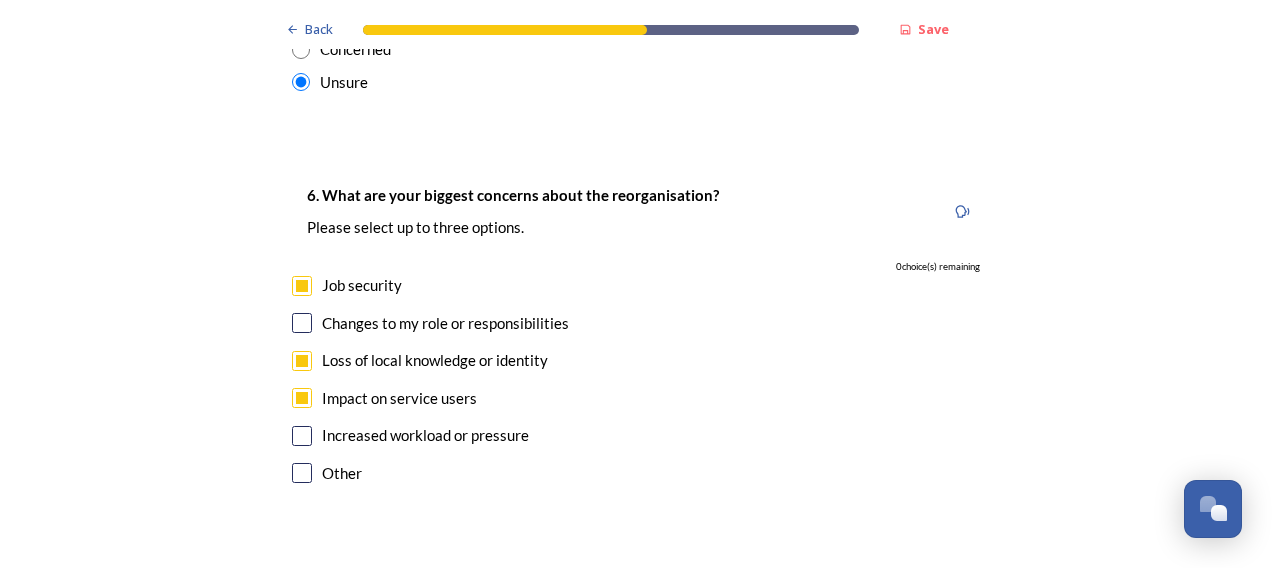 click at bounding box center [302, 323] 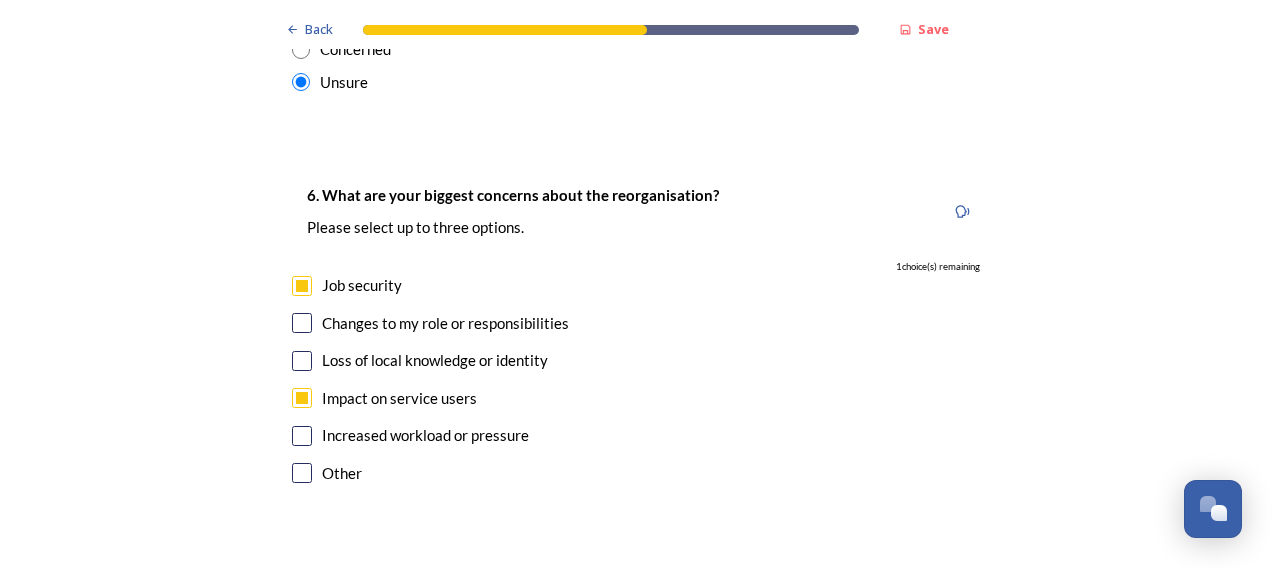 click at bounding box center [302, 323] 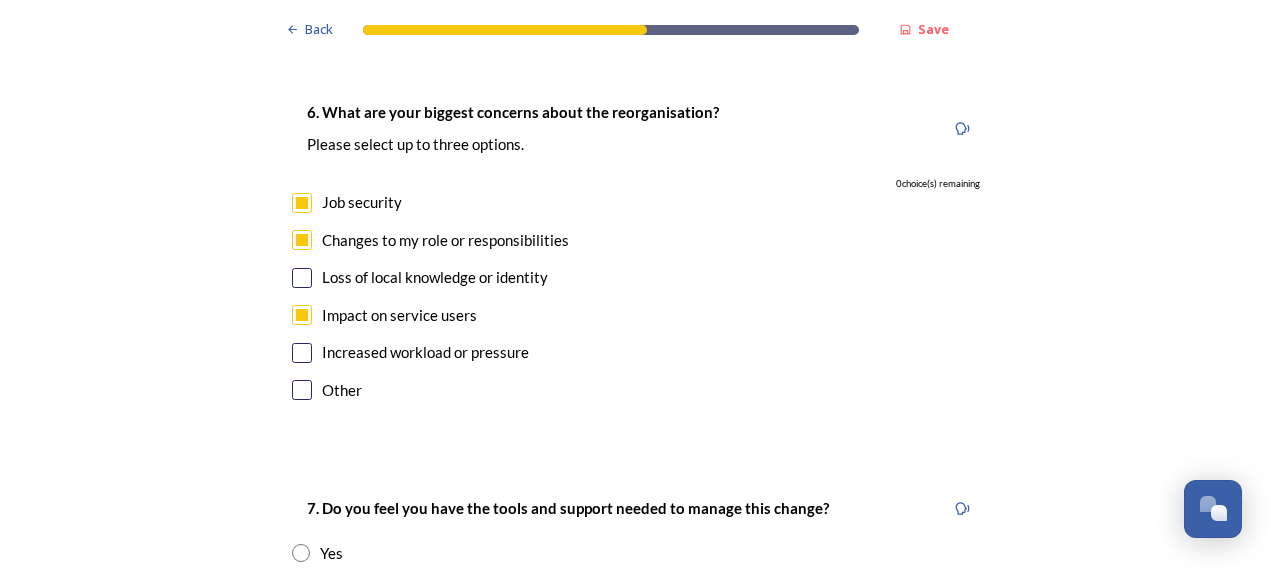 scroll, scrollTop: 3800, scrollLeft: 0, axis: vertical 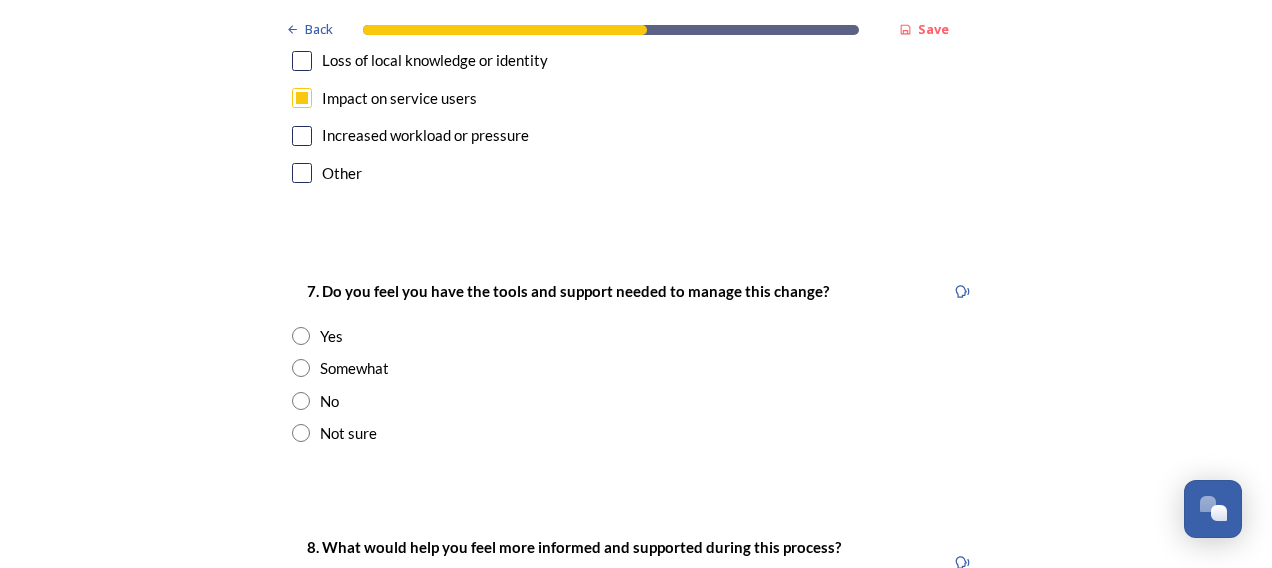 click at bounding box center (301, 433) 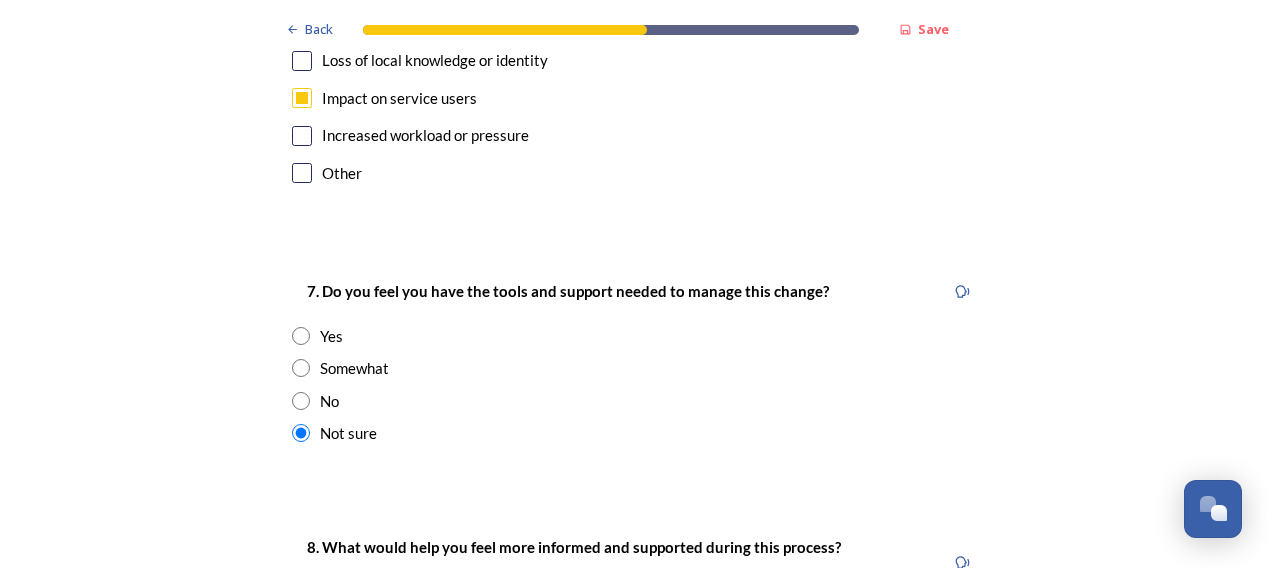 click at bounding box center [301, 368] 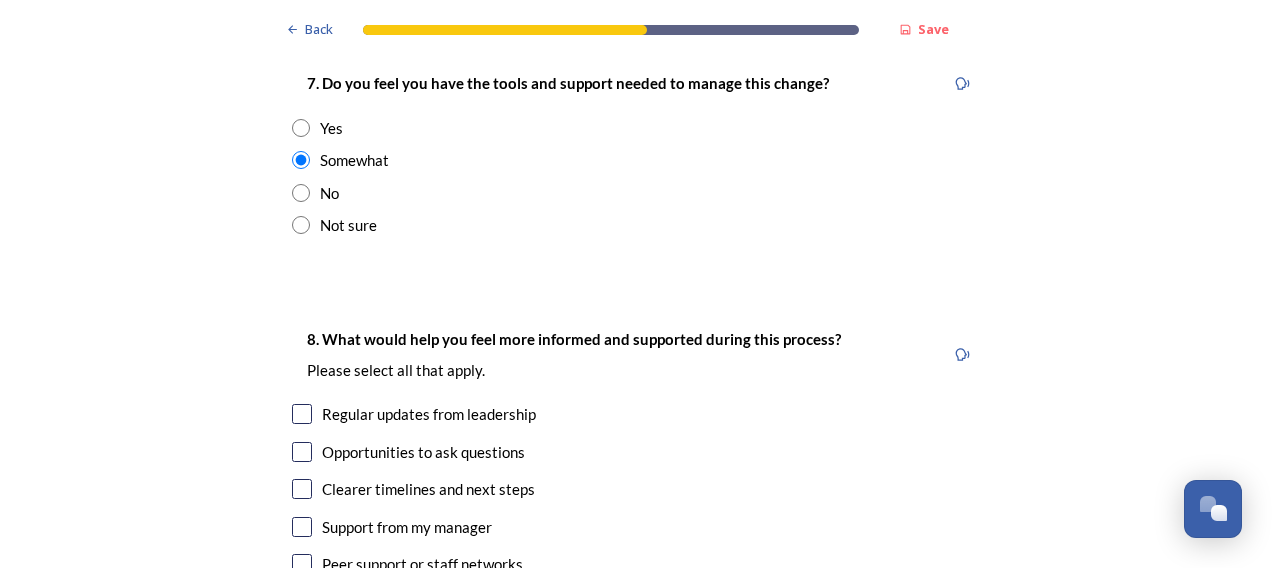 scroll, scrollTop: 4100, scrollLeft: 0, axis: vertical 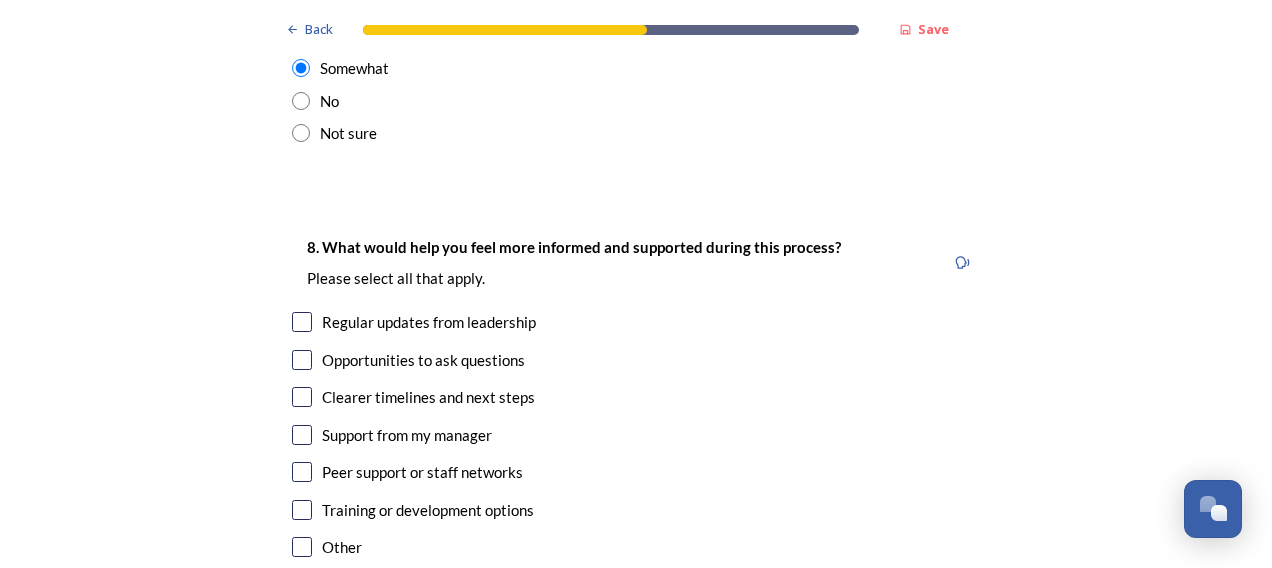 click at bounding box center (302, 322) 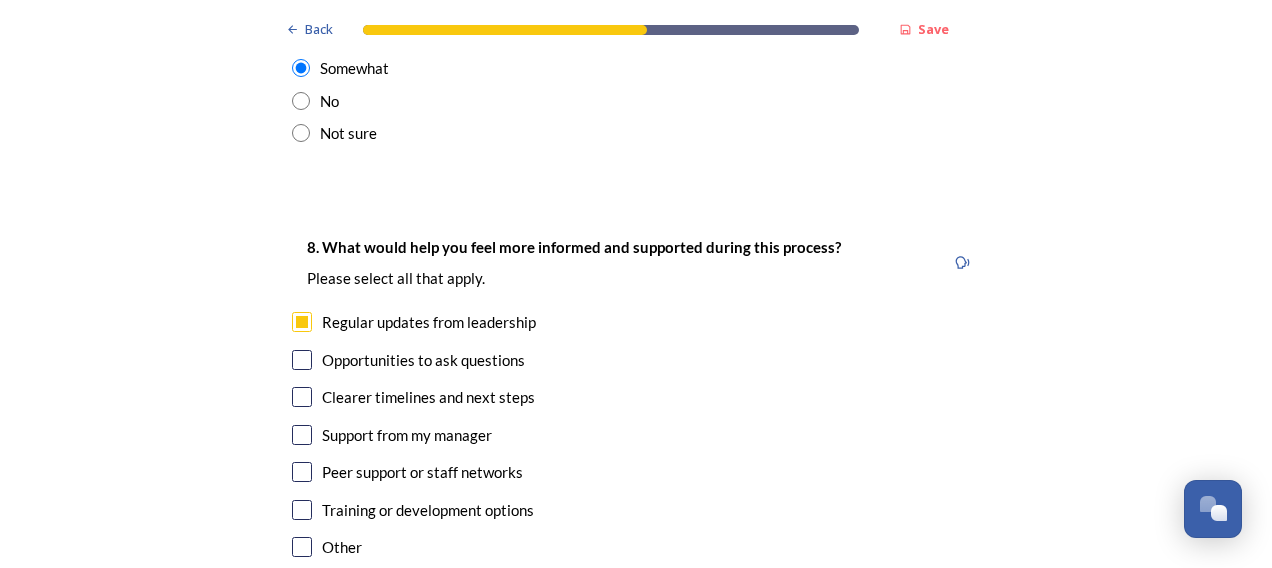 click on "Clearer timelines and next steps" at bounding box center (636, 397) 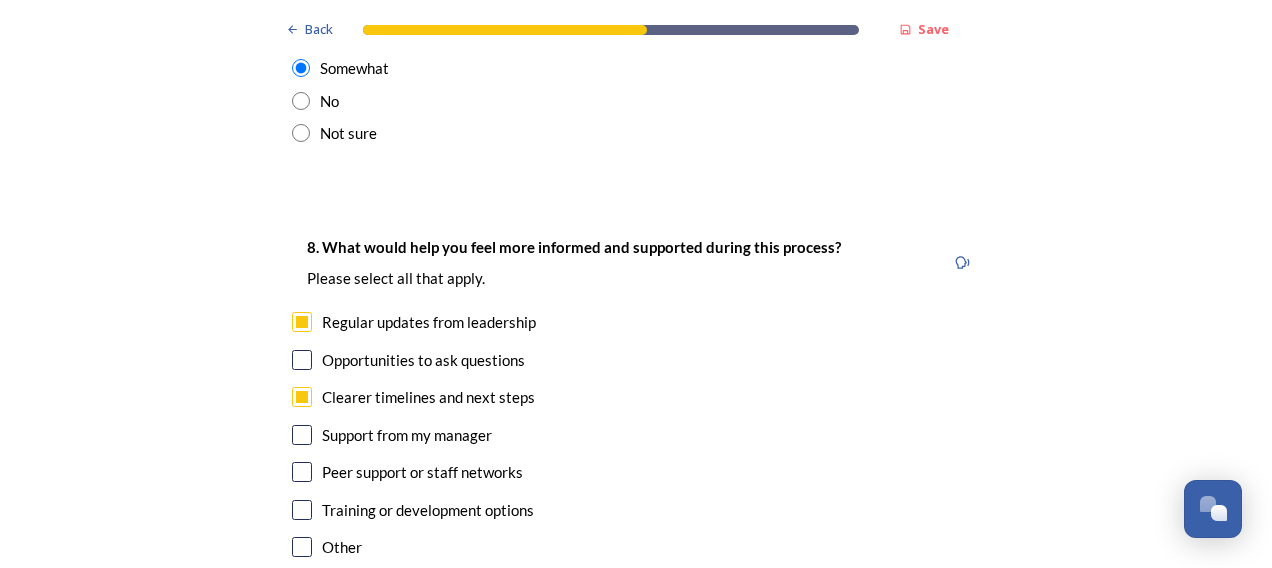 checkbox on "true" 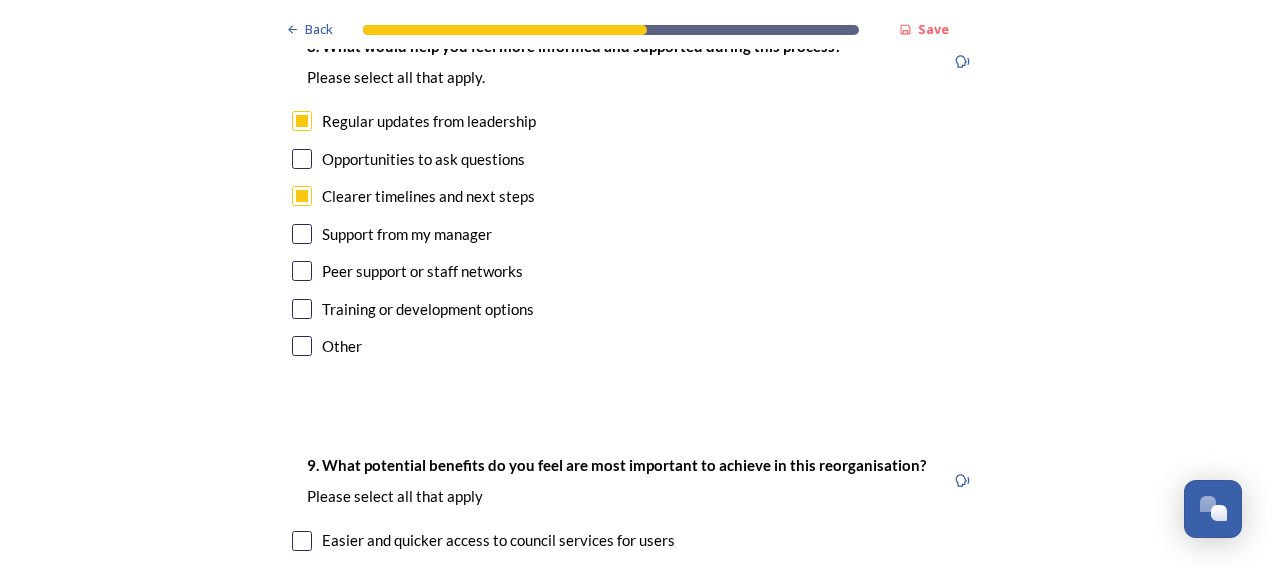 scroll, scrollTop: 4300, scrollLeft: 0, axis: vertical 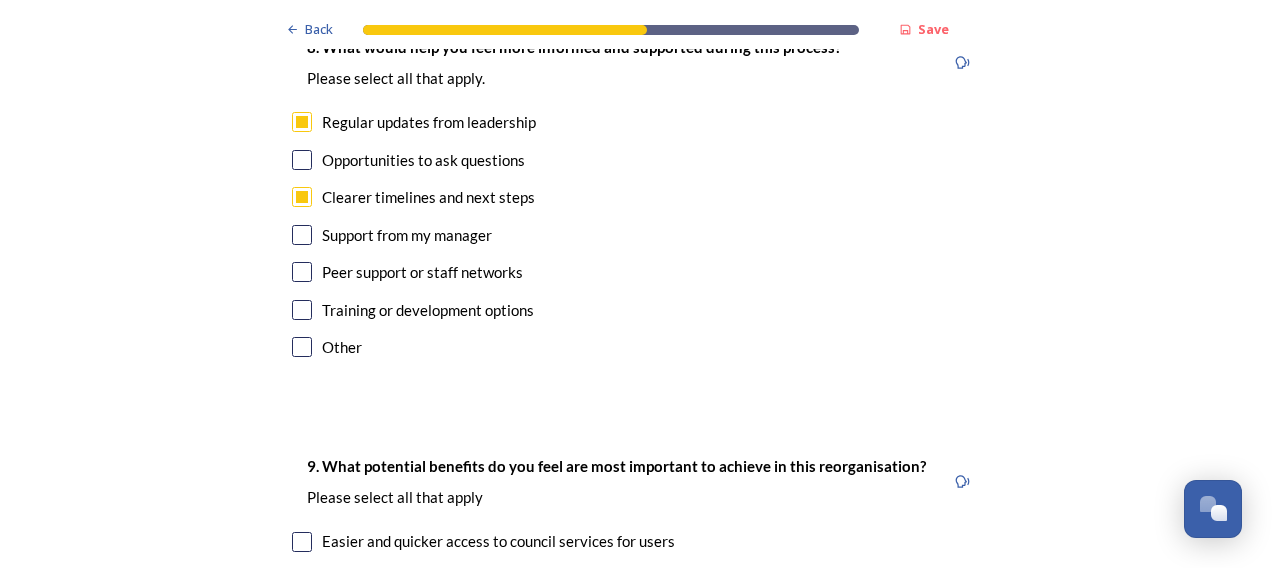 click at bounding box center (302, 310) 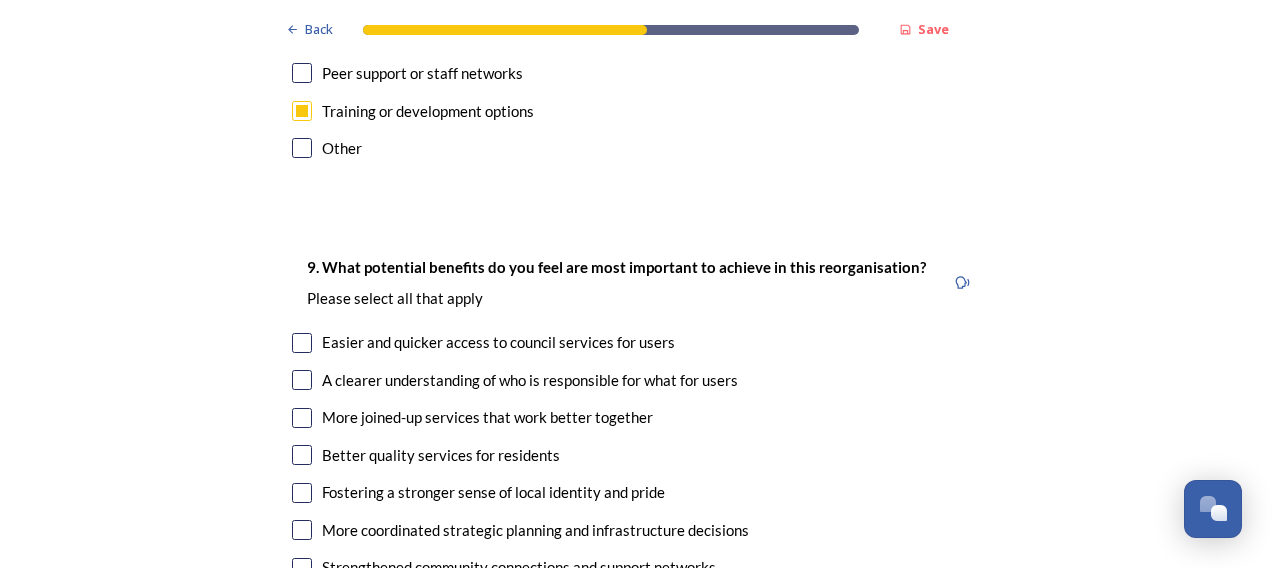 scroll, scrollTop: 4500, scrollLeft: 0, axis: vertical 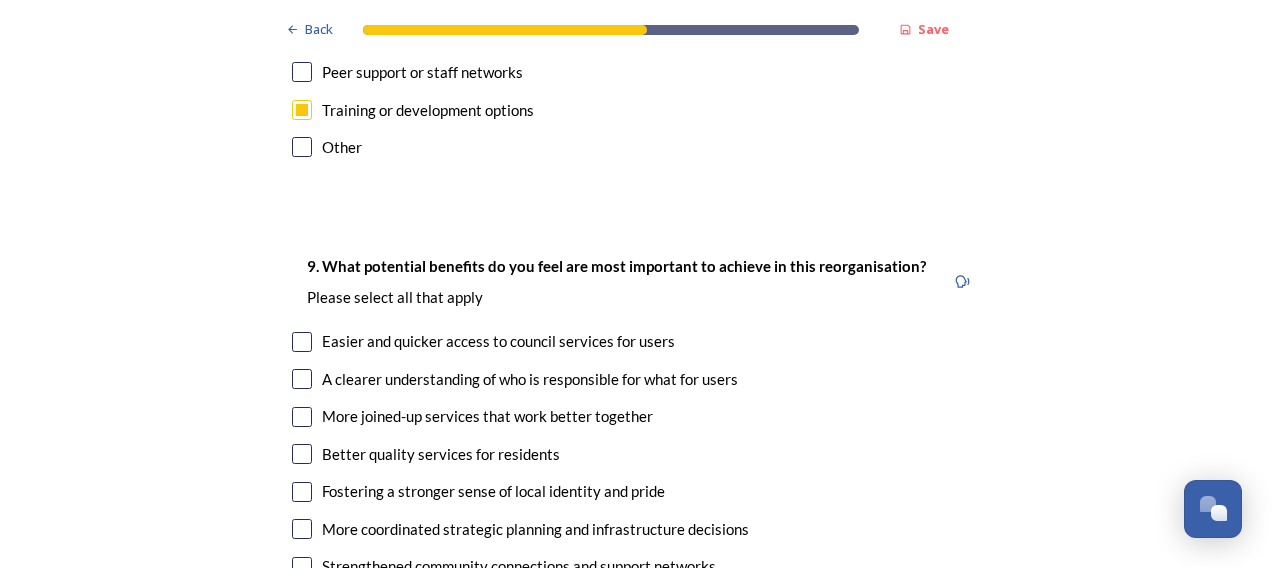 click at bounding box center (302, 417) 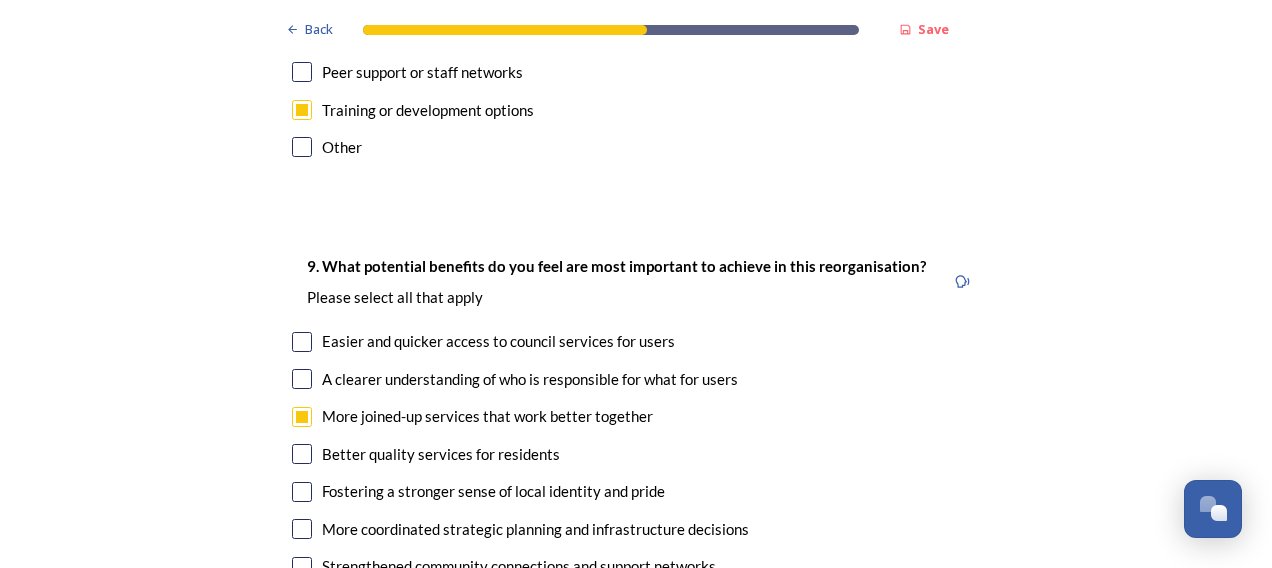 click at bounding box center (302, 454) 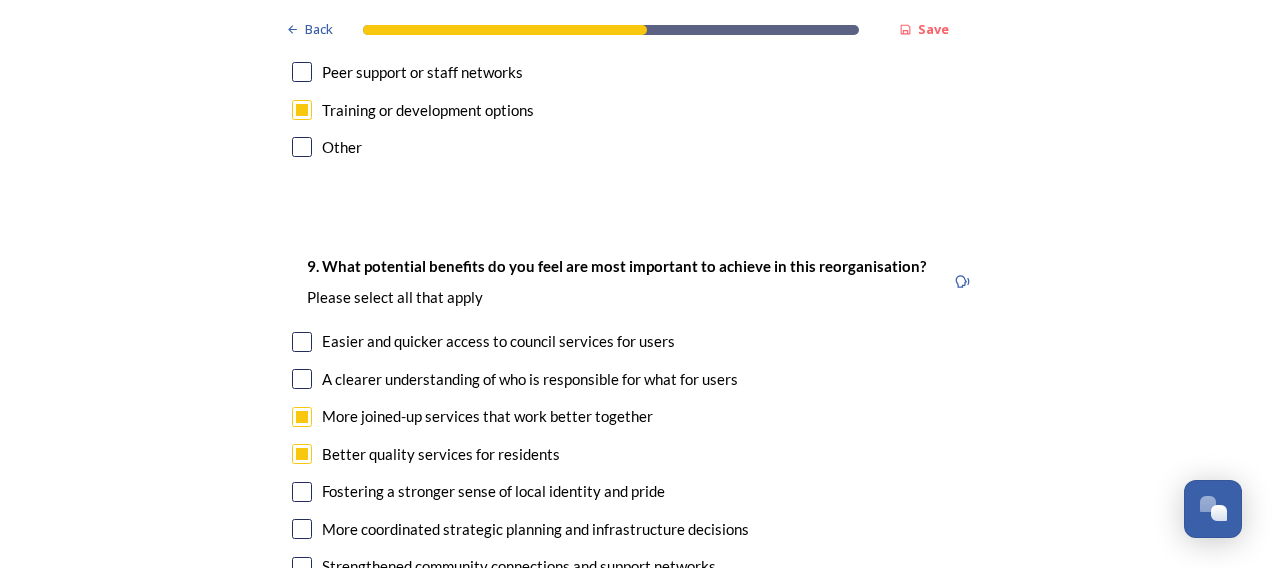 click at bounding box center (302, 342) 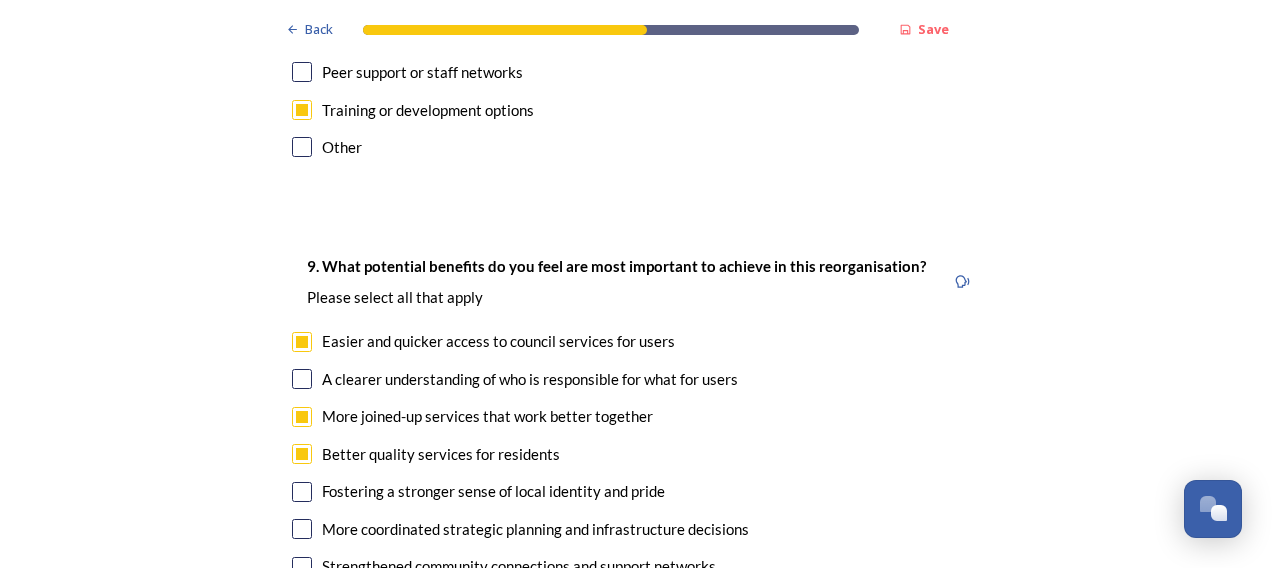 click at bounding box center [302, 379] 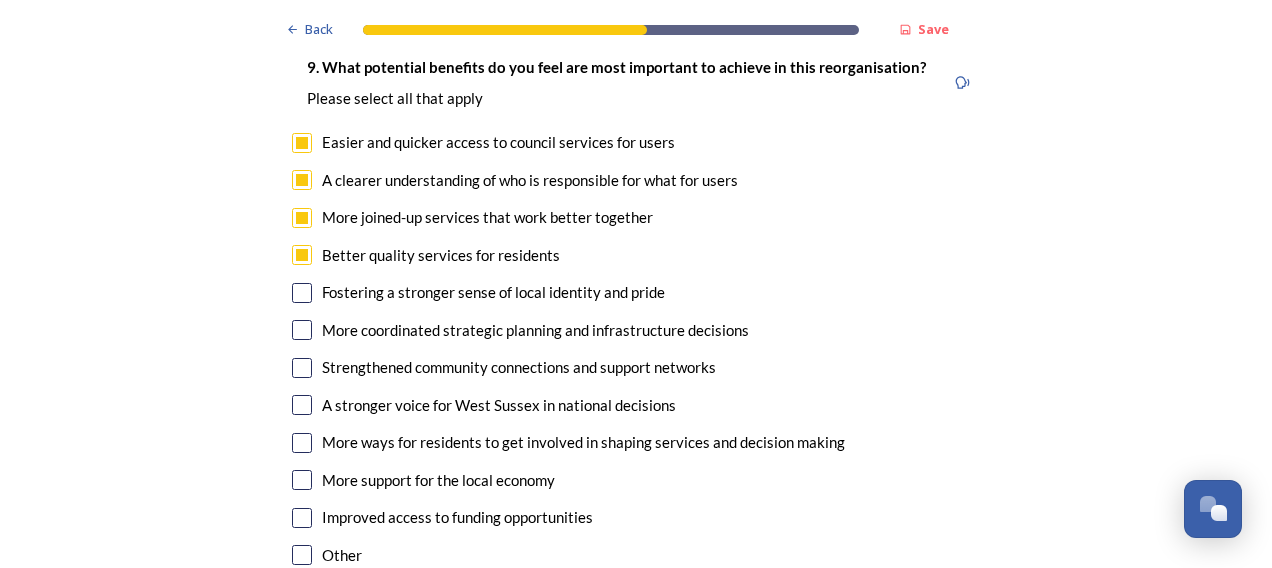 scroll, scrollTop: 4700, scrollLeft: 0, axis: vertical 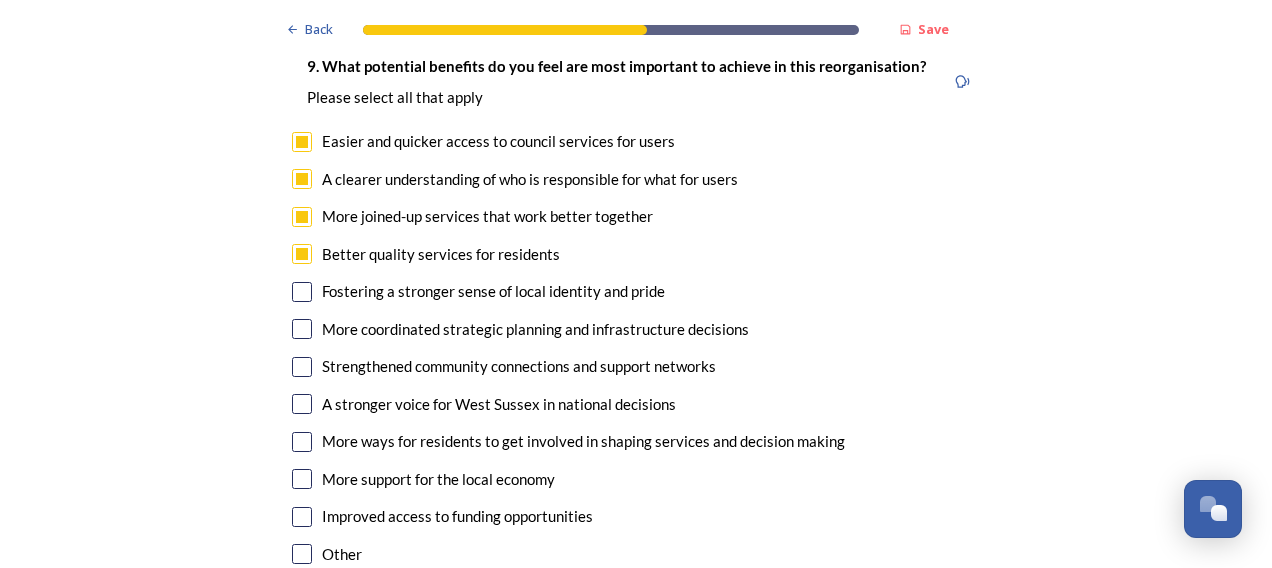 click at bounding box center (302, 329) 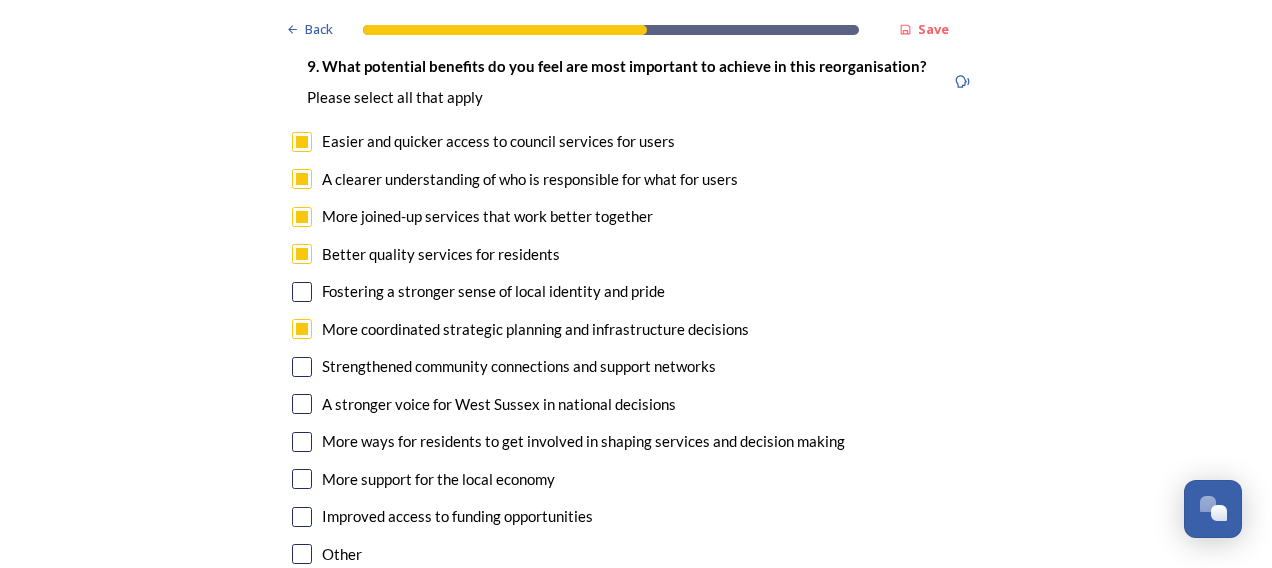 click at bounding box center [302, 404] 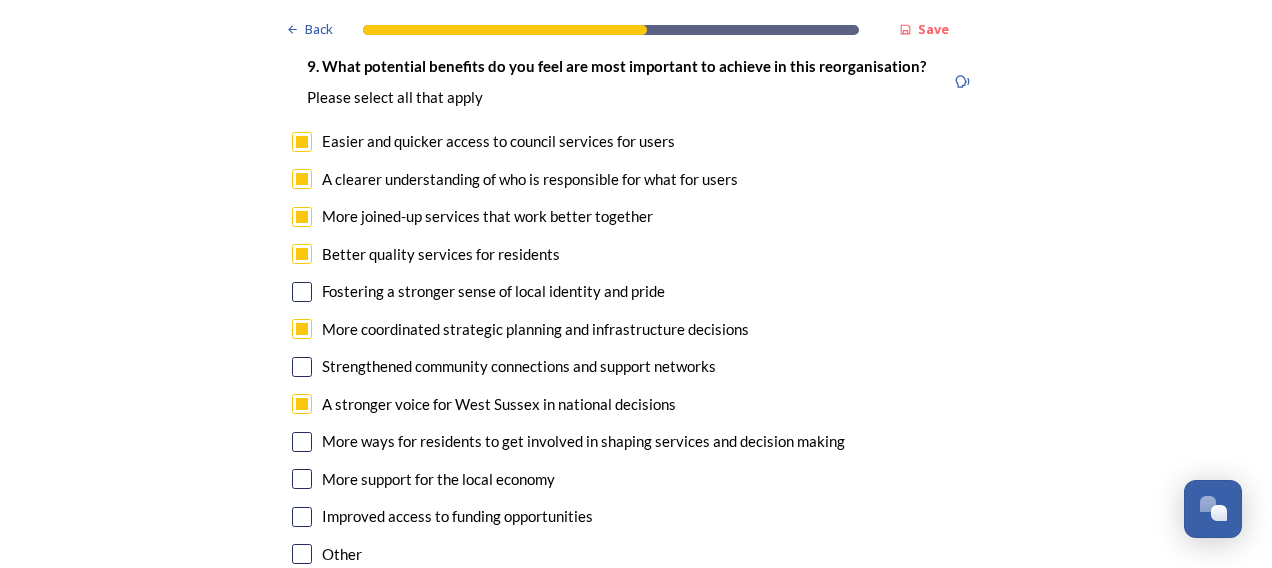 click at bounding box center [302, 479] 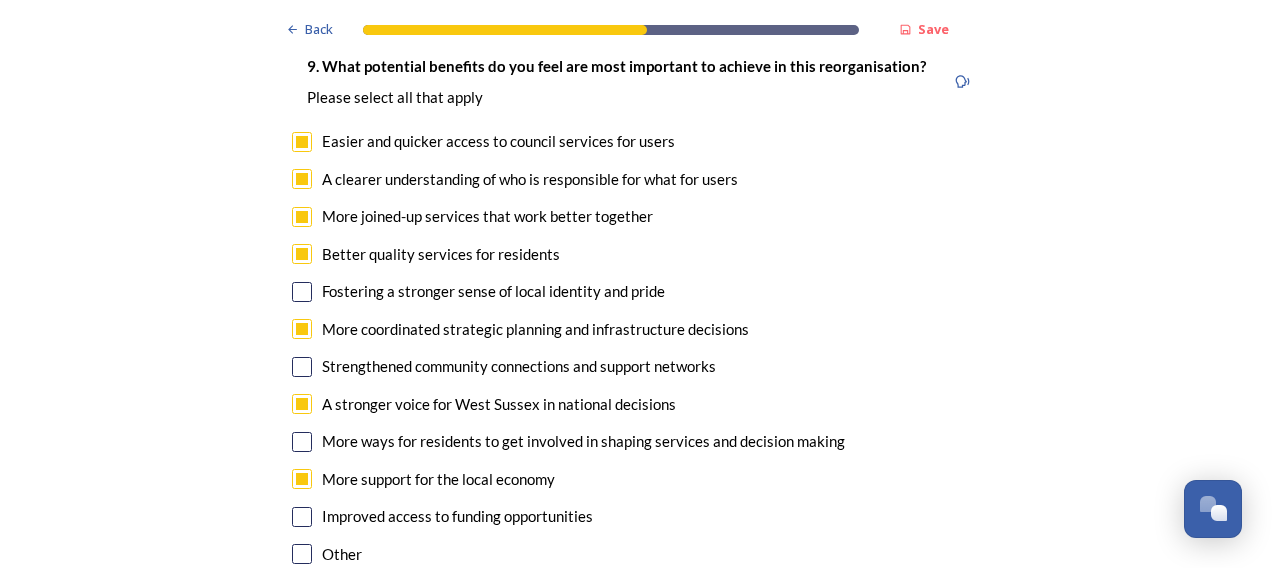 scroll, scrollTop: 4800, scrollLeft: 0, axis: vertical 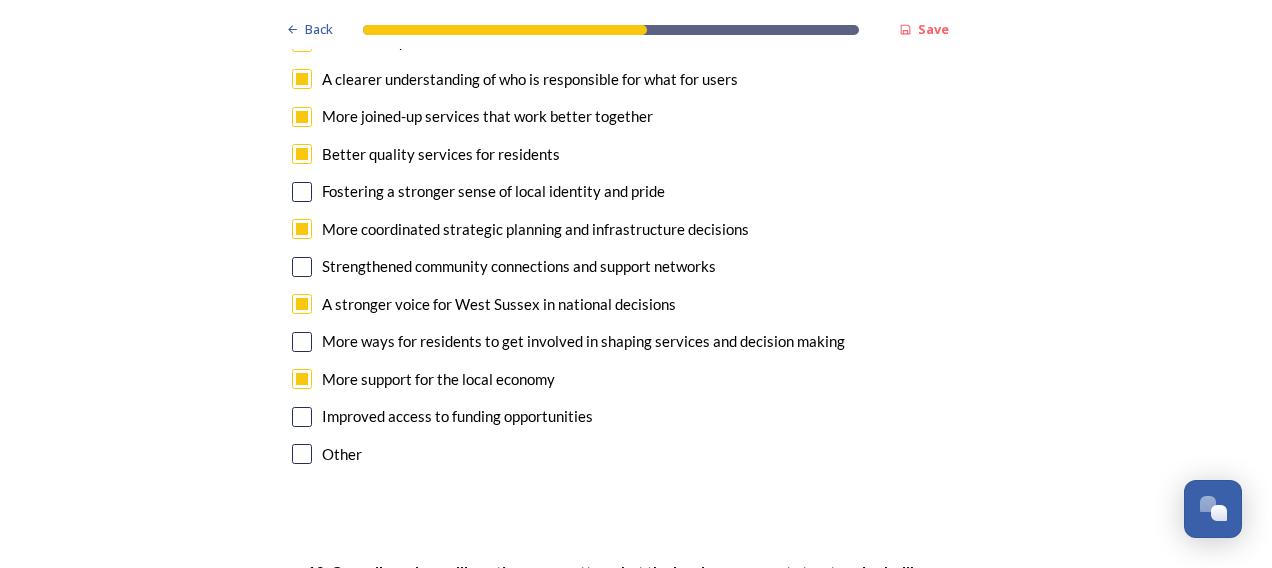 click at bounding box center [302, 417] 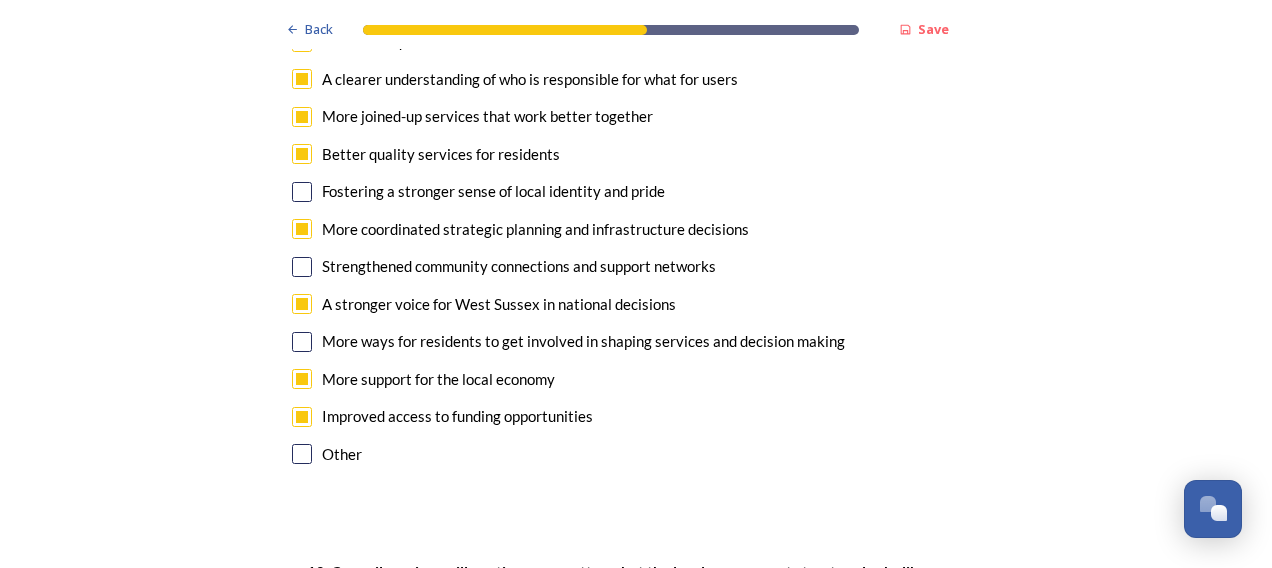 click at bounding box center (302, 342) 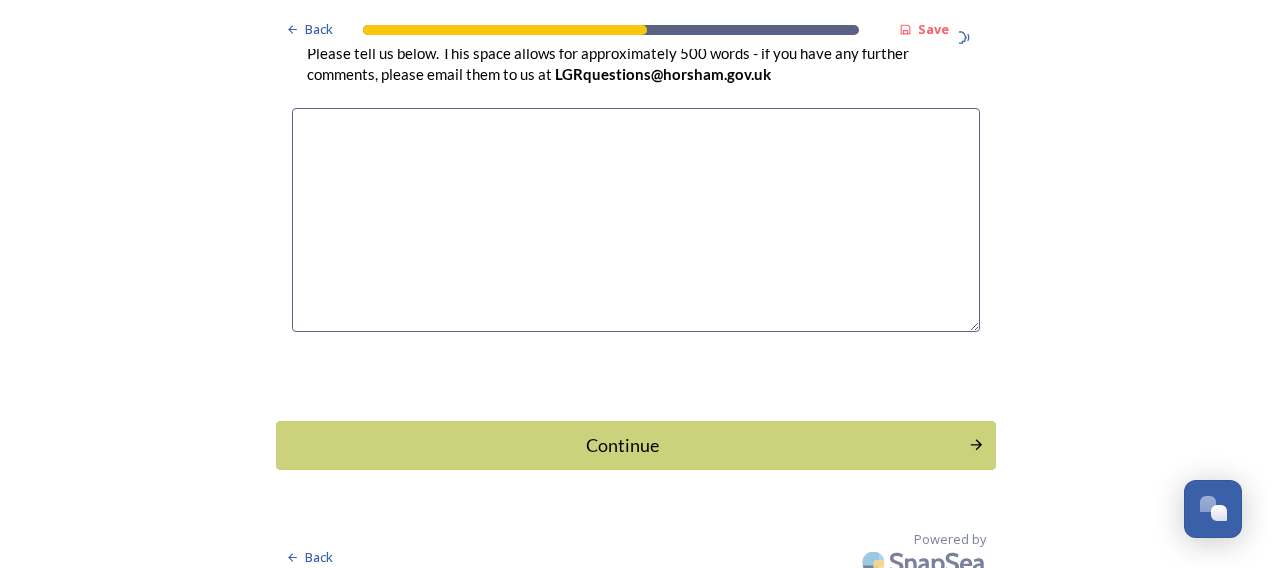 scroll, scrollTop: 5876, scrollLeft: 0, axis: vertical 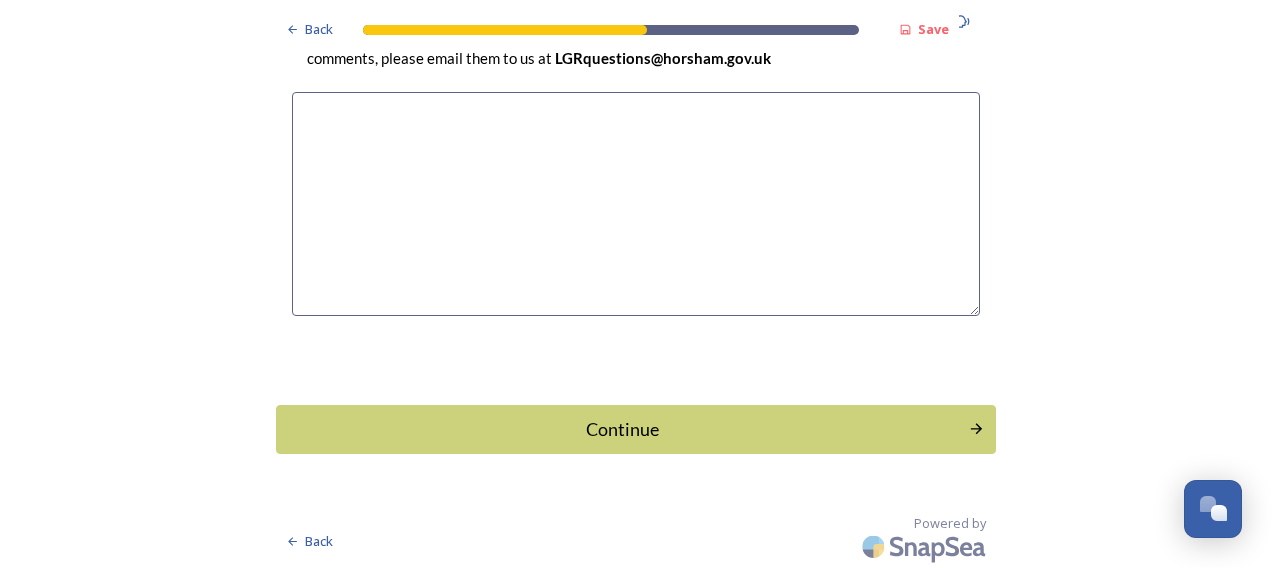 click on "Continue" at bounding box center (622, 429) 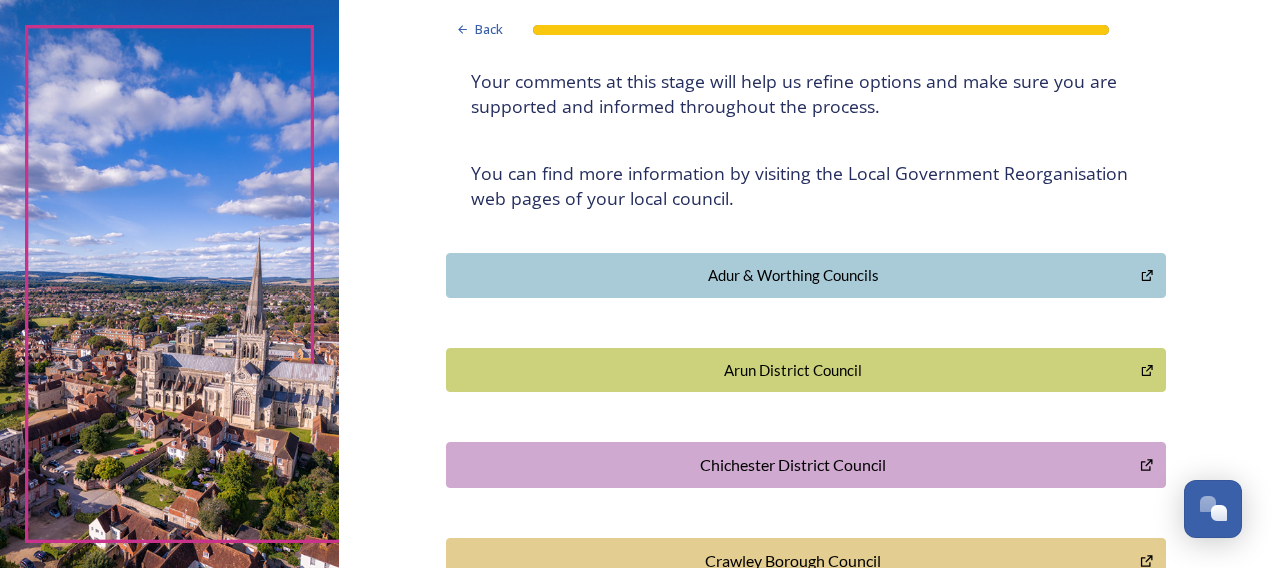 scroll, scrollTop: 0, scrollLeft: 0, axis: both 